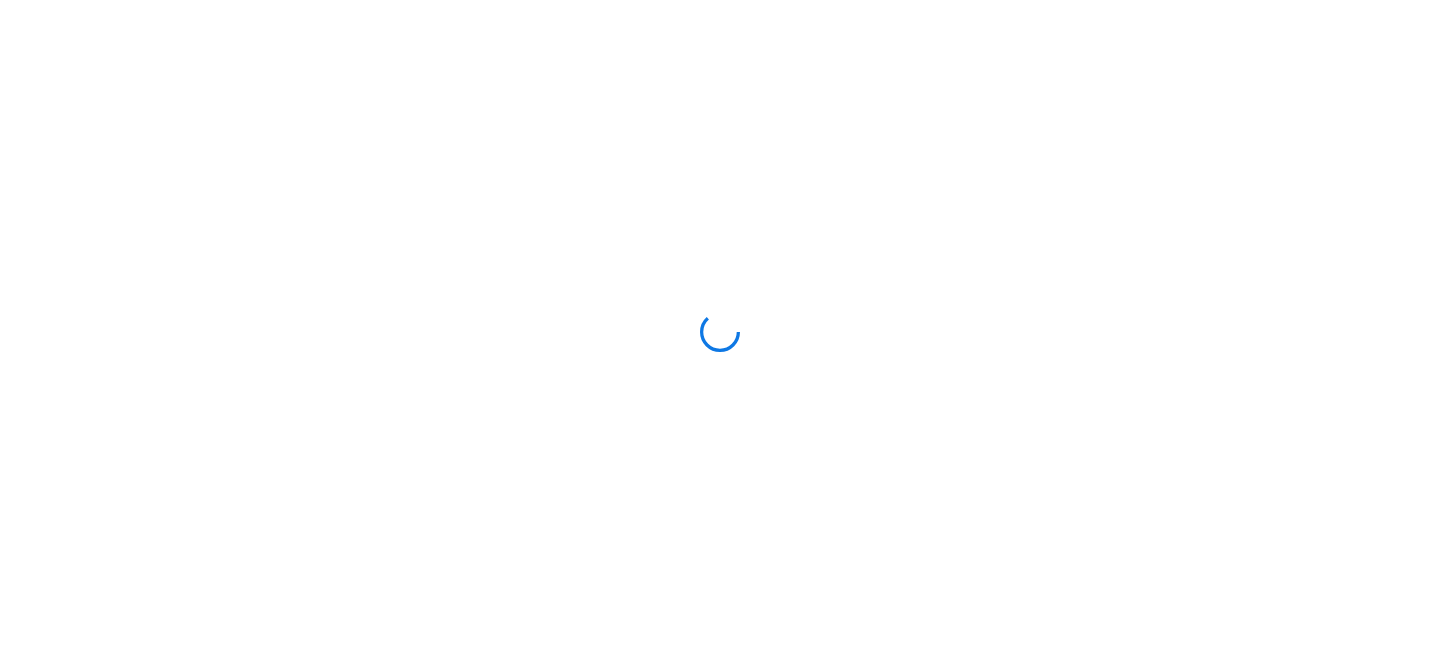 scroll, scrollTop: 0, scrollLeft: 0, axis: both 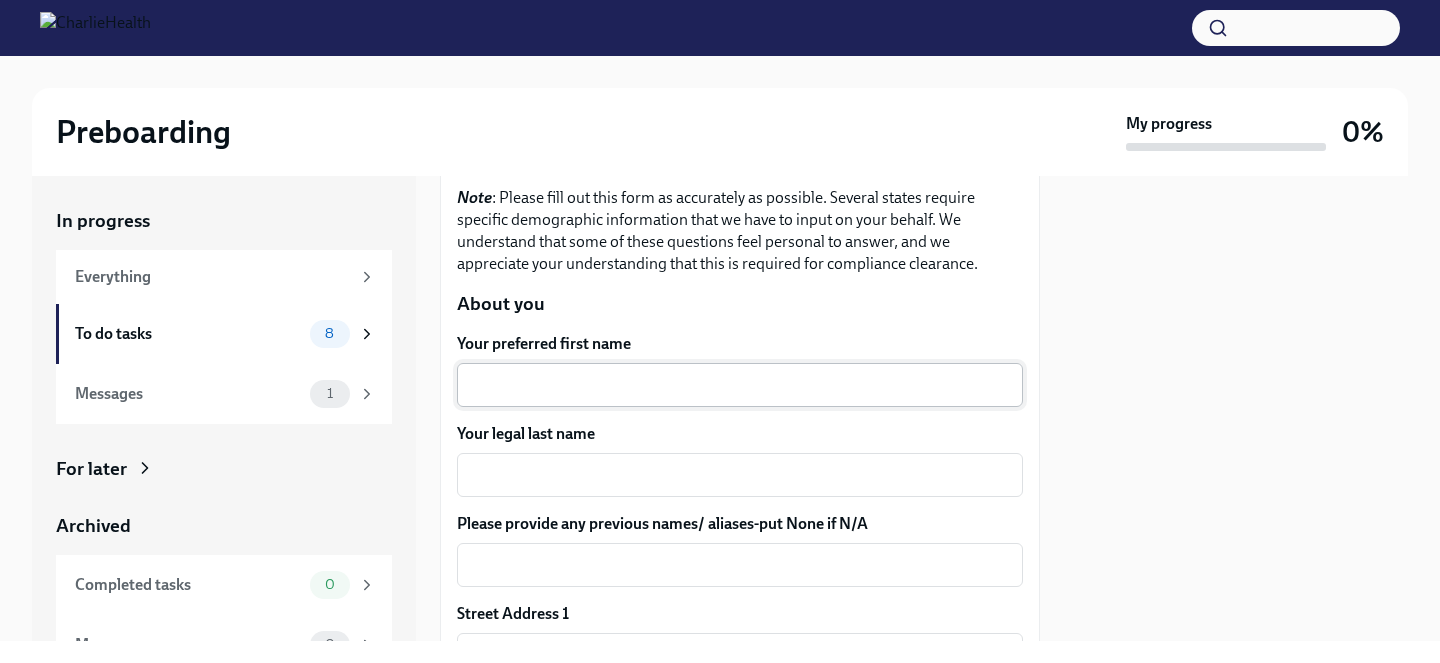 click on "Your preferred first name" at bounding box center (740, 385) 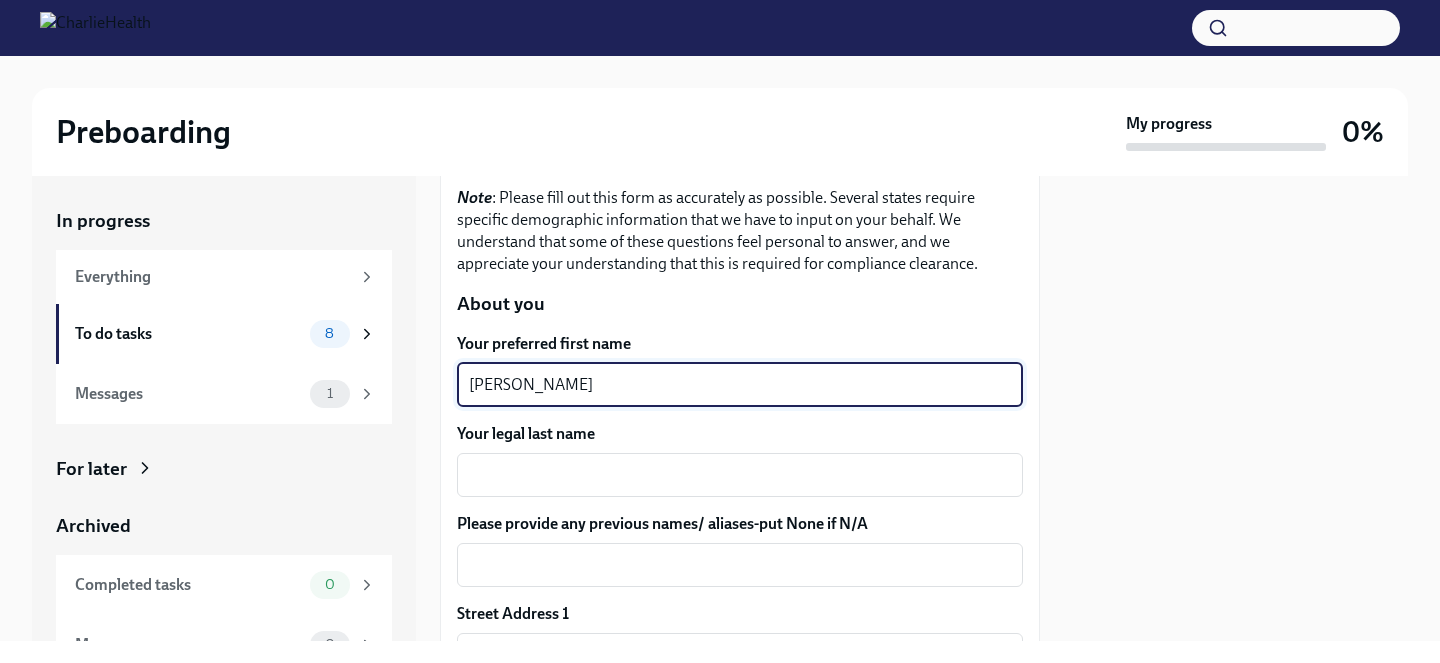 click on "[PERSON_NAME]" at bounding box center (740, 385) 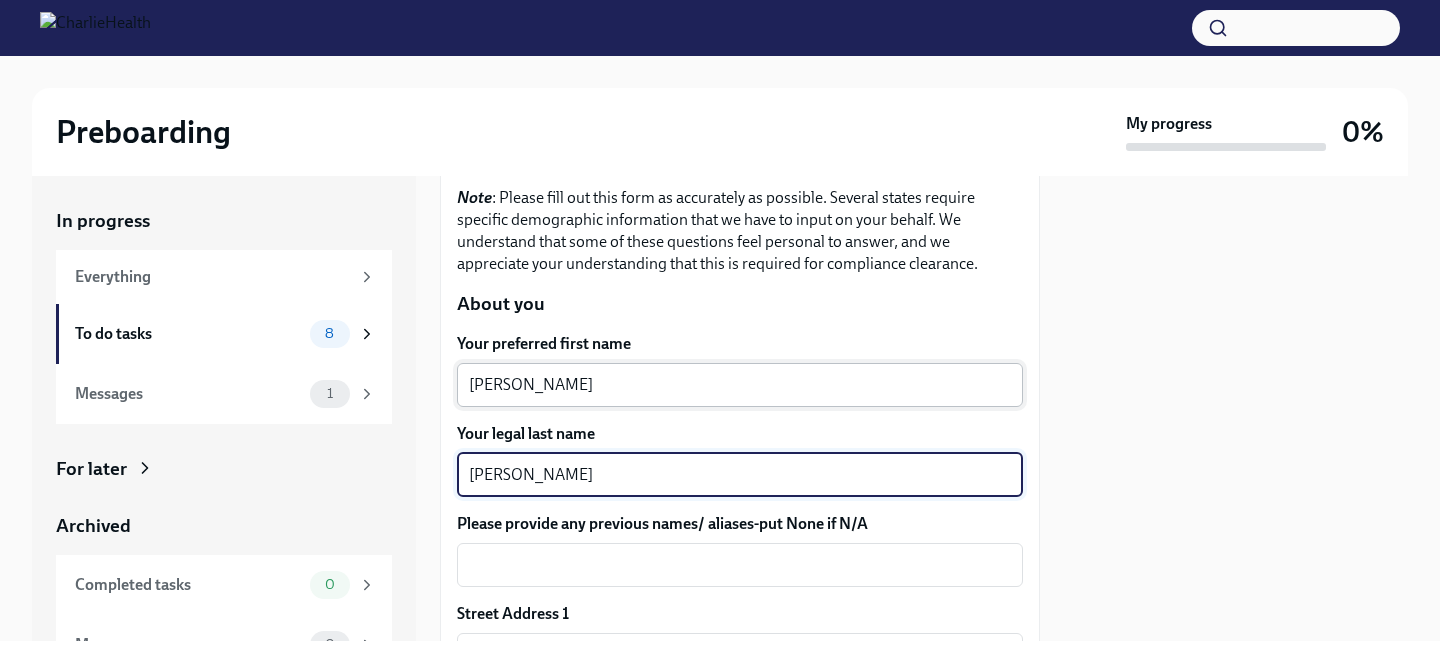 type on "[PERSON_NAME]" 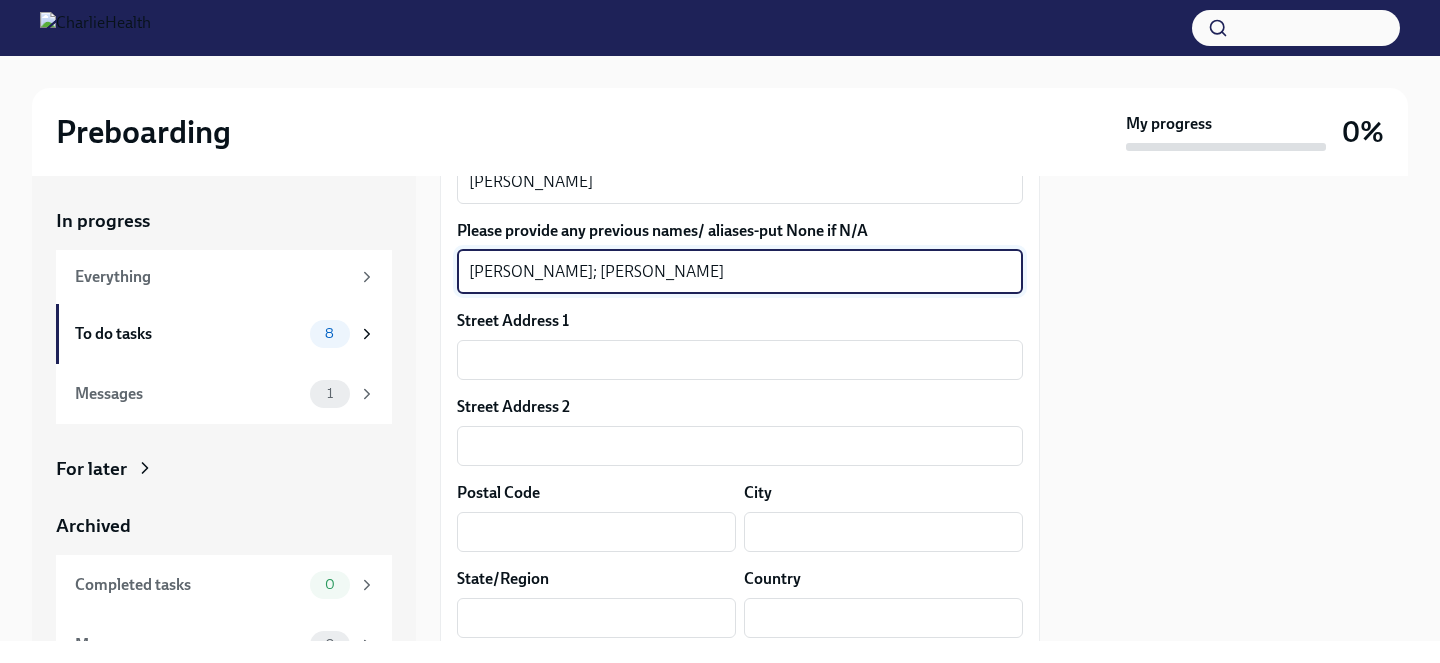 scroll, scrollTop: 524, scrollLeft: 0, axis: vertical 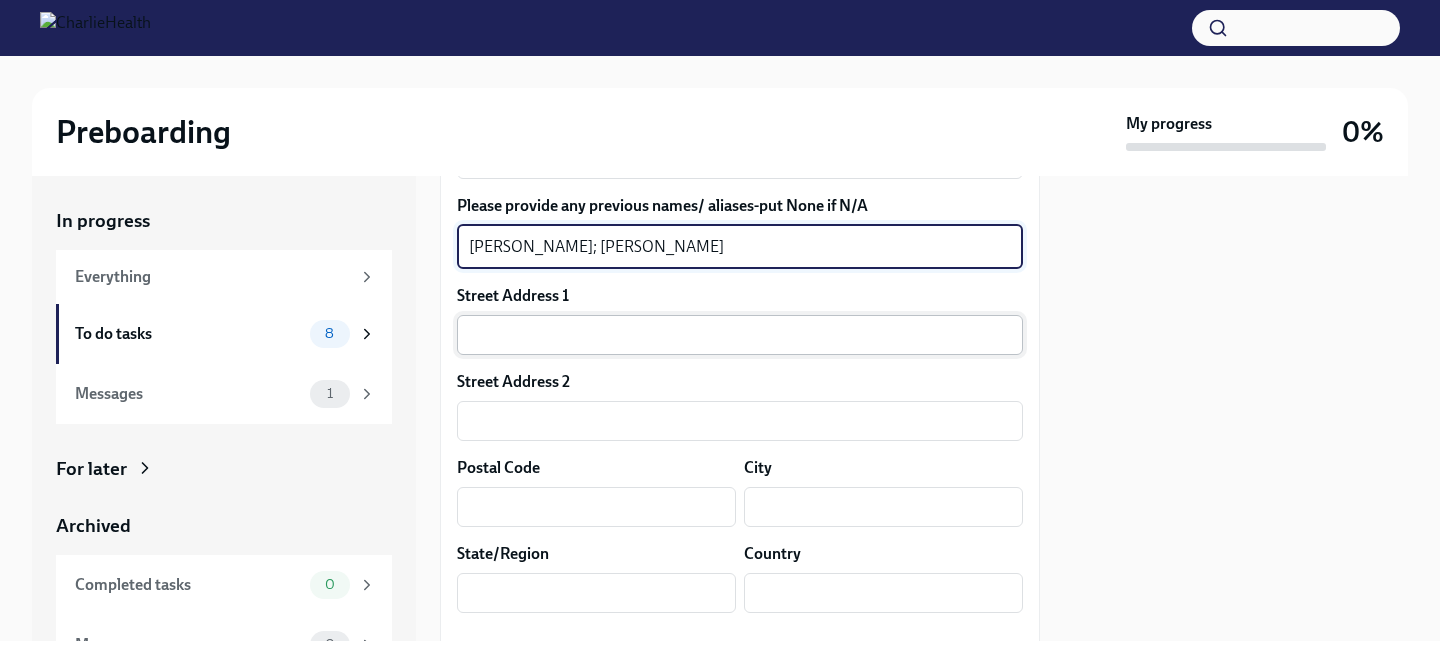 type on "[PERSON_NAME]; [PERSON_NAME]" 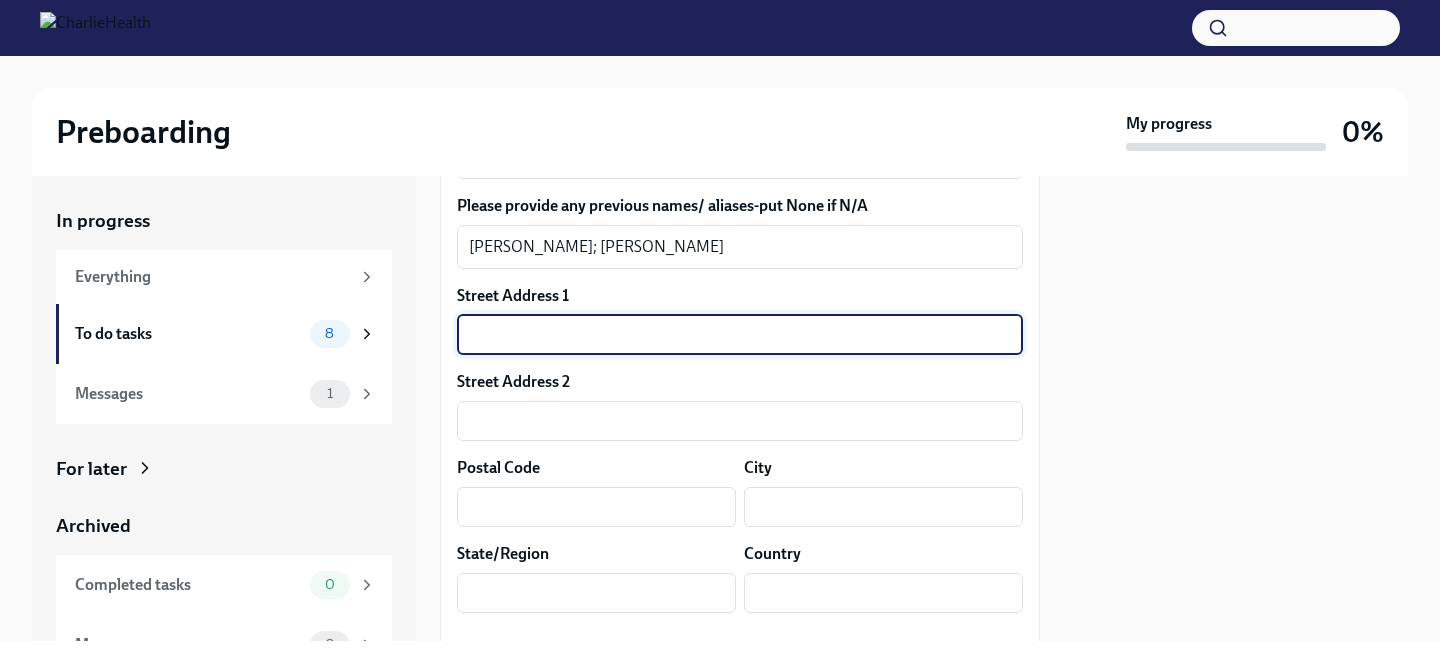 type on "[STREET_ADDRESS][PERSON_NAME]" 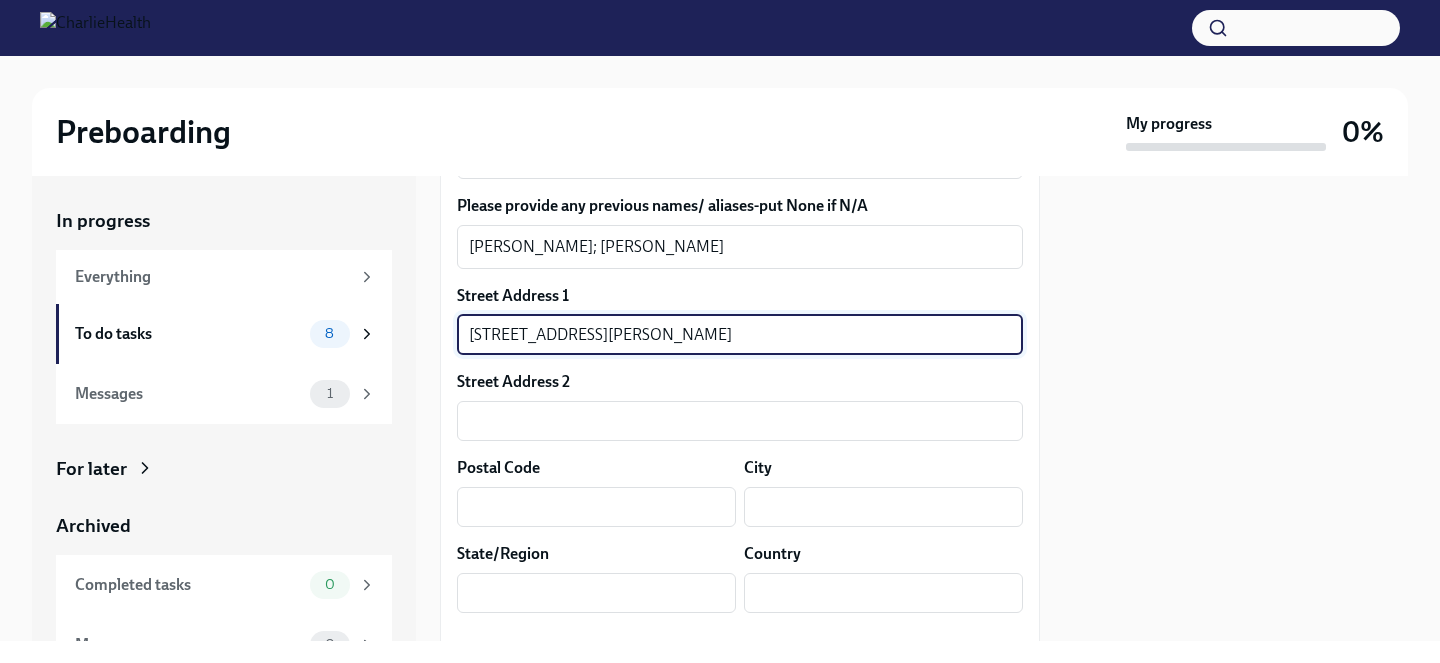 type on "Apt 618" 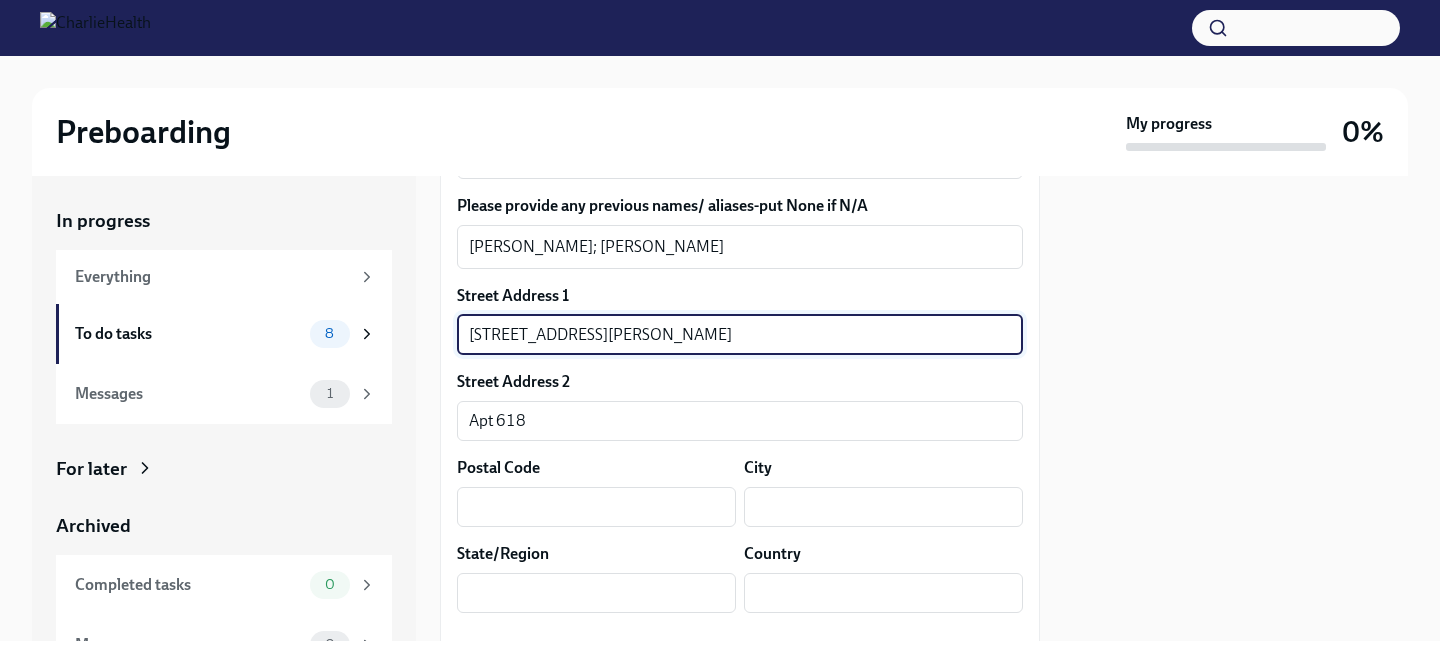 type on "75201" 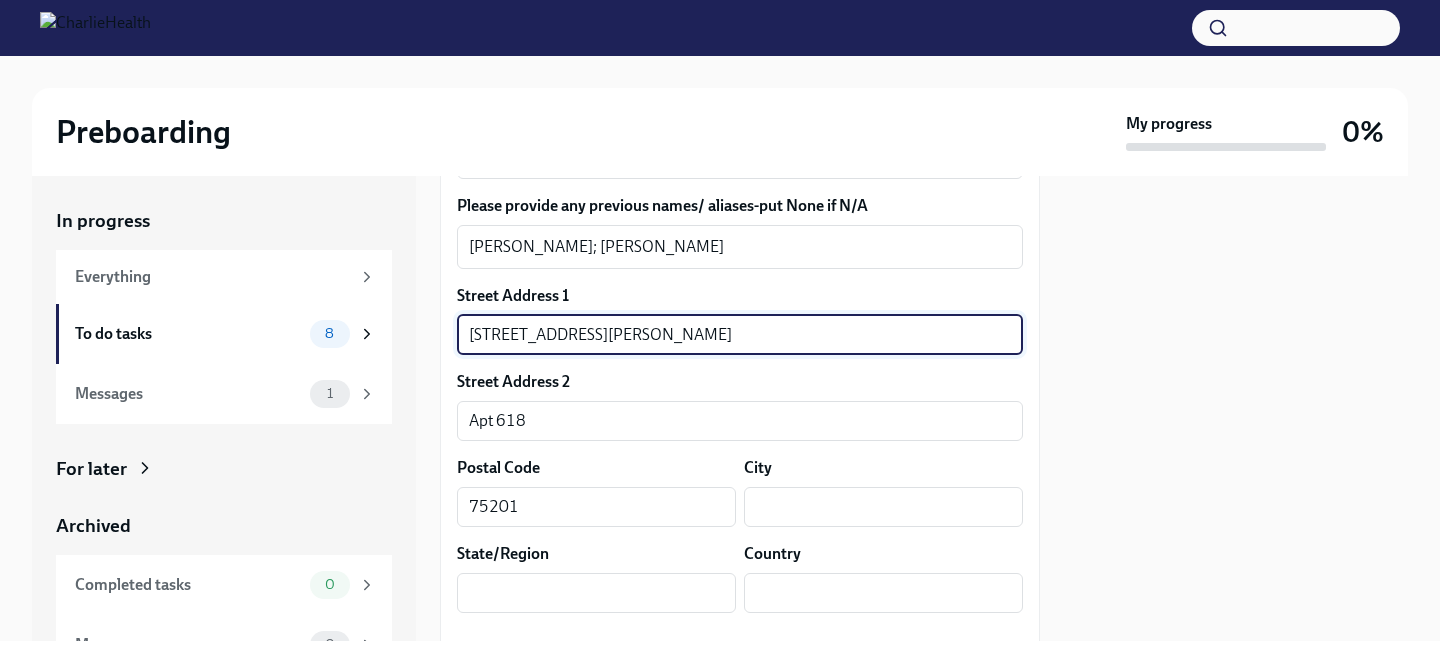 type on "[GEOGRAPHIC_DATA]" 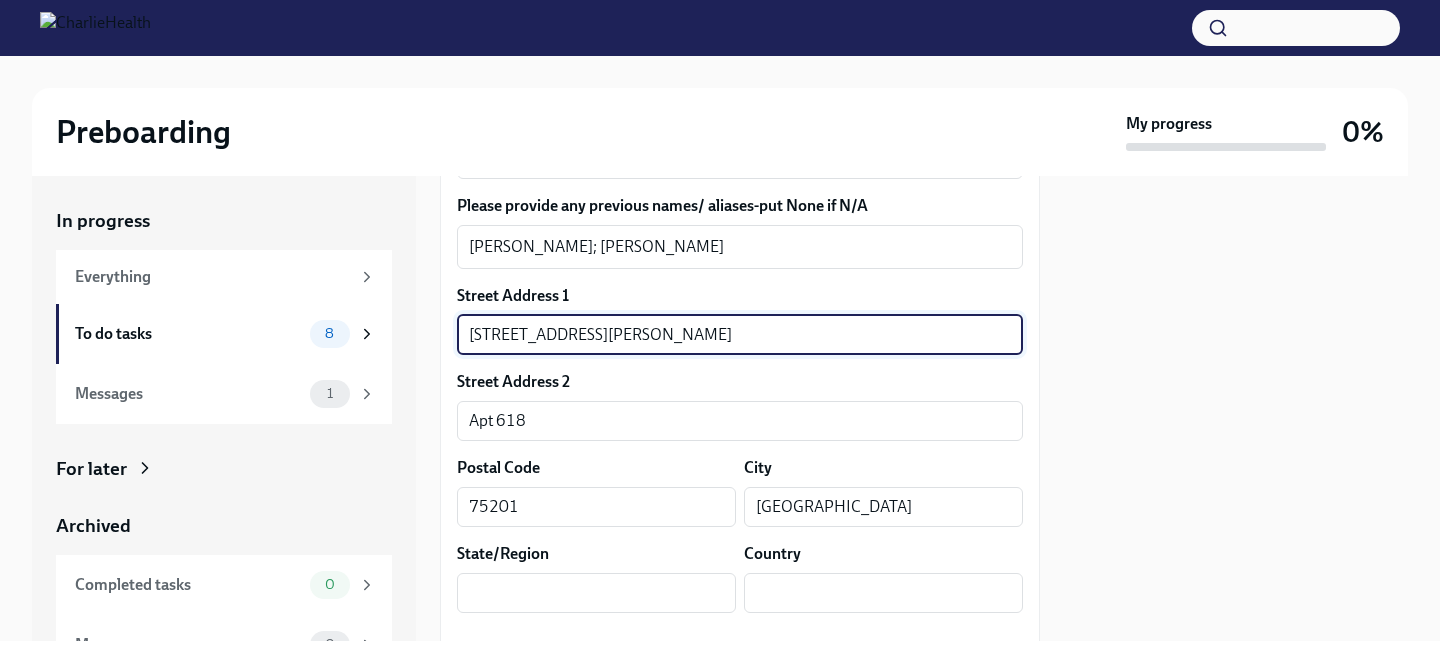 type on "[GEOGRAPHIC_DATA]" 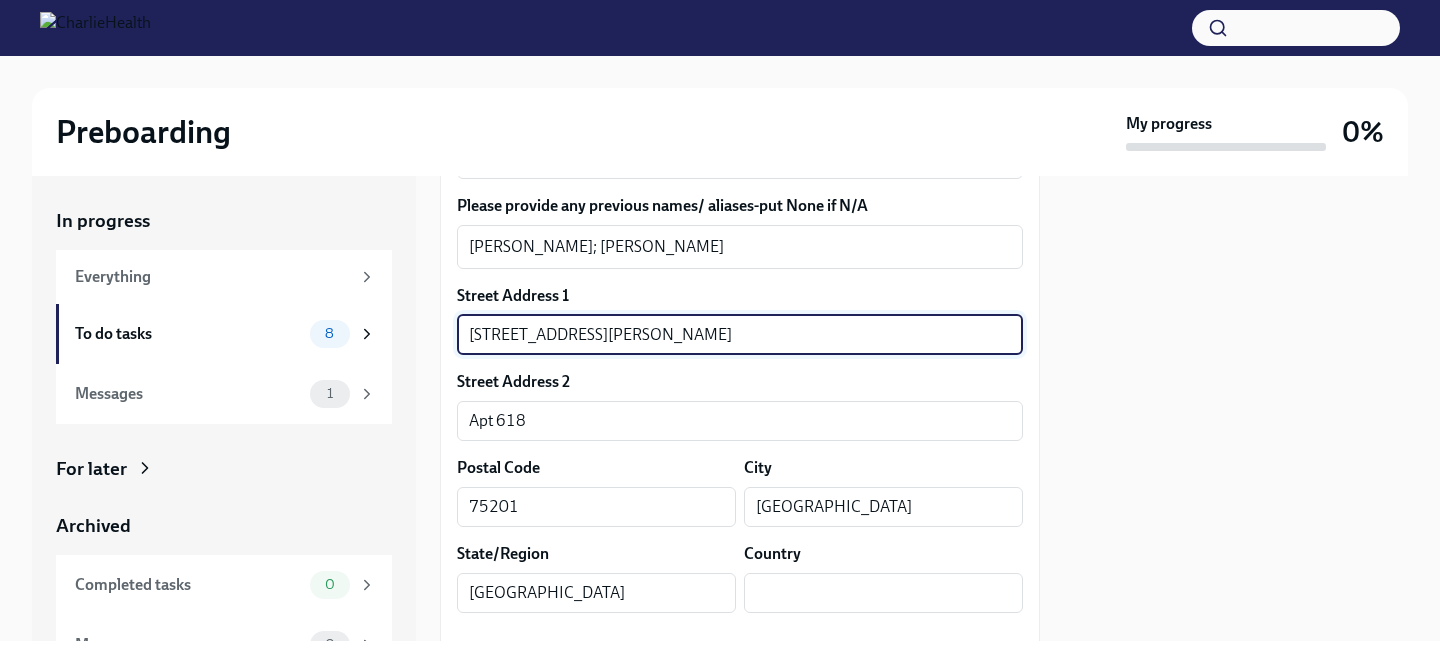 type on "US" 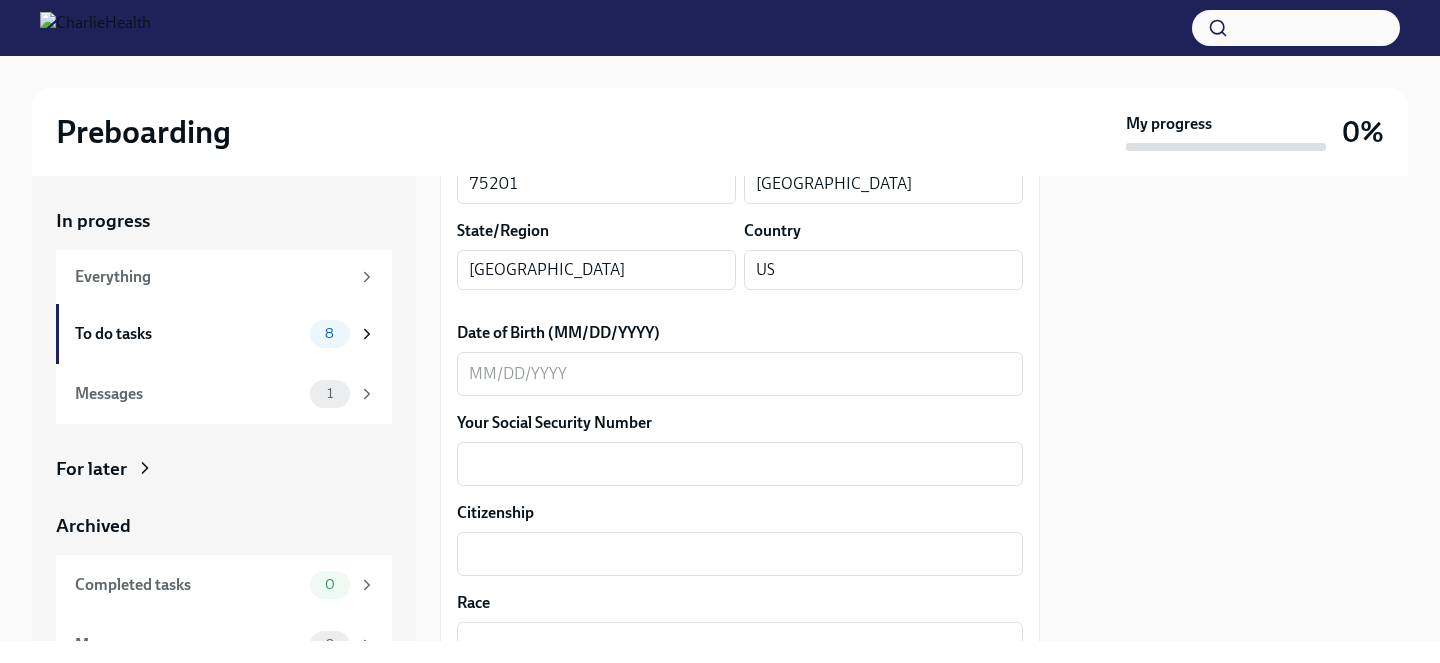 scroll, scrollTop: 851, scrollLeft: 0, axis: vertical 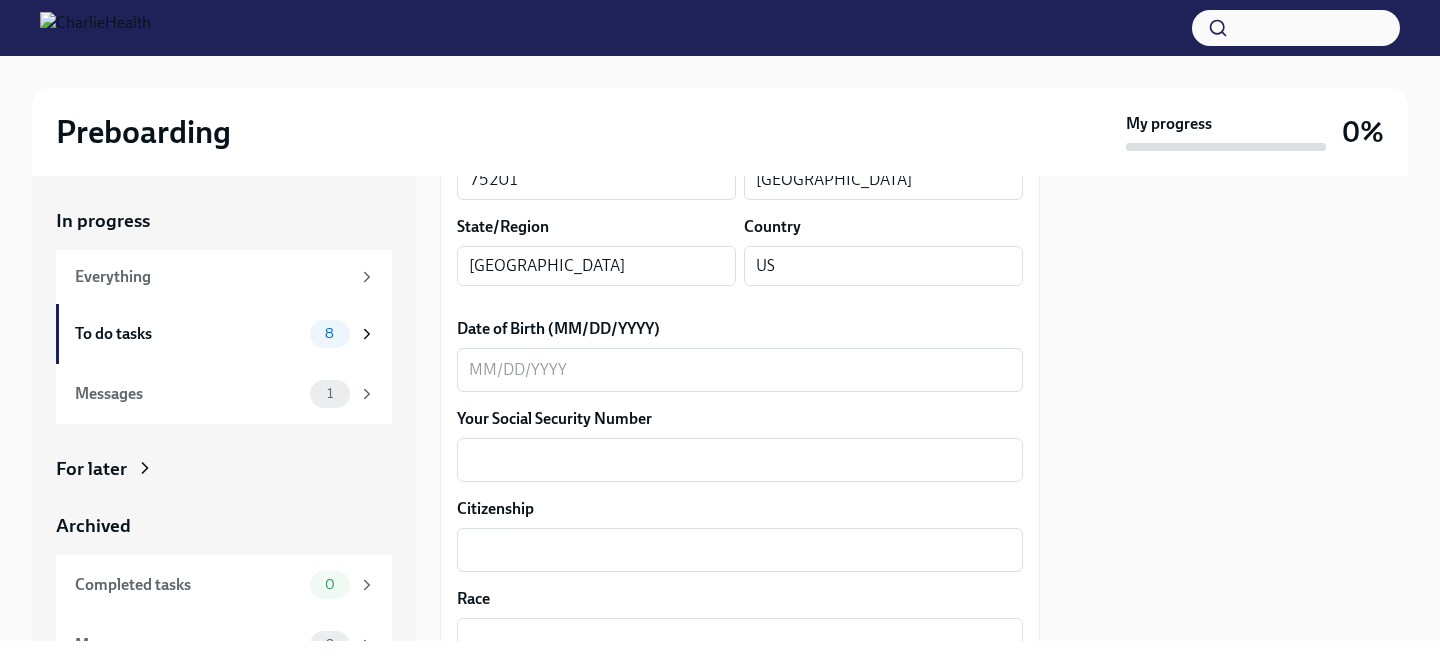 click on "x ​" at bounding box center [740, 370] 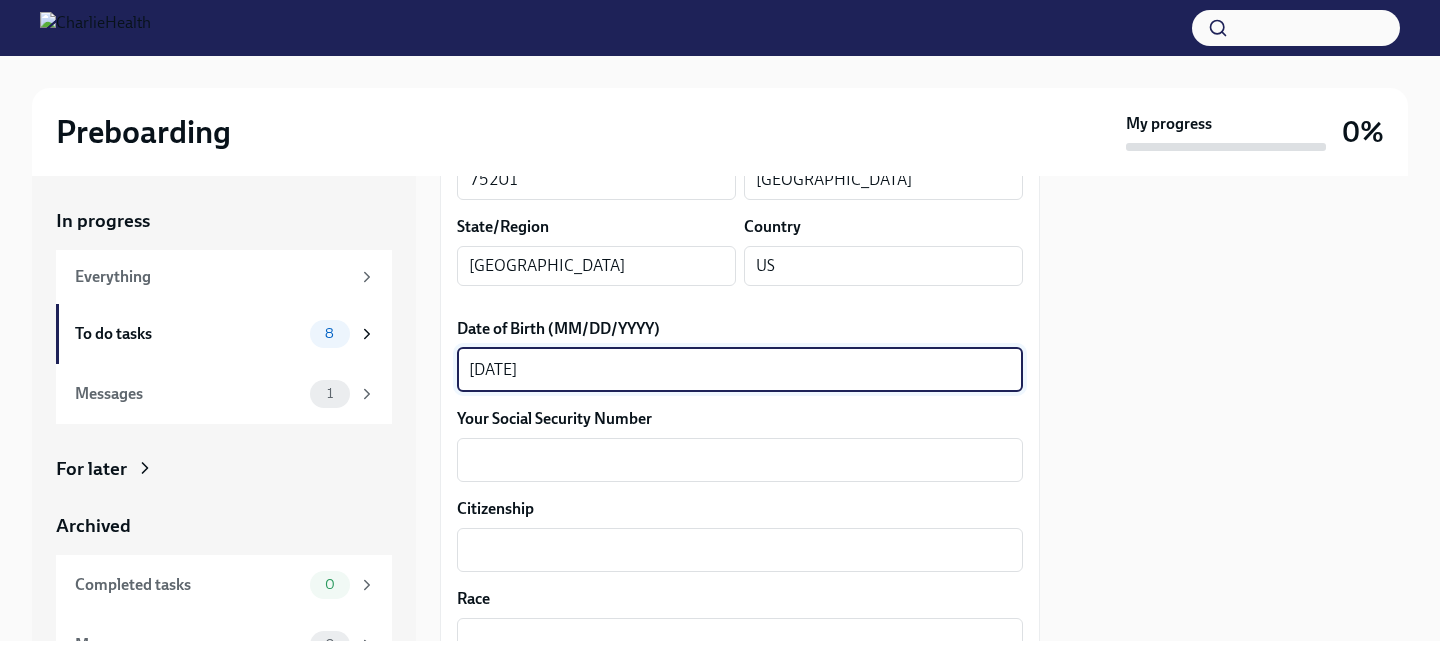 type on "[DATE]" 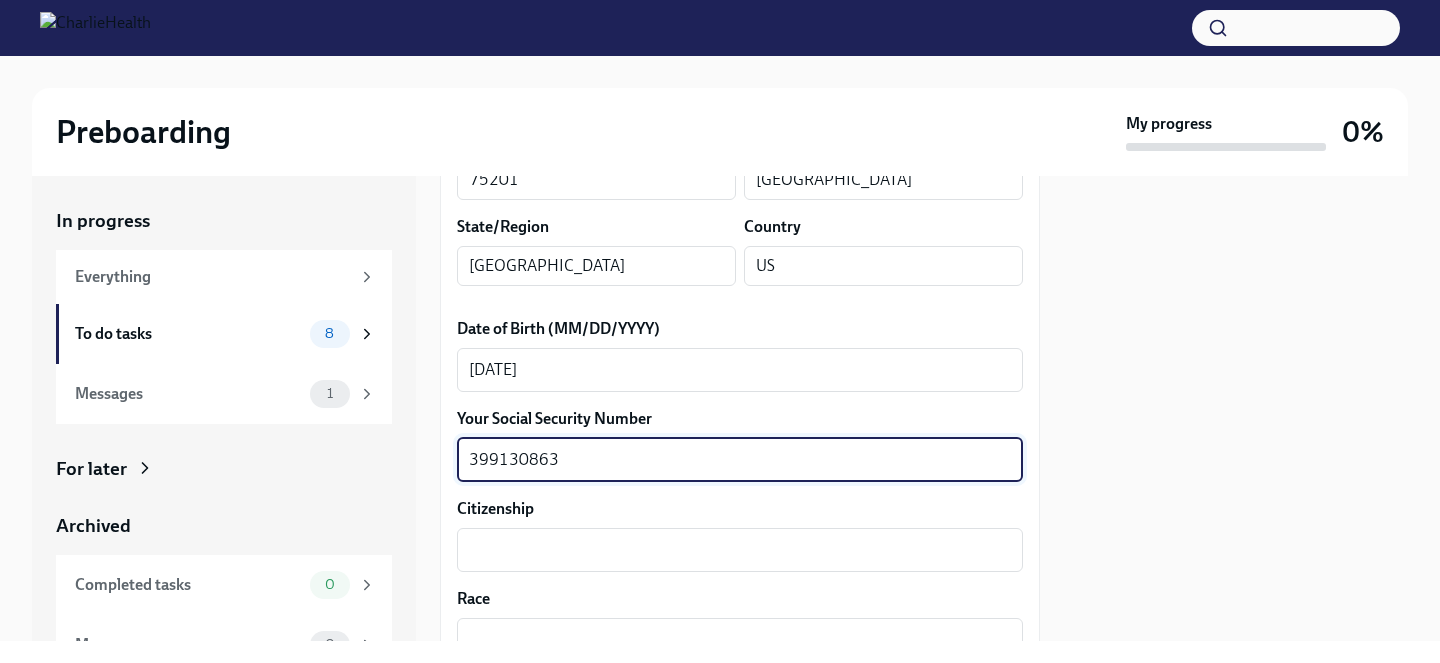 type on "399130863" 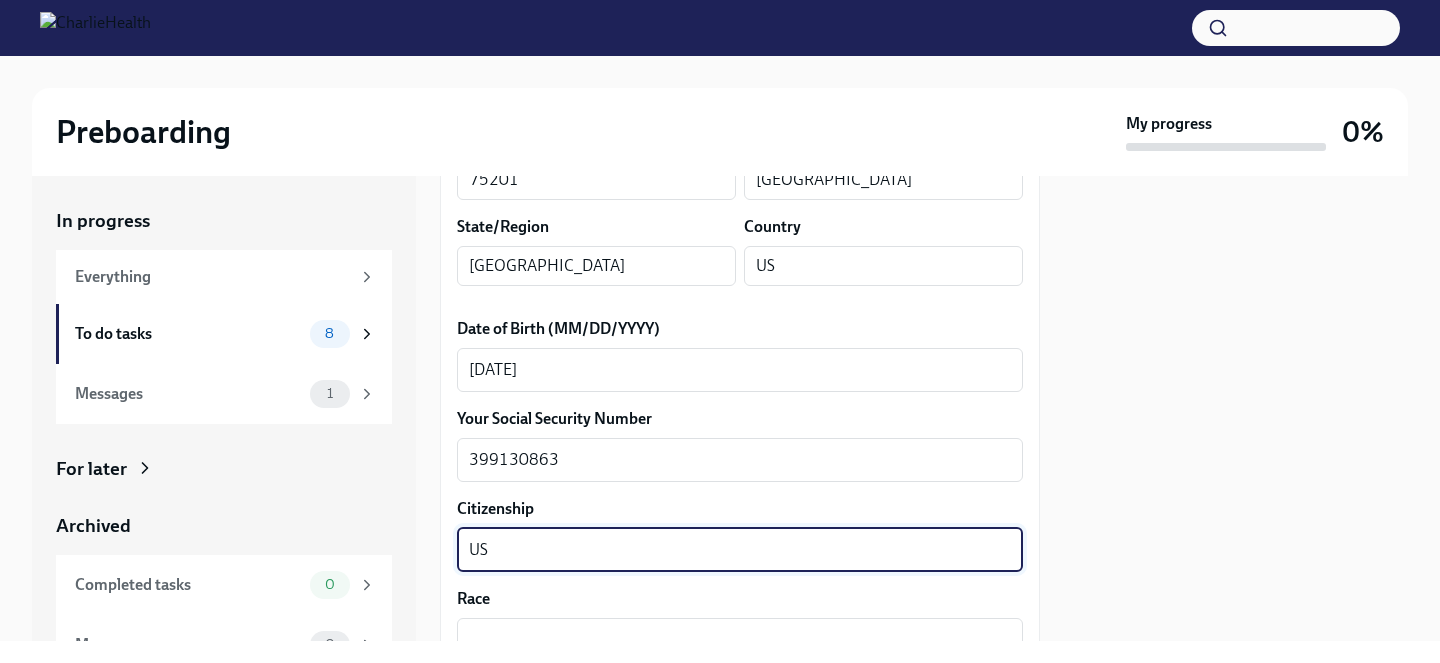 type on "US" 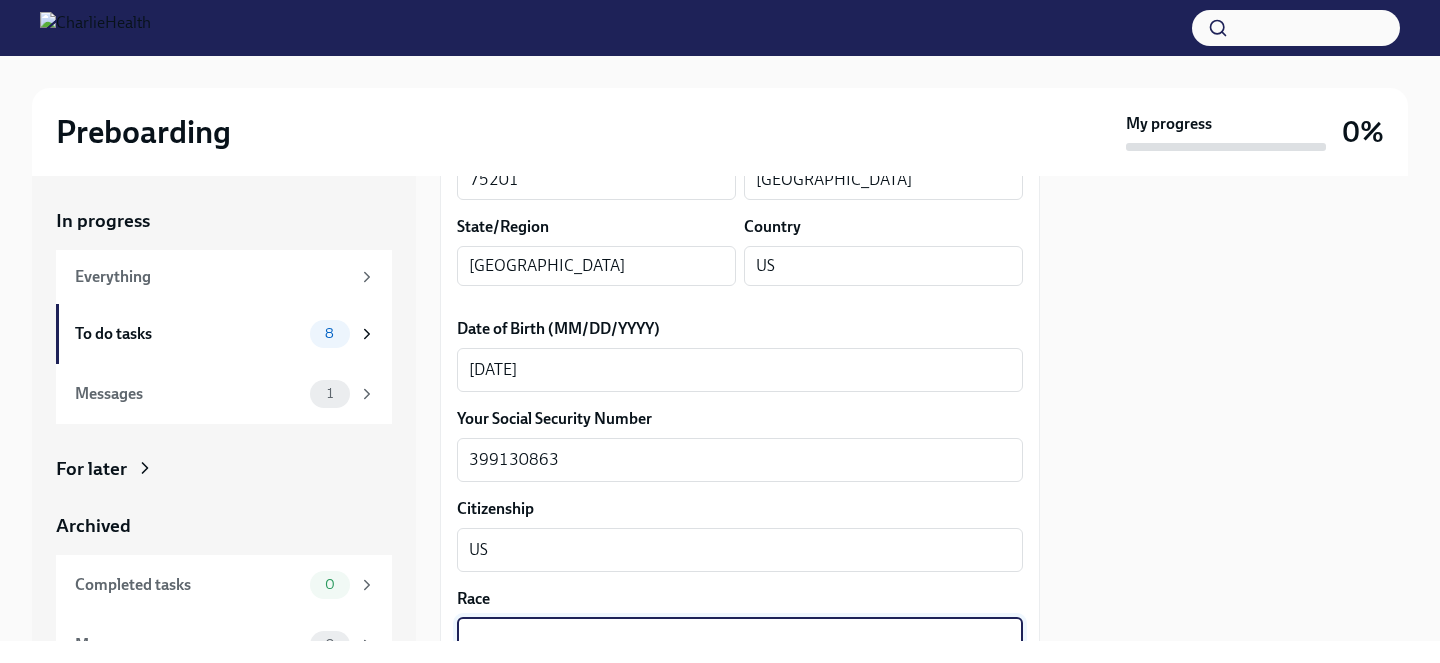 scroll, scrollTop: 860, scrollLeft: 0, axis: vertical 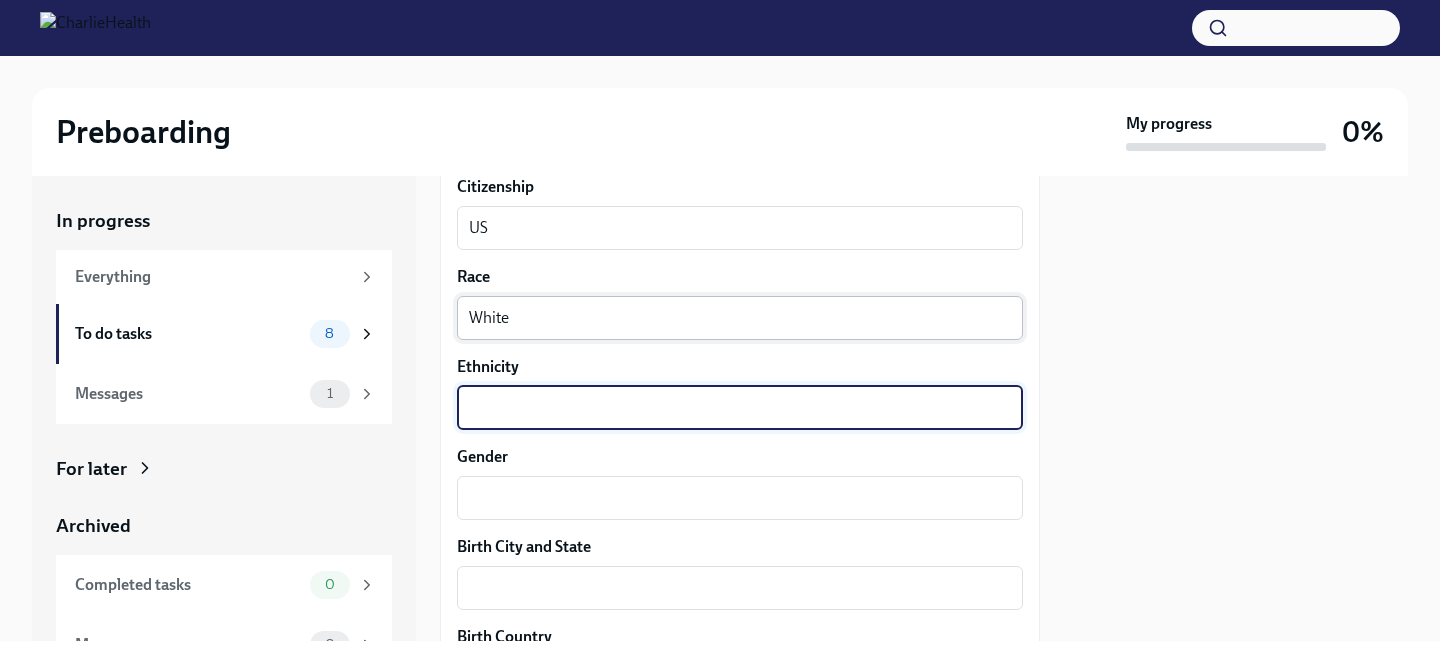 click on "White" at bounding box center (740, 318) 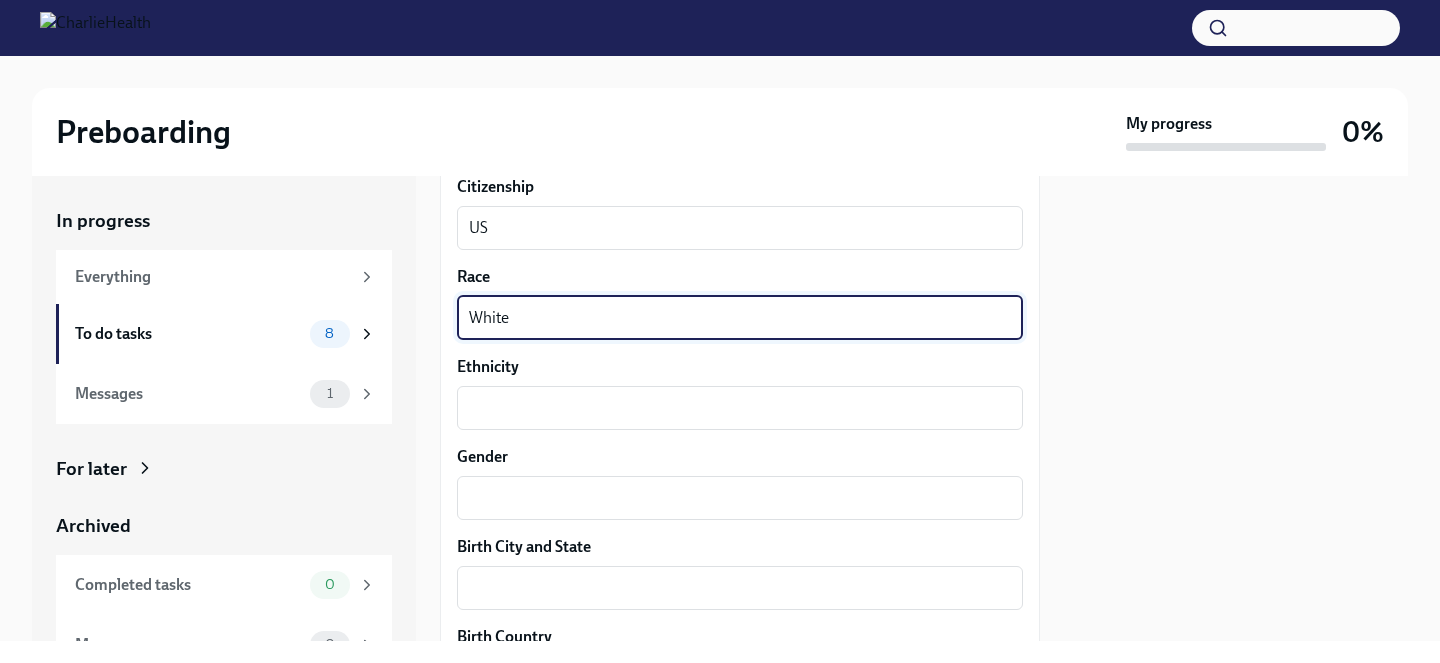click on "White" at bounding box center (740, 318) 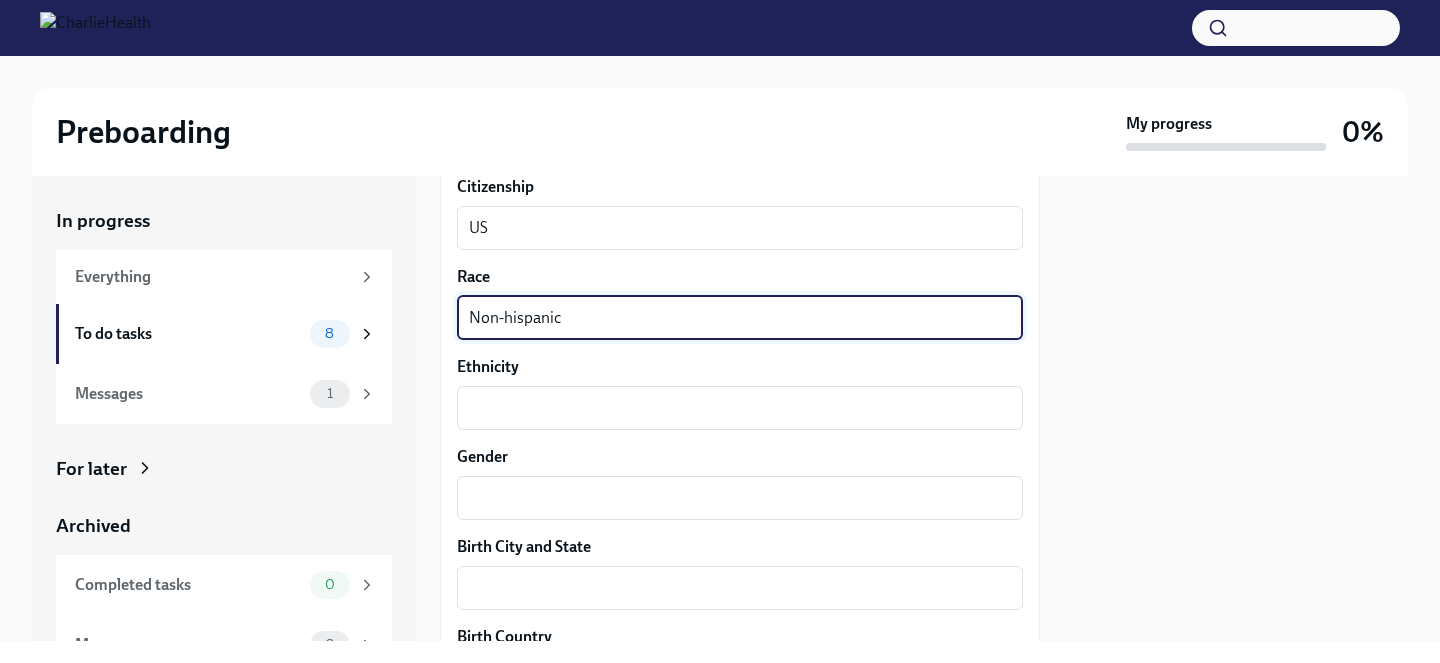 type on "Non-hispanic" 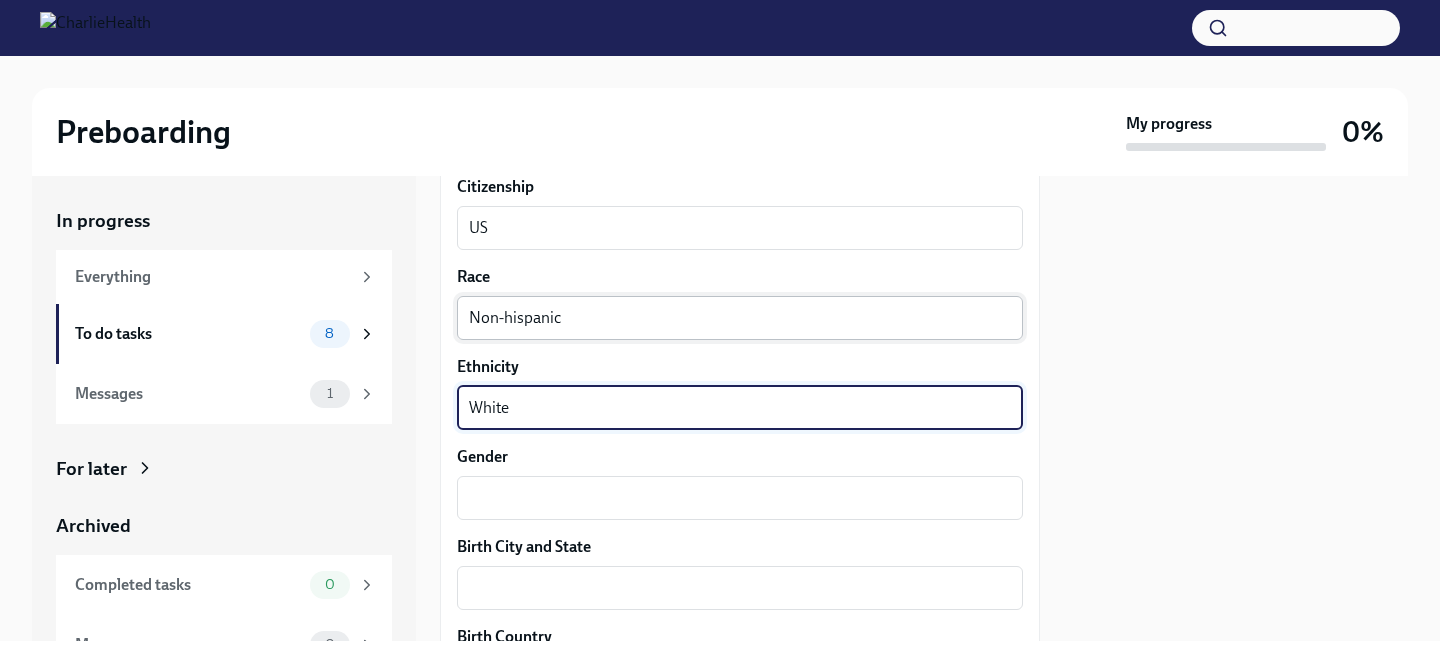 type on "White" 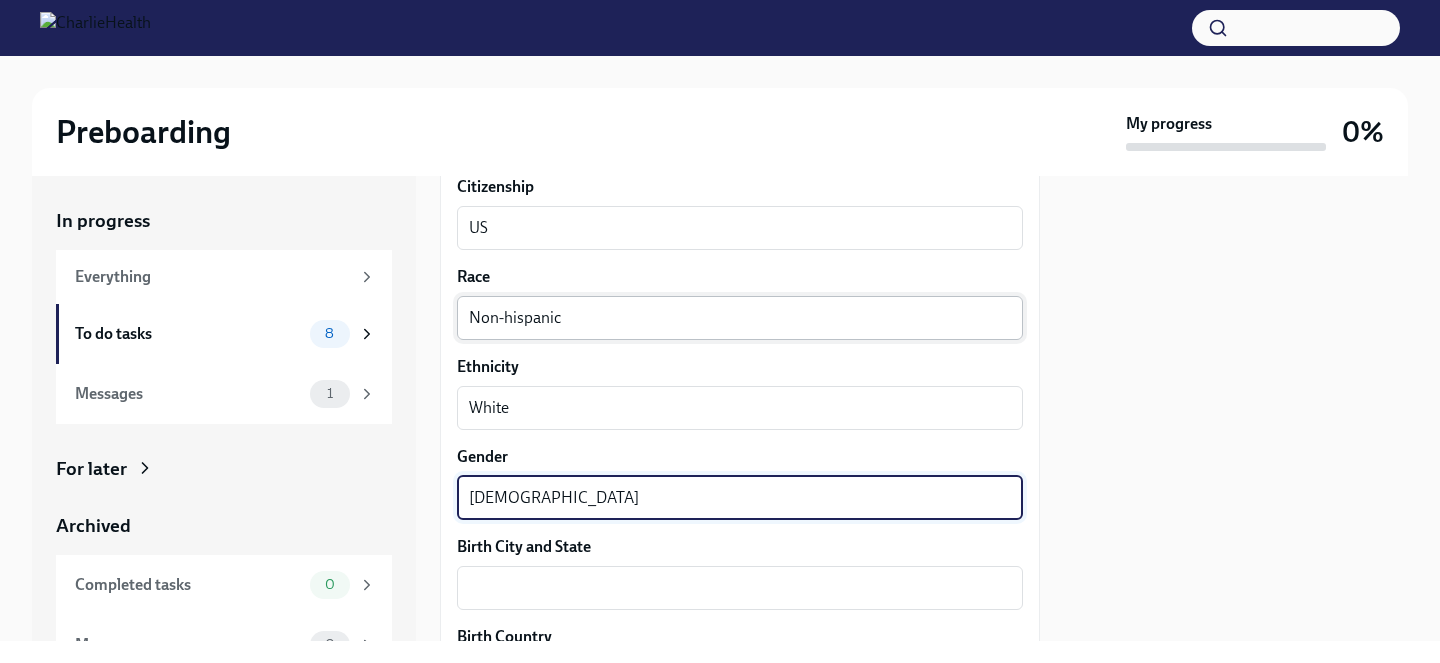 type on "[DEMOGRAPHIC_DATA]" 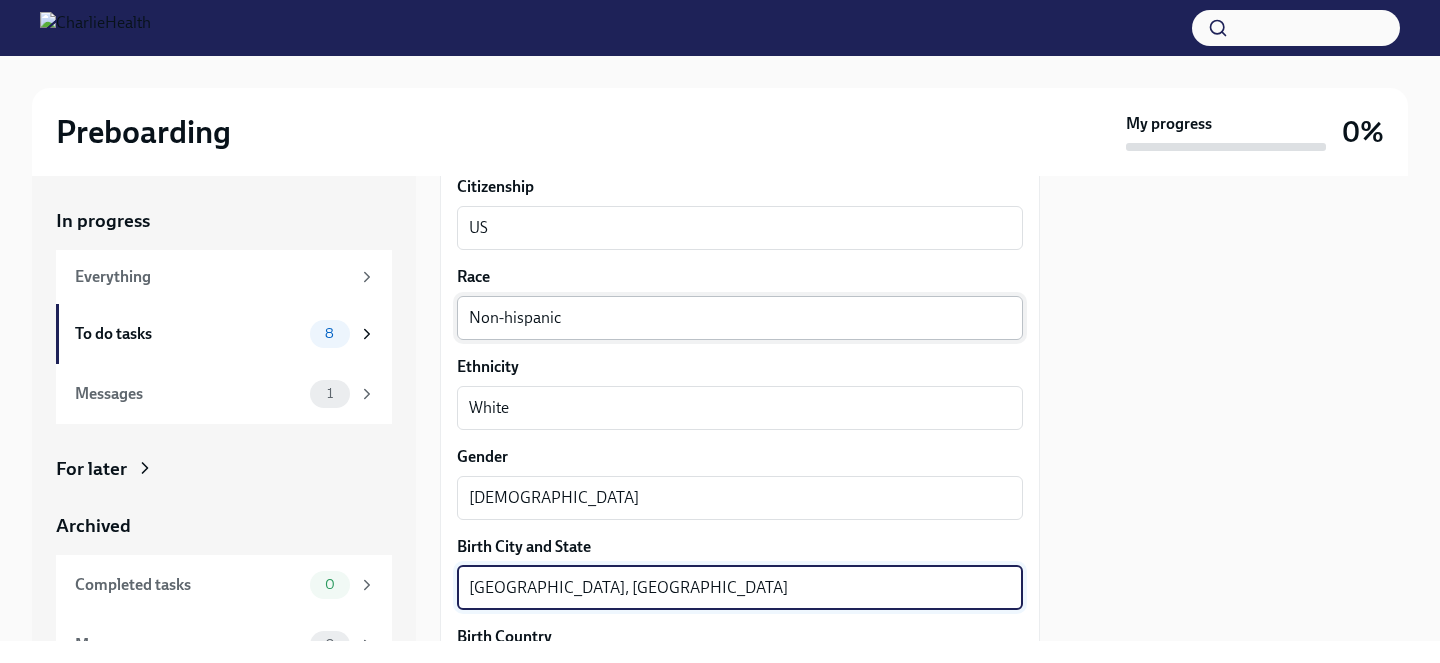type on "[GEOGRAPHIC_DATA], [GEOGRAPHIC_DATA]" 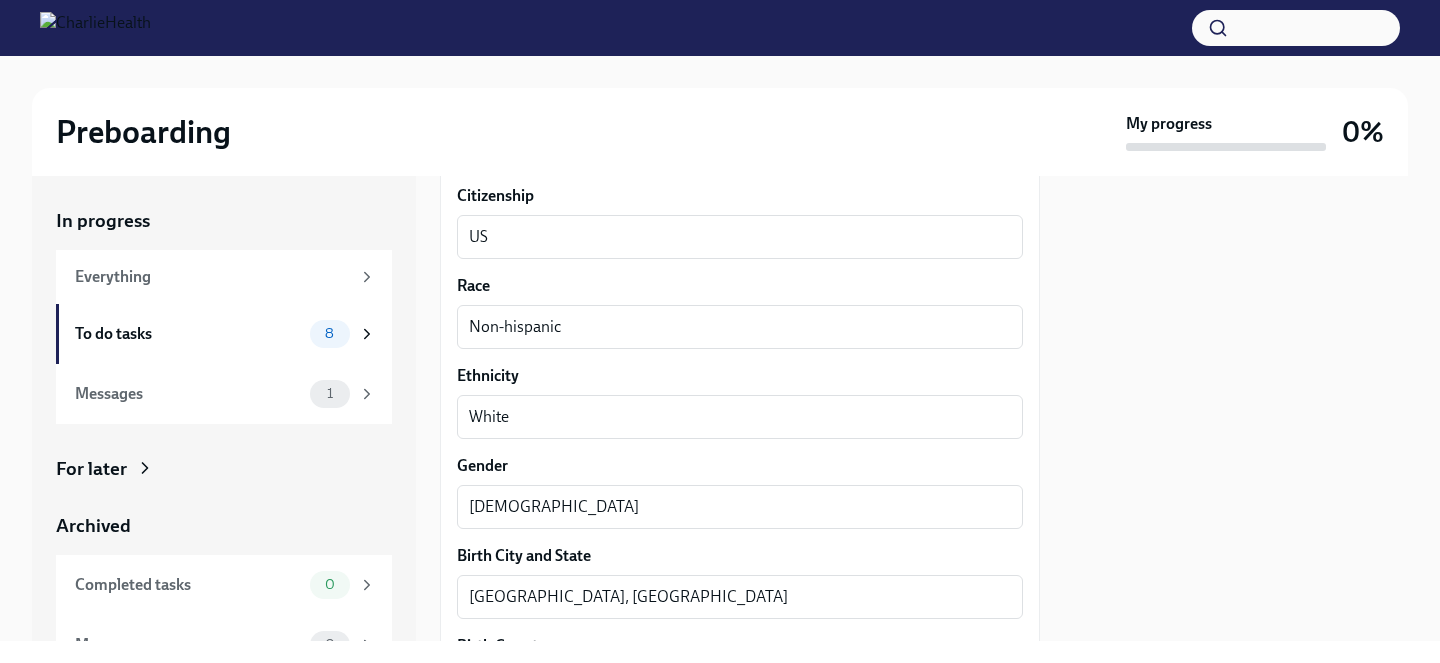 scroll, scrollTop: 1150, scrollLeft: 0, axis: vertical 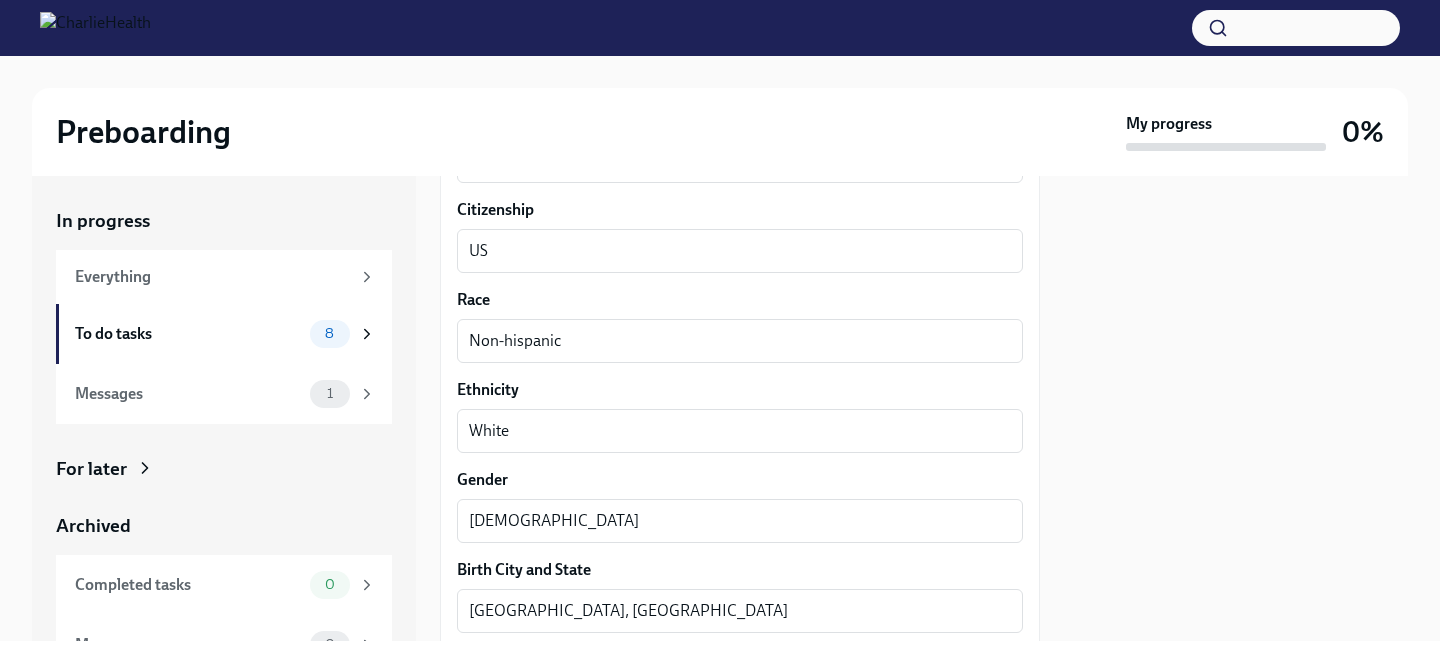 type on "[GEOGRAPHIC_DATA]" 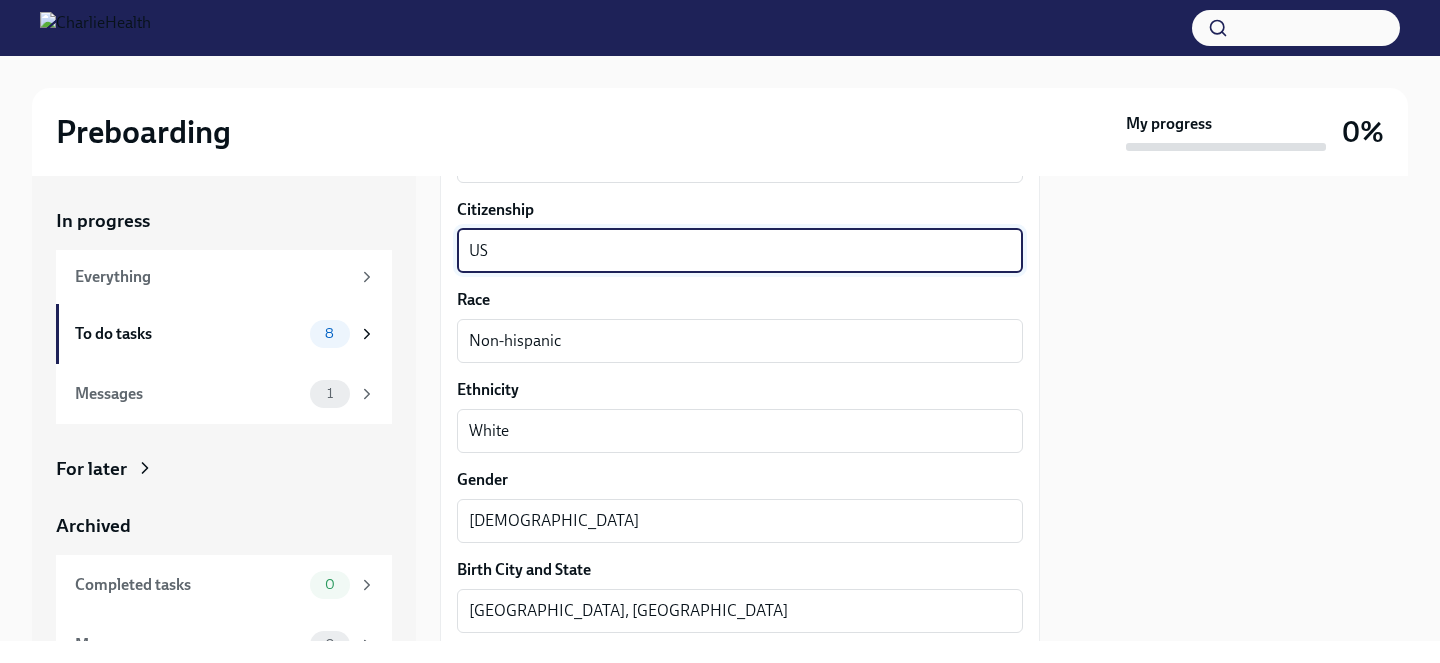 click on "US" at bounding box center [740, 251] 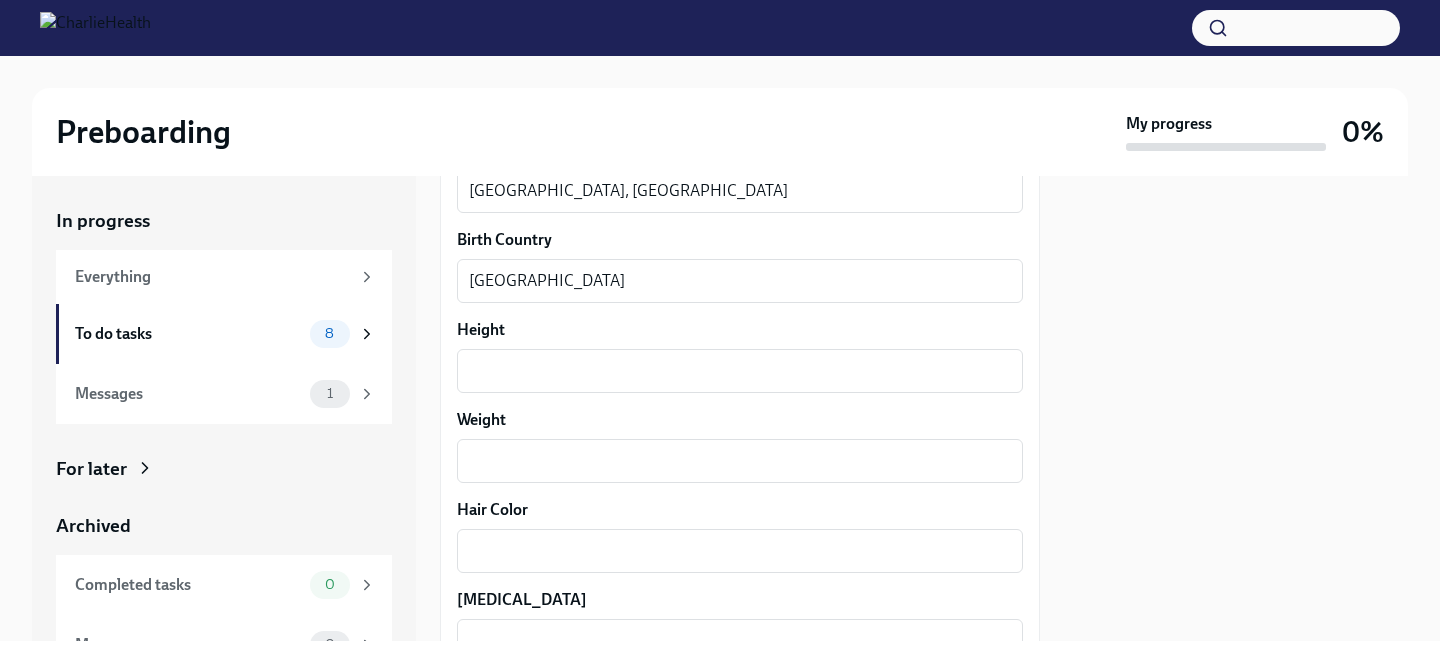 scroll, scrollTop: 1571, scrollLeft: 0, axis: vertical 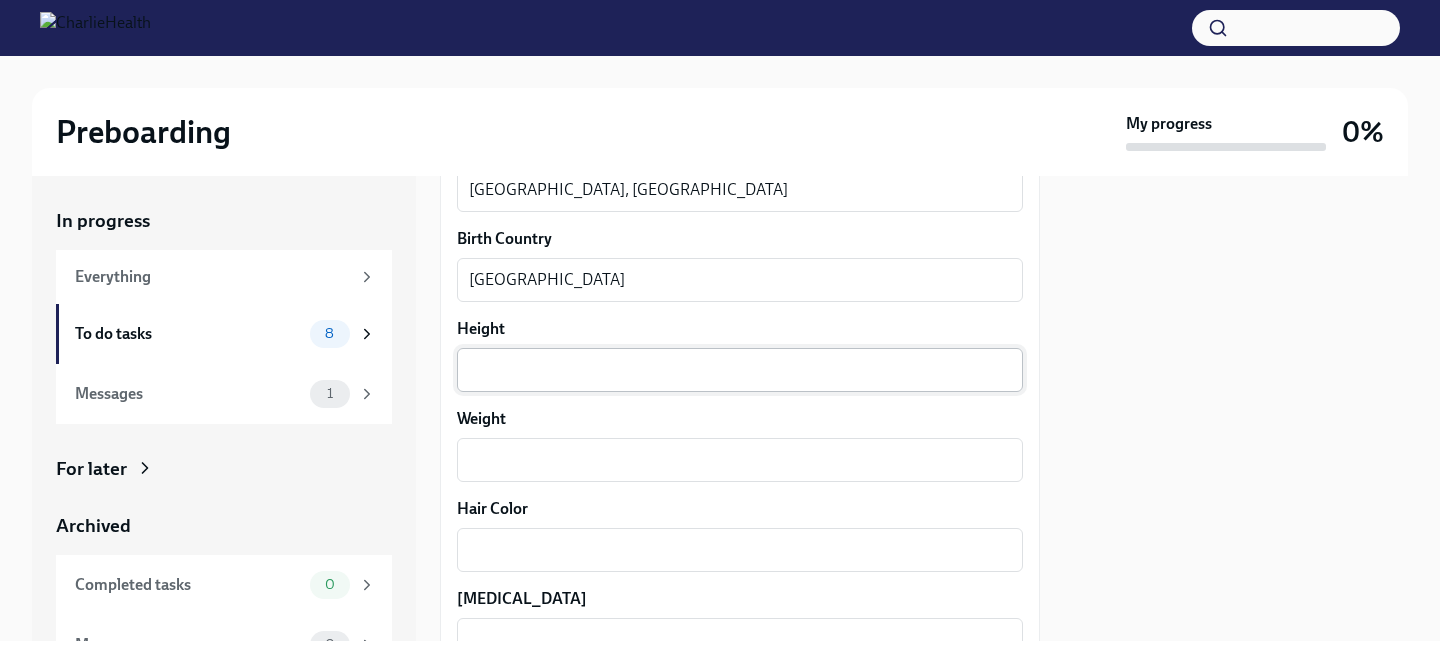 type on "[GEOGRAPHIC_DATA]" 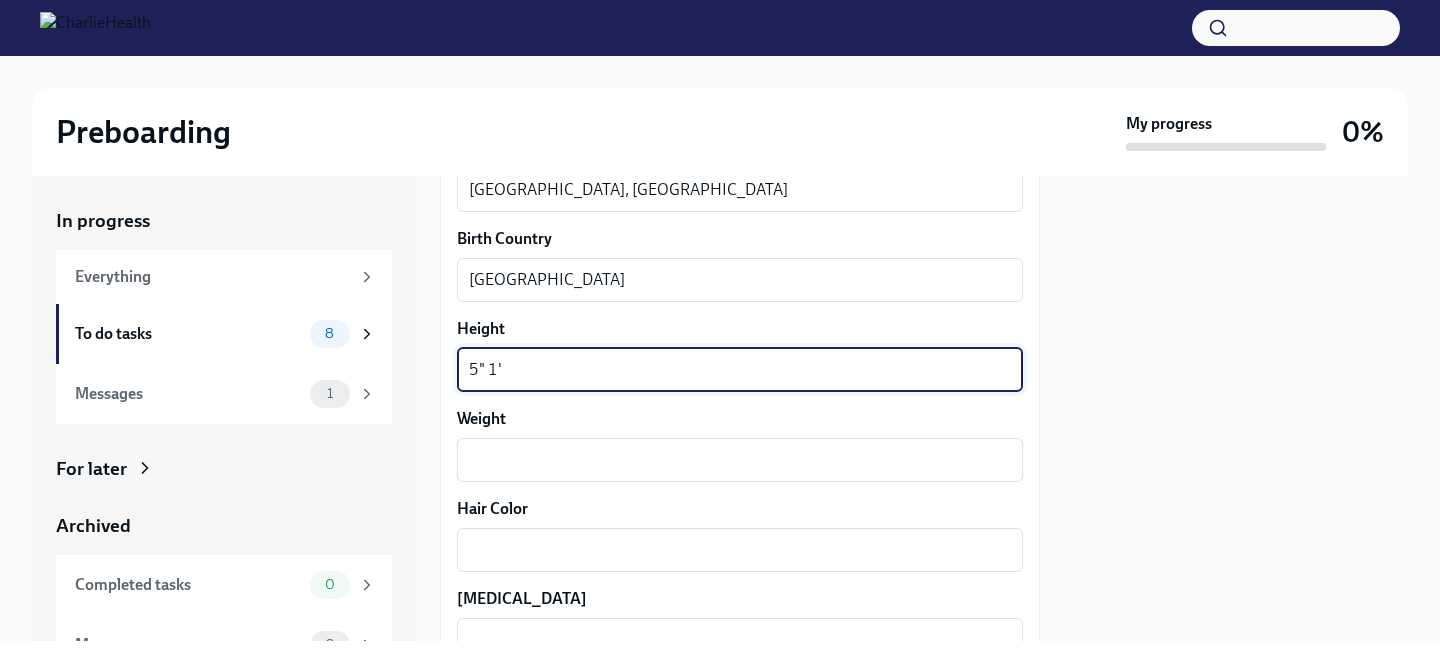 type on "5" 1'" 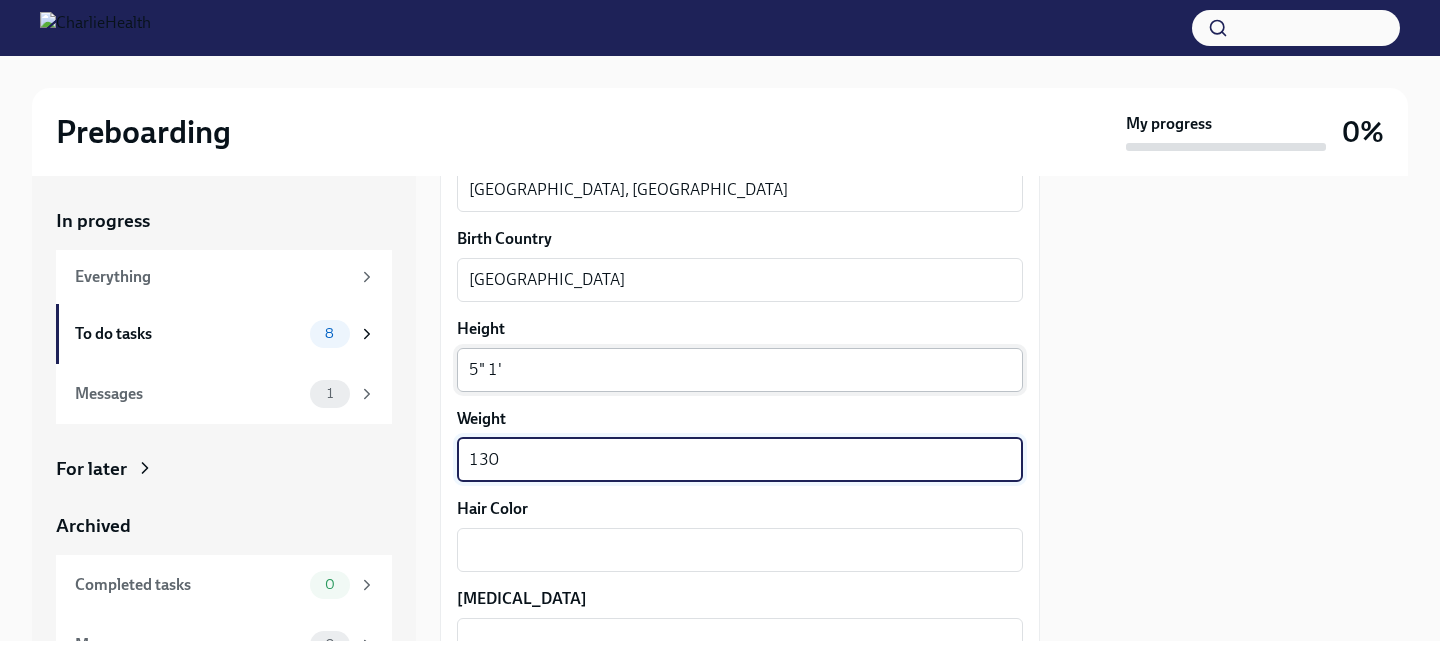 type on "130" 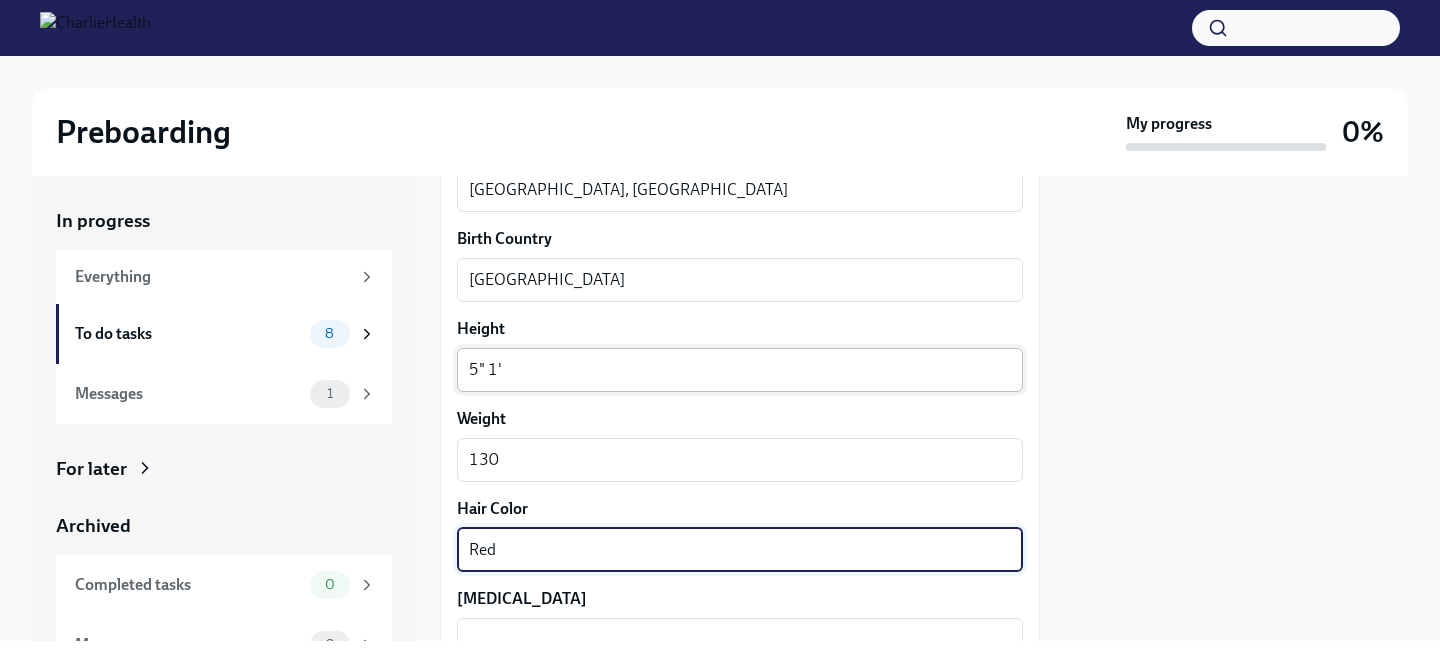 type on "Red" 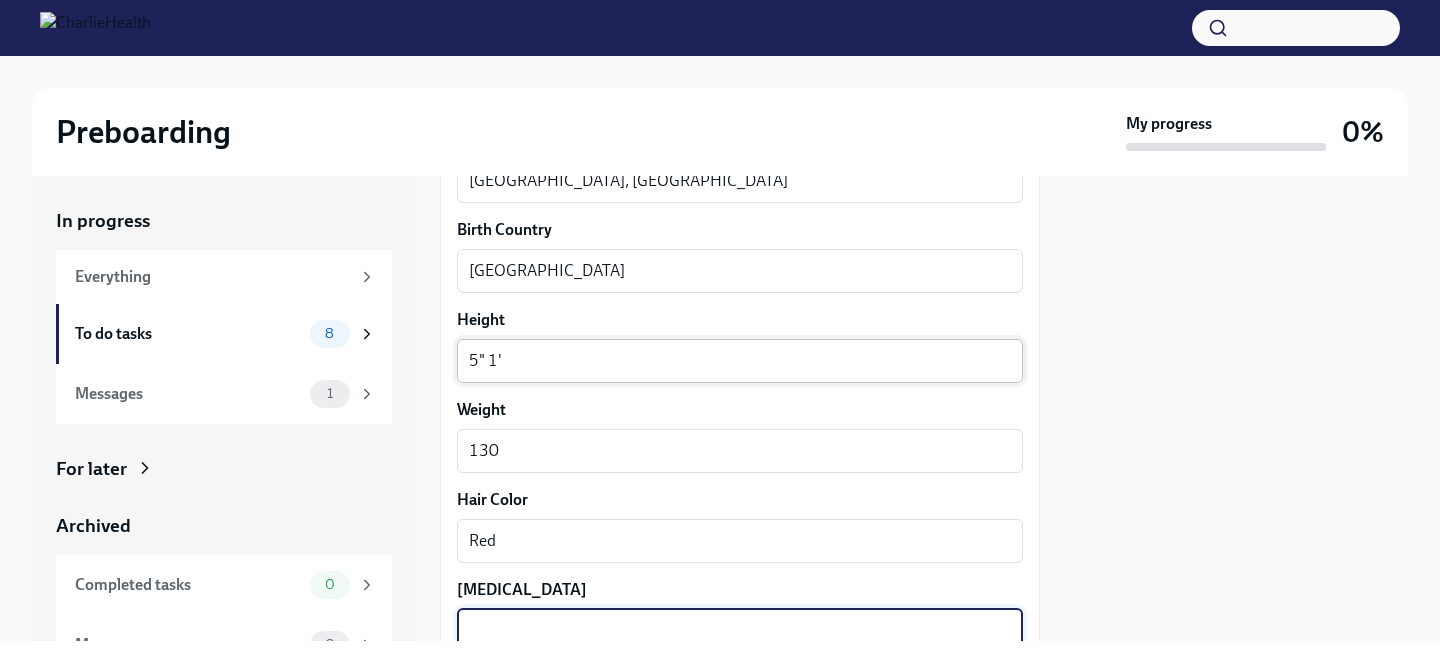 scroll, scrollTop: 1893, scrollLeft: 0, axis: vertical 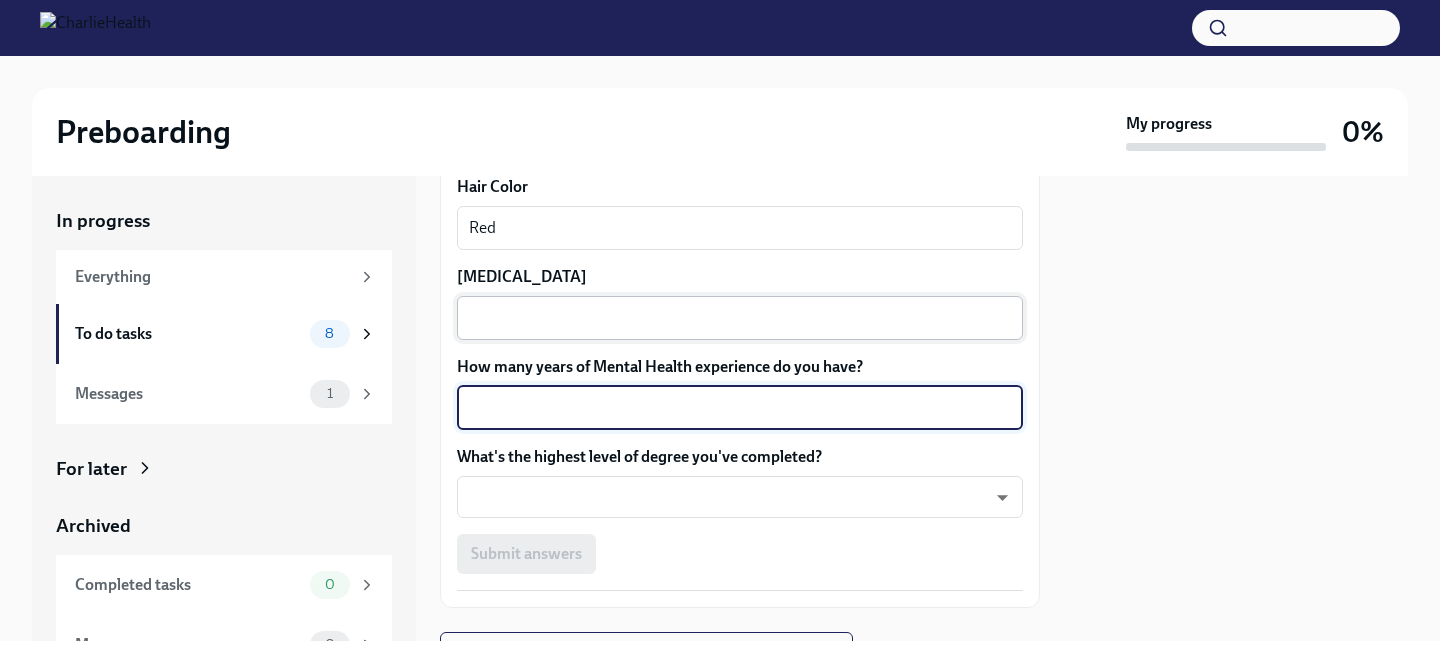 click on "x ​" at bounding box center [740, 318] 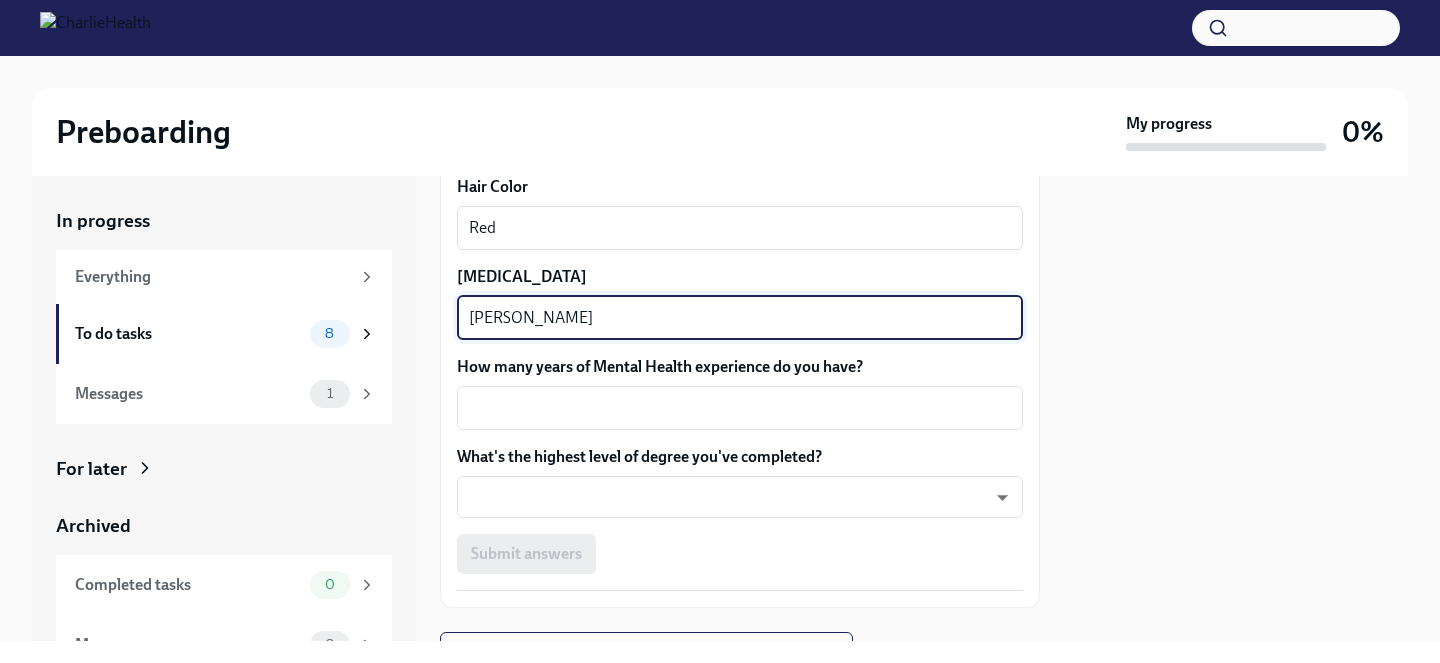 type on "[PERSON_NAME]" 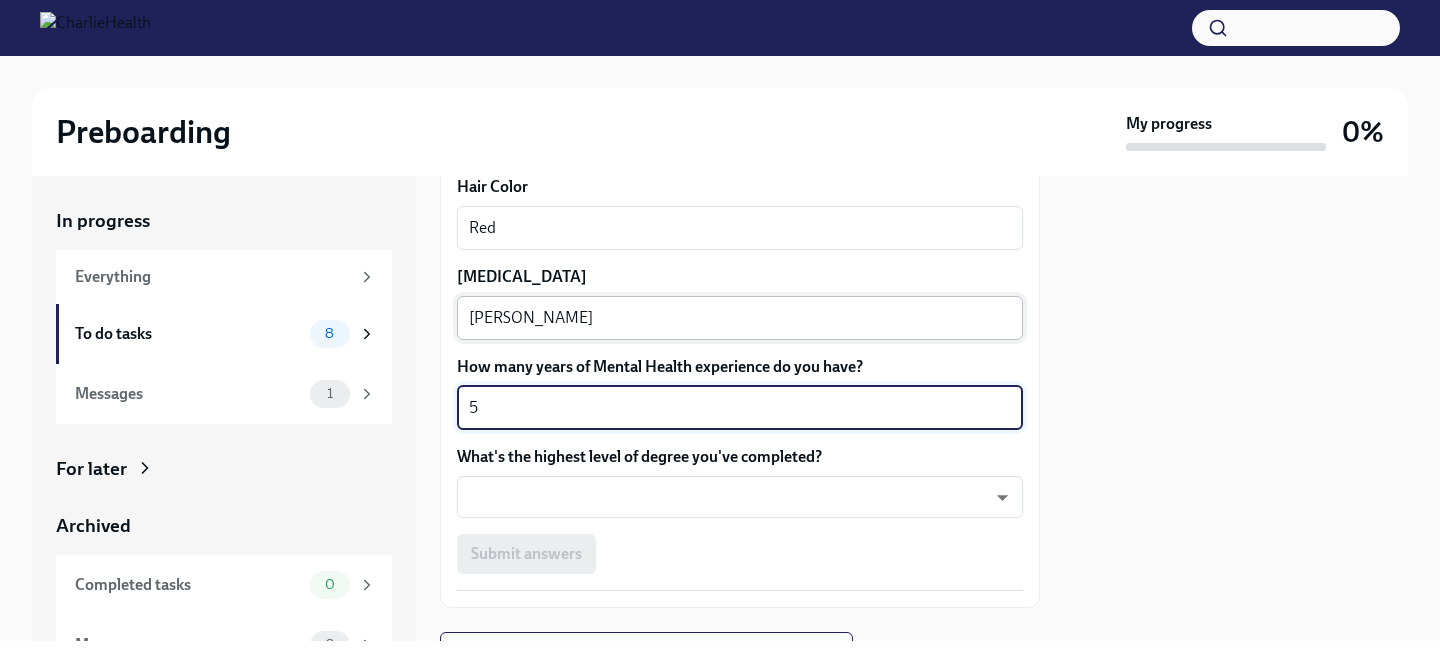 type on "5" 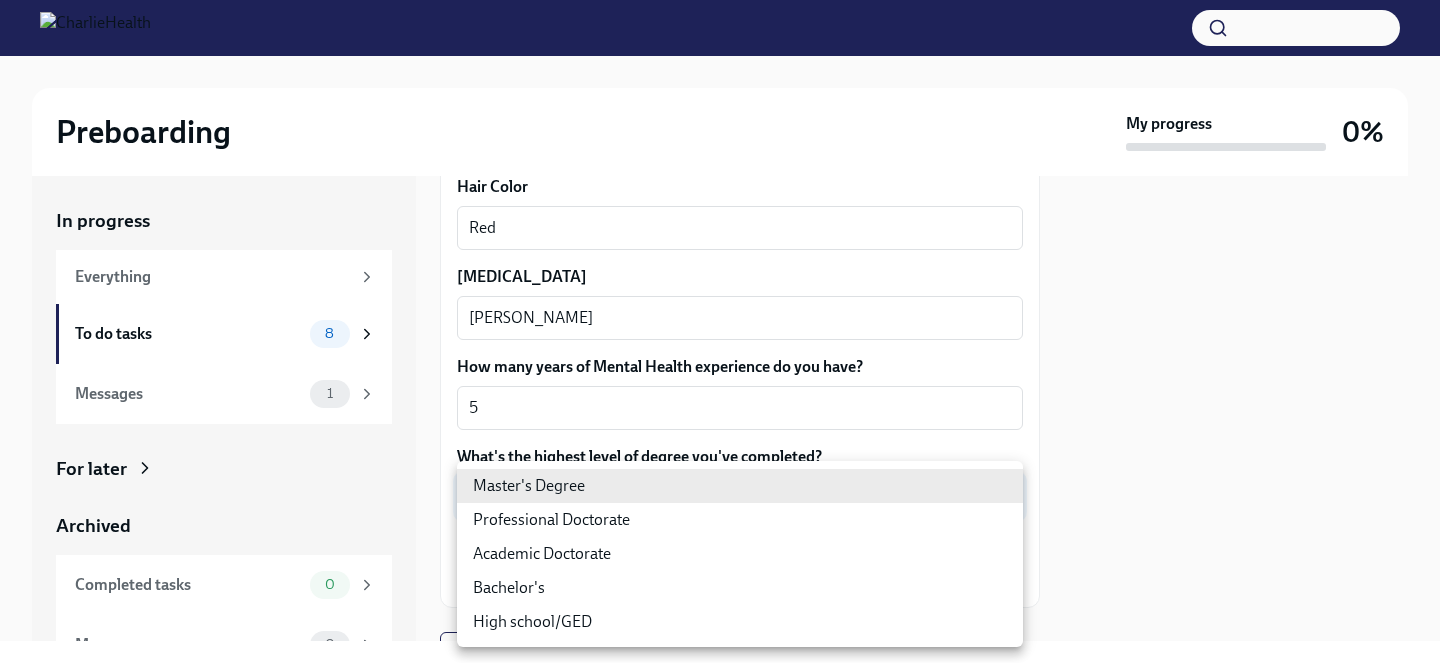 click on "Preboarding My progress 0% In progress Everything To do tasks 8 Messages 1 For later Archived Completed tasks 0 Messages 0 Fill out the onboarding form To Do Due  in a day We need some info from you to start setting you up in payroll and other systems.  Please fill out this form ASAP  Please note each field needs to be completed in order for you to submit.
Note : Please fill out this form as accurately as possible. Several states require specific demographic information that we have to input on your behalf. We understand that some of these questions feel personal to answer, and we appreciate your understanding that this is required for compliance clearance. About you Your preferred first name [PERSON_NAME] ​ Your legal last name [PERSON_NAME] x ​ Please provide any previous names/ aliases-put None if N/A [PERSON_NAME]; [PERSON_NAME] x ​ Street Address [STREET_ADDRESS][GEOGRAPHIC_DATA][PERSON_NAME] Address 2 Apt 618 ​ Postal Code 75201 ​ City [GEOGRAPHIC_DATA]/Region [GEOGRAPHIC_DATA] ​ Country [GEOGRAPHIC_DATA] ​ Date of Birth (MM/DD/YYYY) x x" at bounding box center [720, 331] 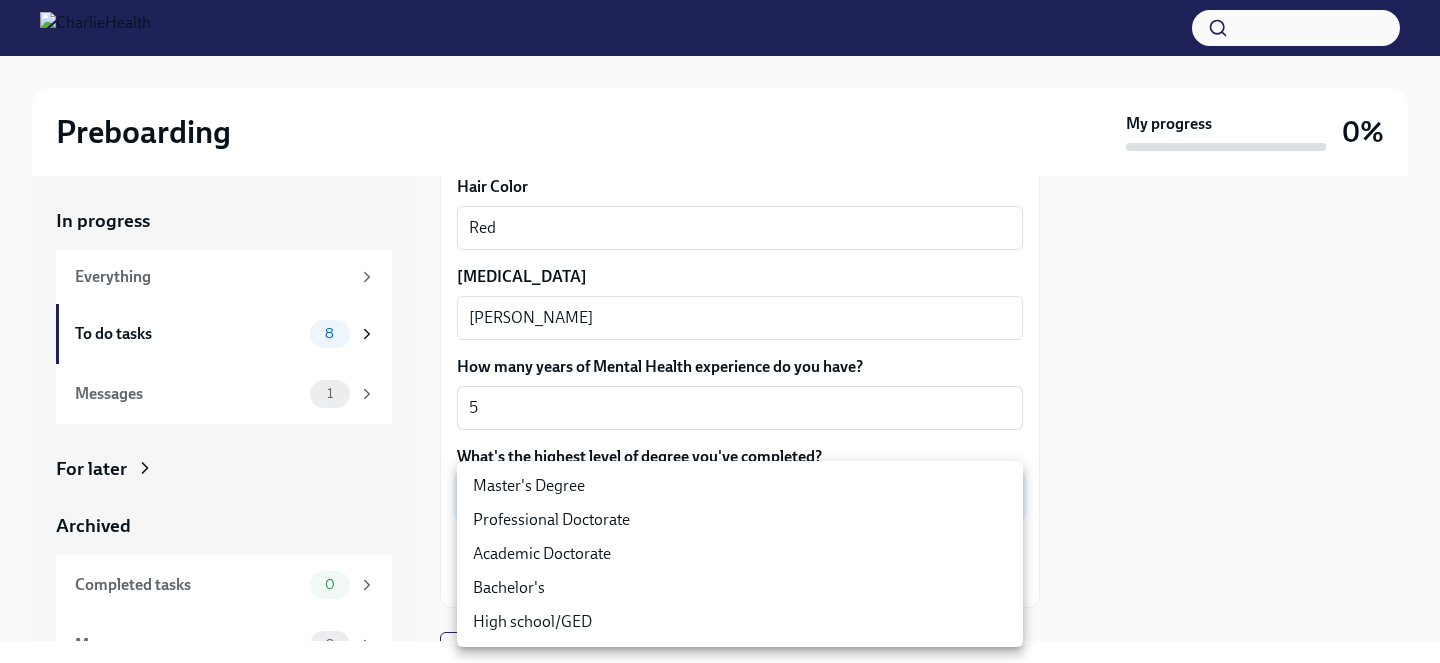 click on "Master's Degree" at bounding box center (740, 486) 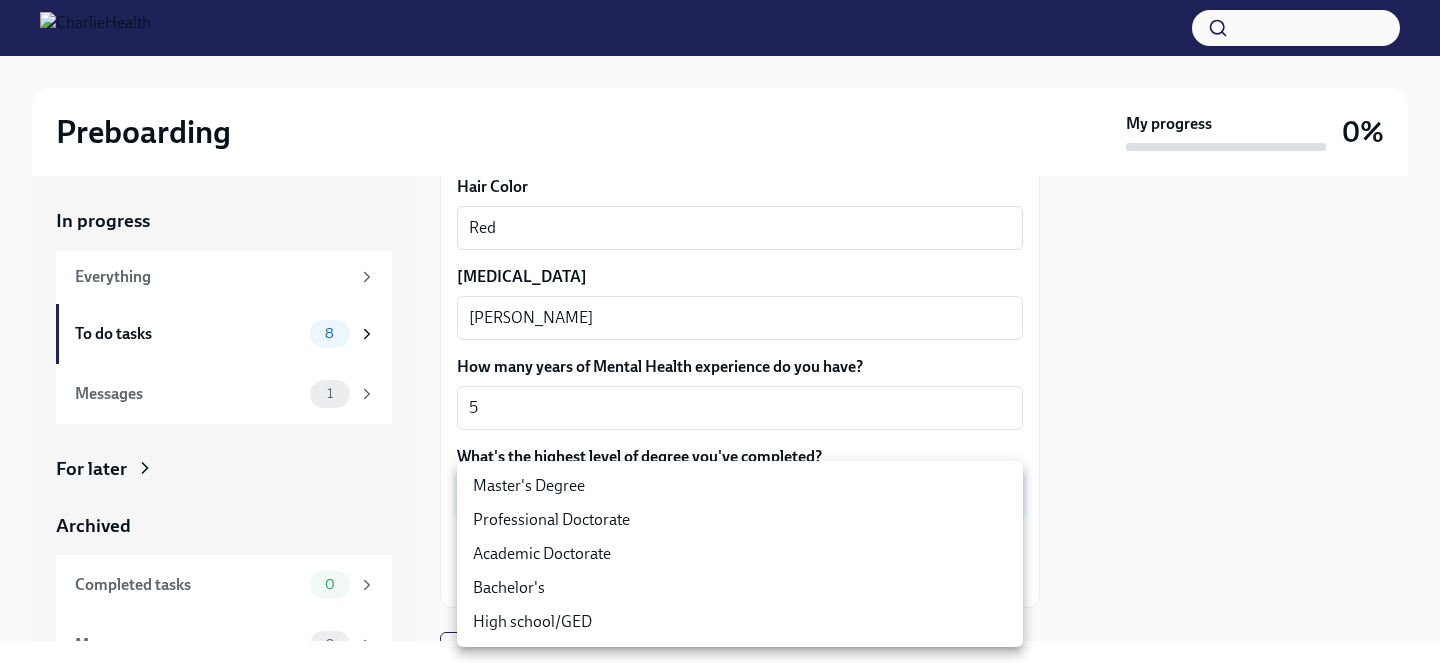 type on "2vBr-ghkD" 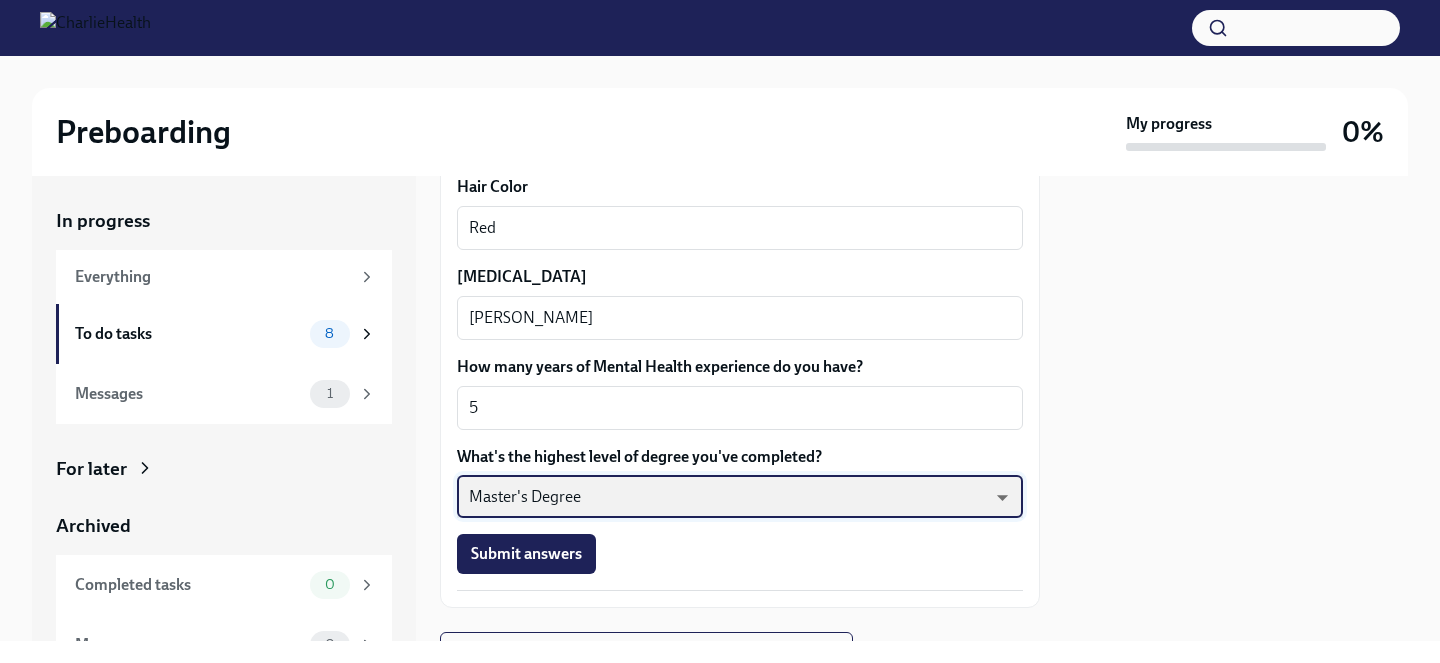 scroll, scrollTop: 1986, scrollLeft: 0, axis: vertical 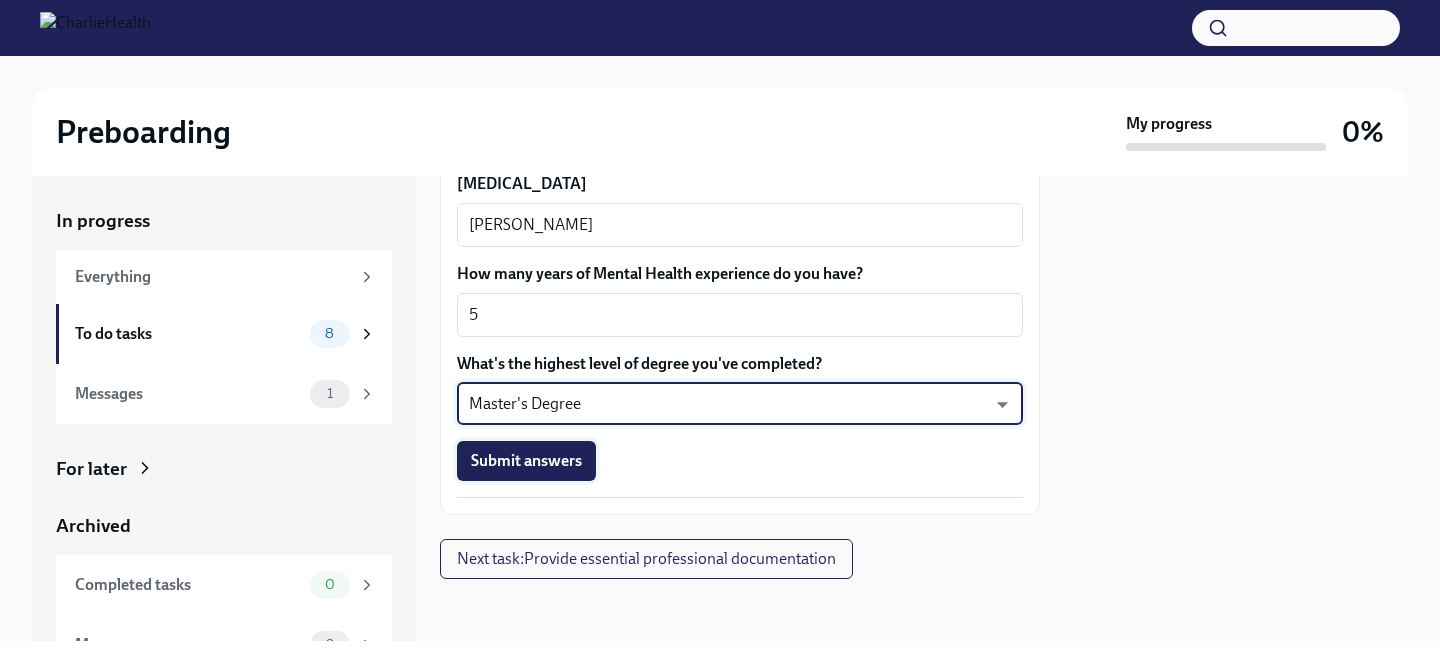 click on "Submit answers" at bounding box center [526, 461] 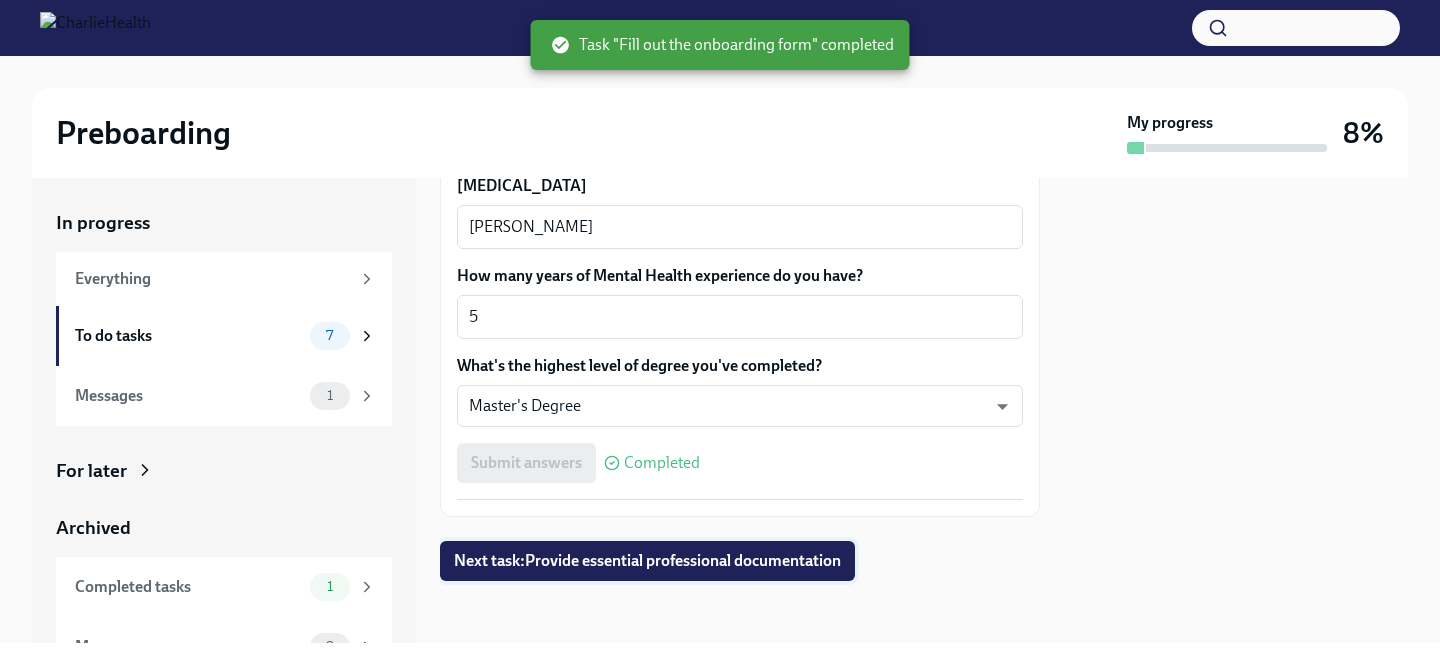 click on "Next task :  Provide essential professional documentation" at bounding box center (647, 561) 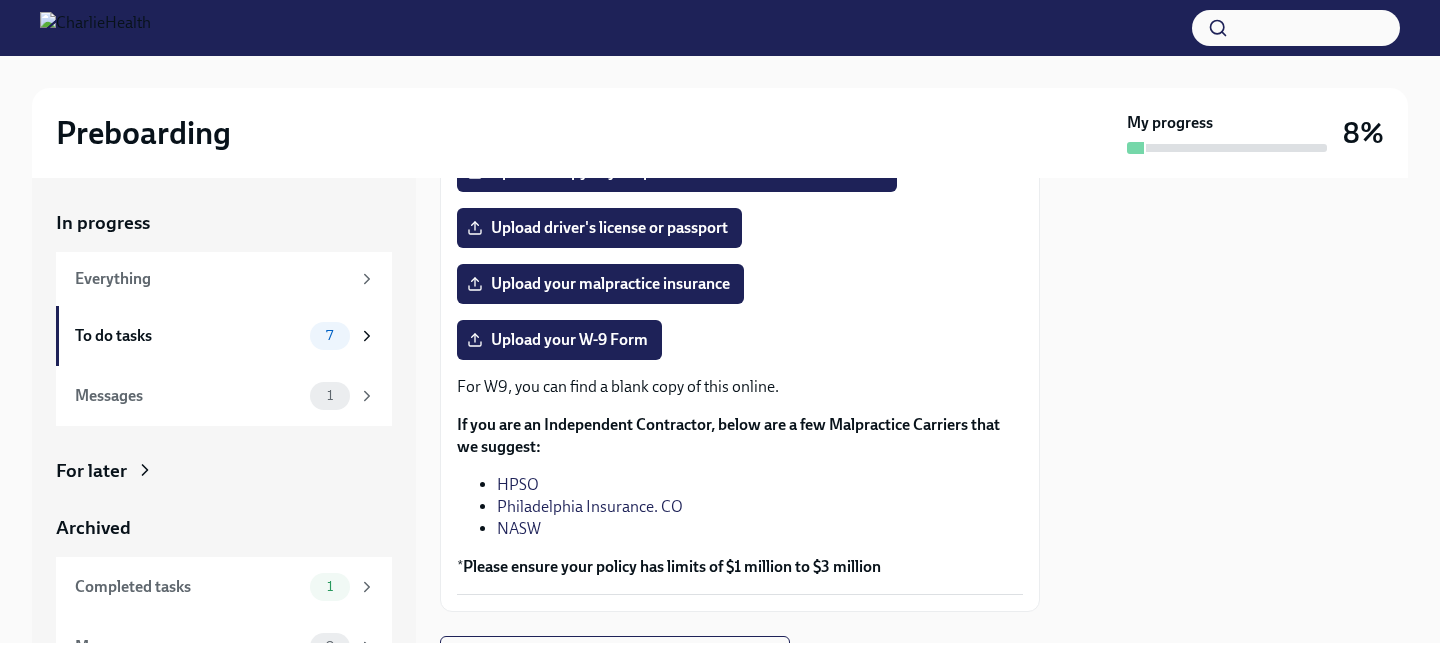 scroll, scrollTop: 461, scrollLeft: 0, axis: vertical 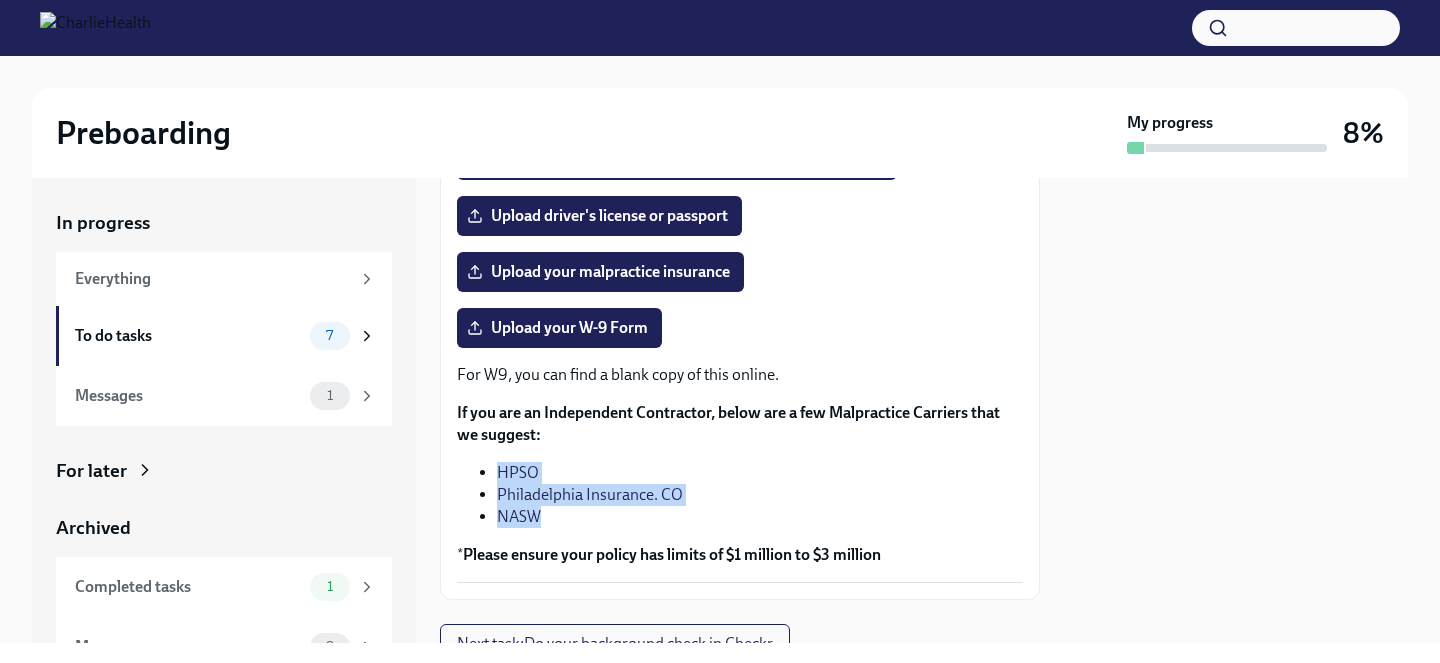 drag, startPoint x: 544, startPoint y: 515, endPoint x: 493, endPoint y: 477, distance: 63.600315 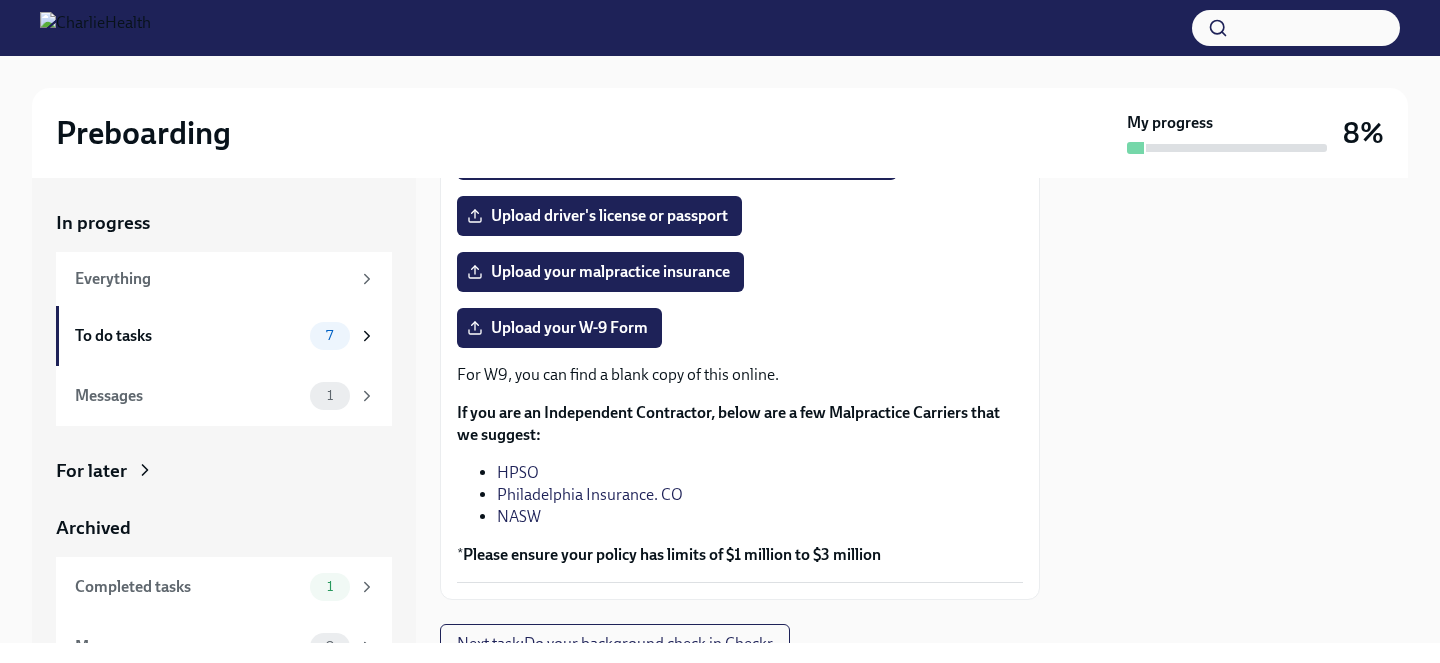click on "Upload driver's license or passport" at bounding box center [740, 216] 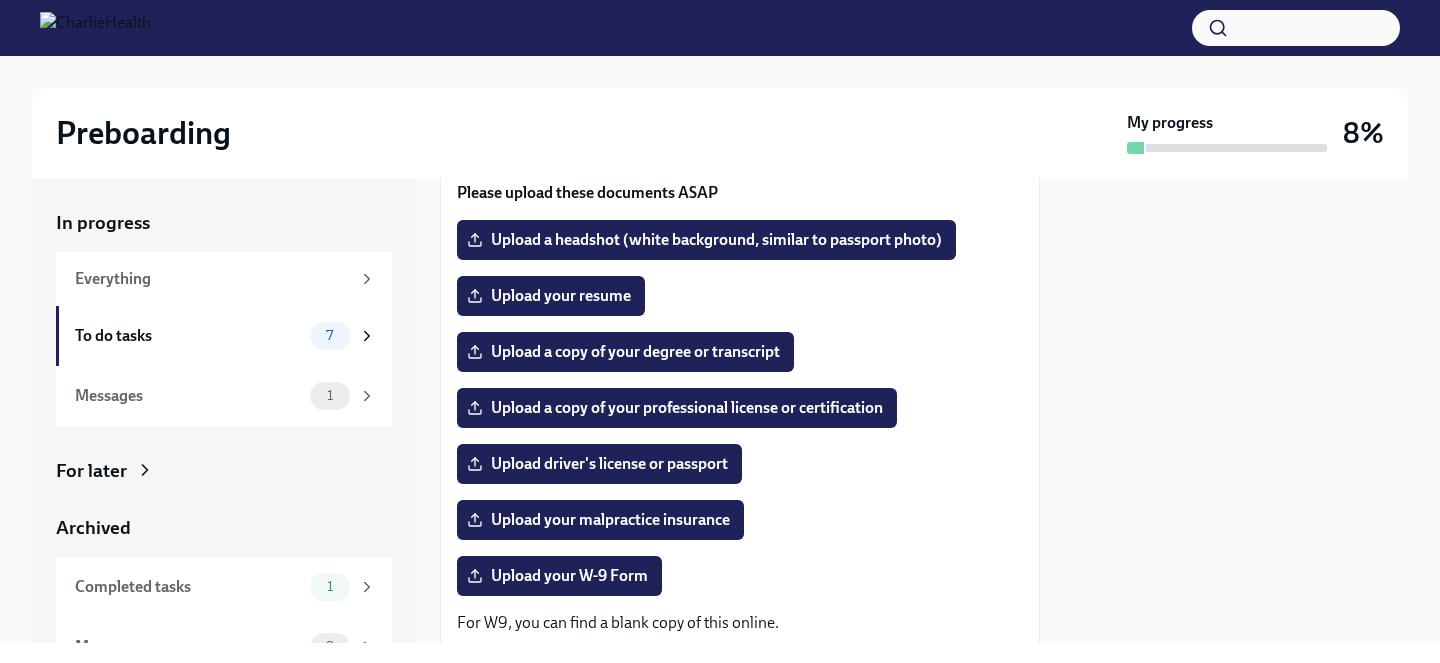 scroll, scrollTop: 257, scrollLeft: 0, axis: vertical 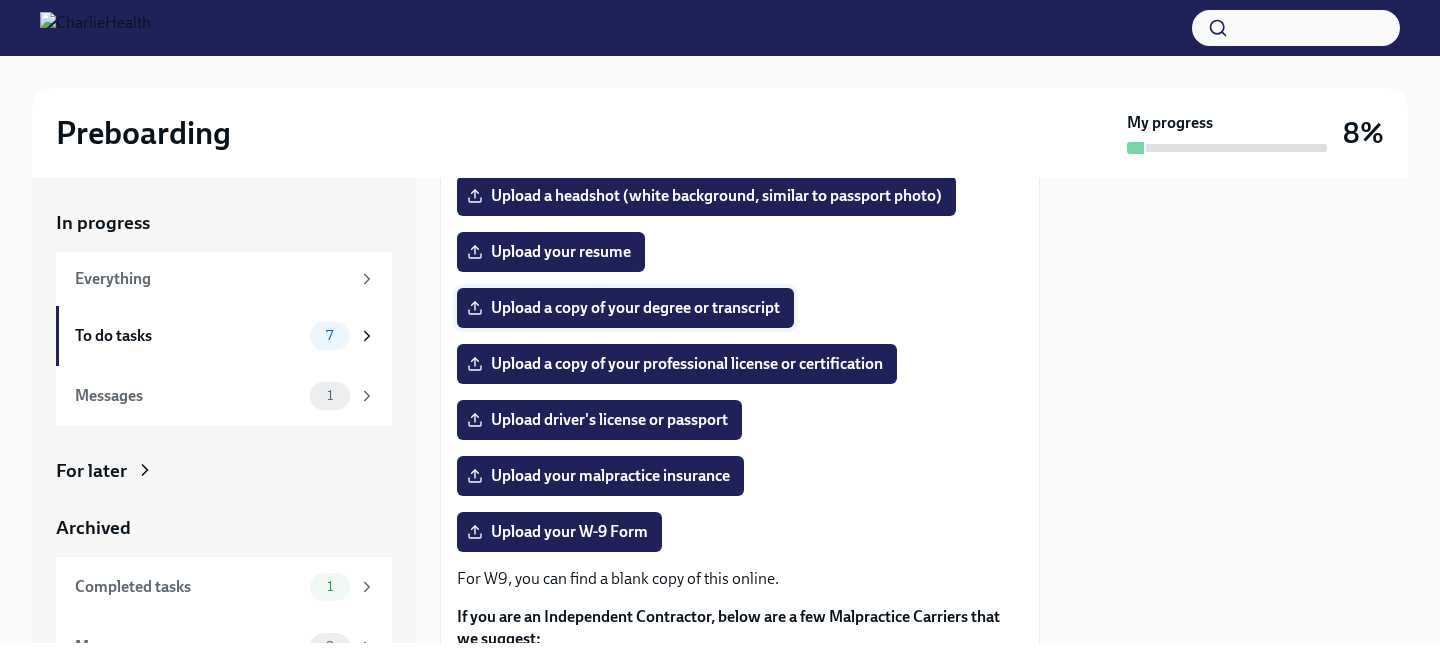 click on "Upload a copy of your degree or transcript" at bounding box center (625, 308) 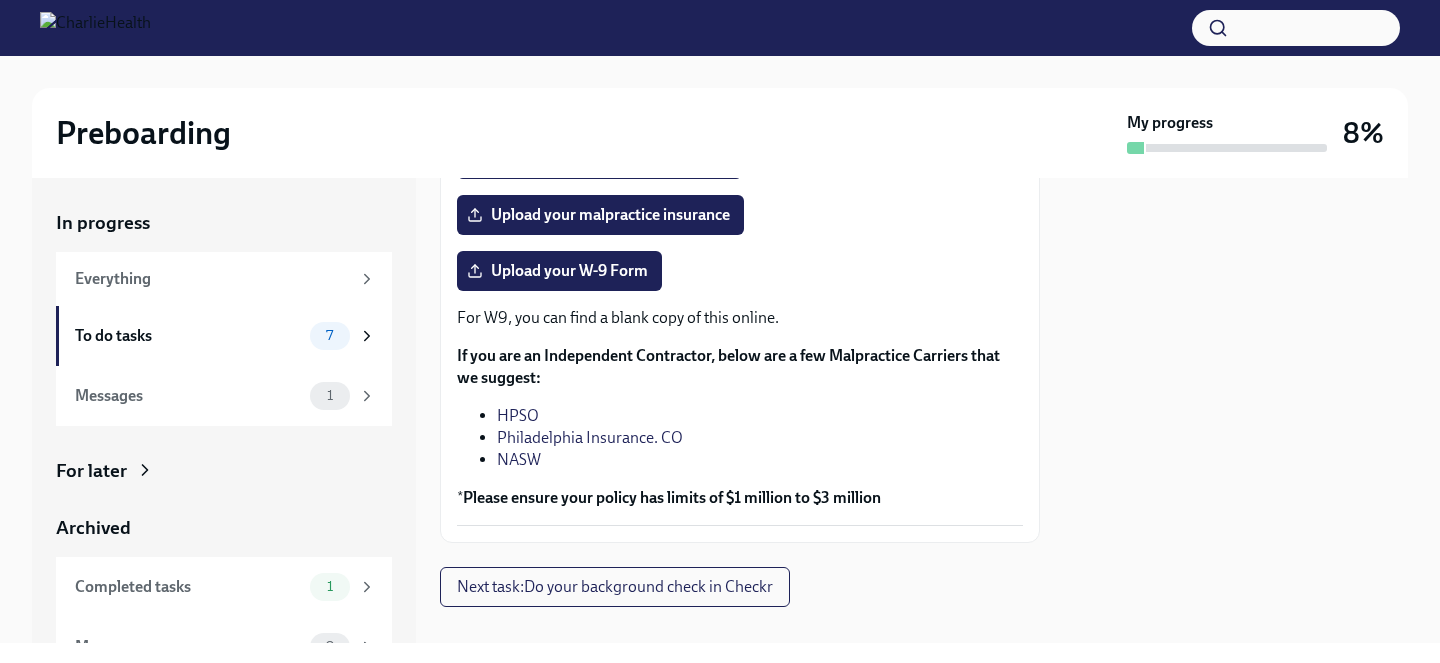 scroll, scrollTop: 546, scrollLeft: 0, axis: vertical 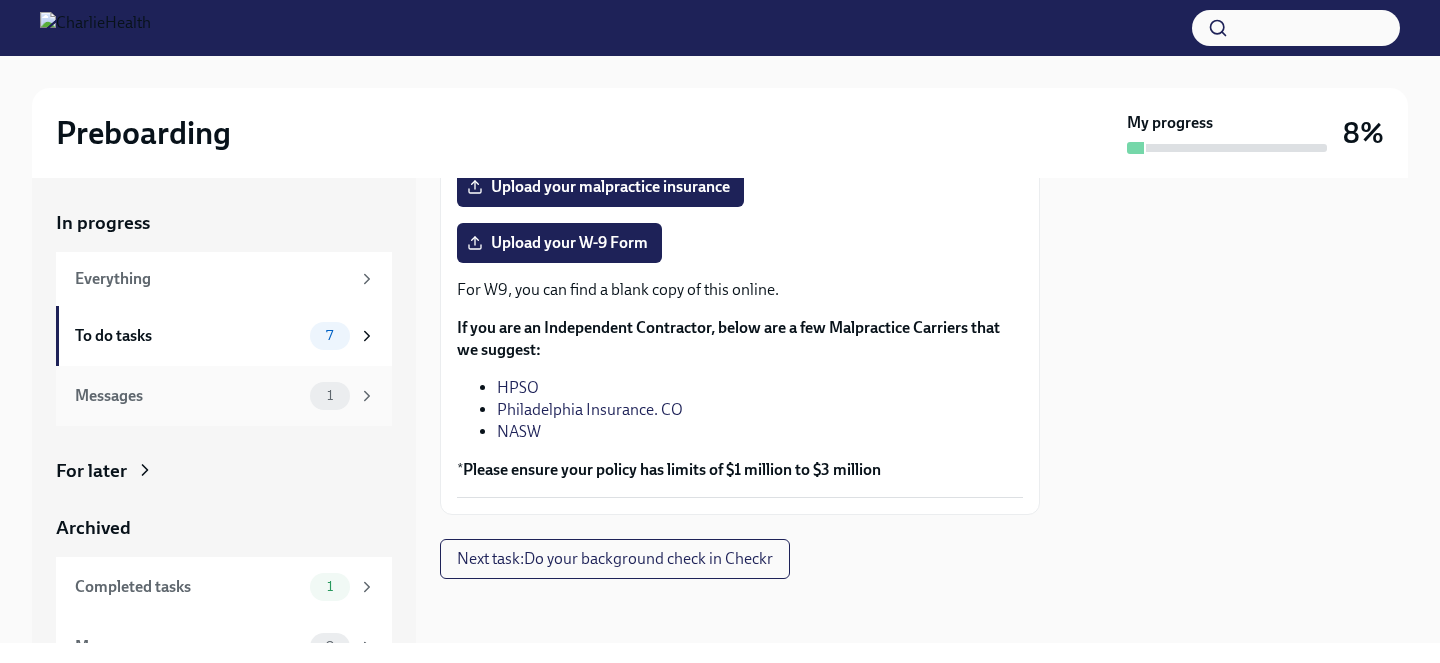 click 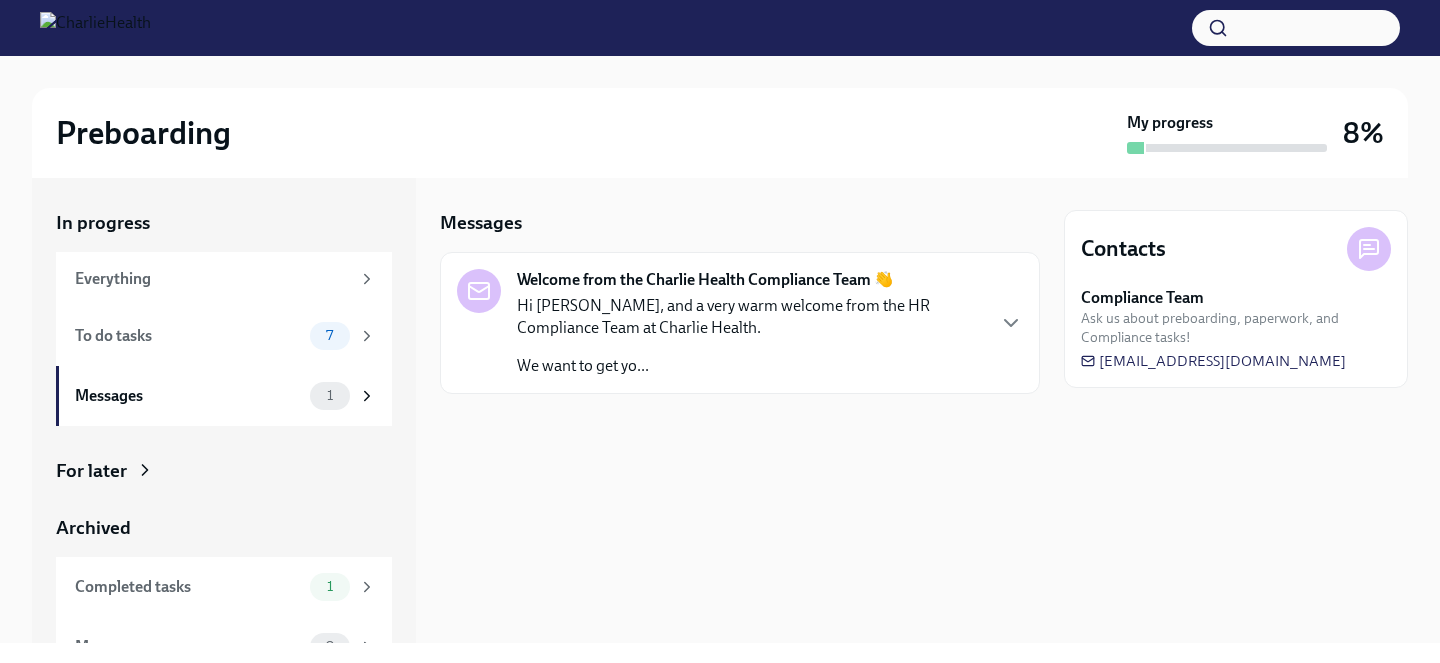 click on "Hi [PERSON_NAME], and a very warm welcome from the HR Compliance Team at Charlie Health." at bounding box center [750, 317] 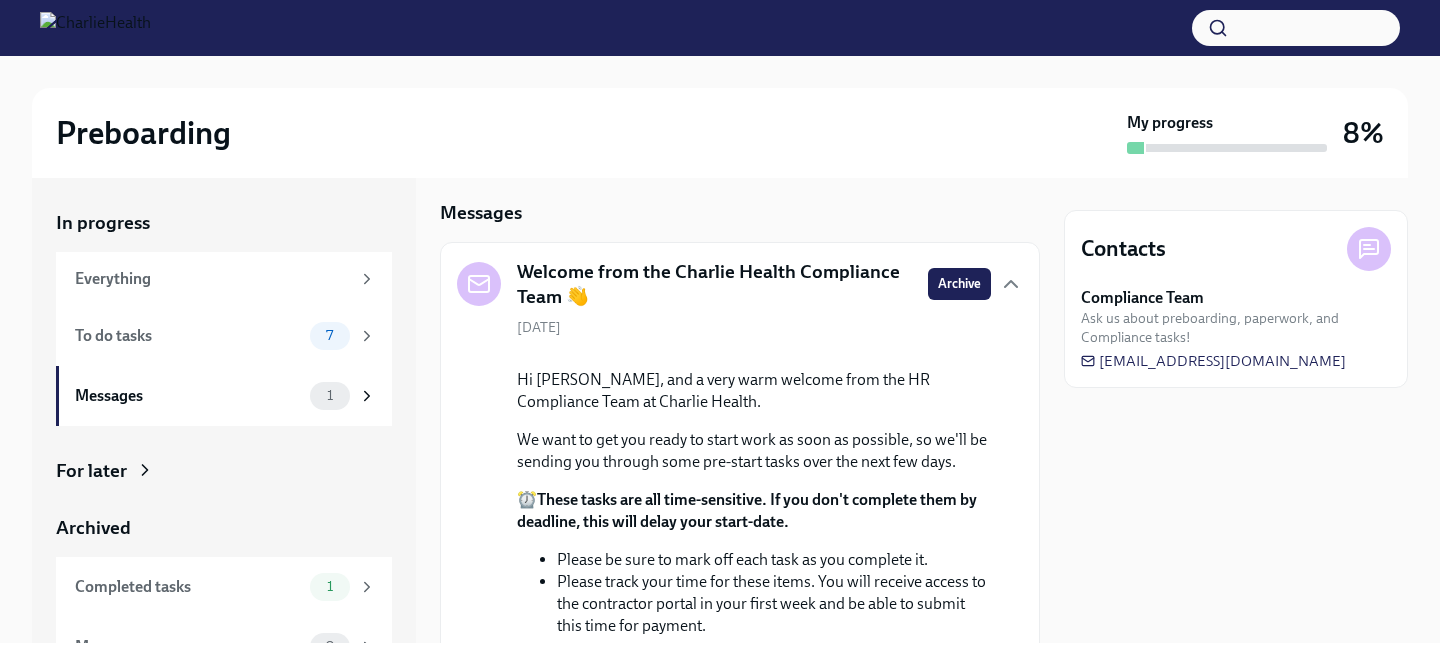 scroll, scrollTop: 0, scrollLeft: 0, axis: both 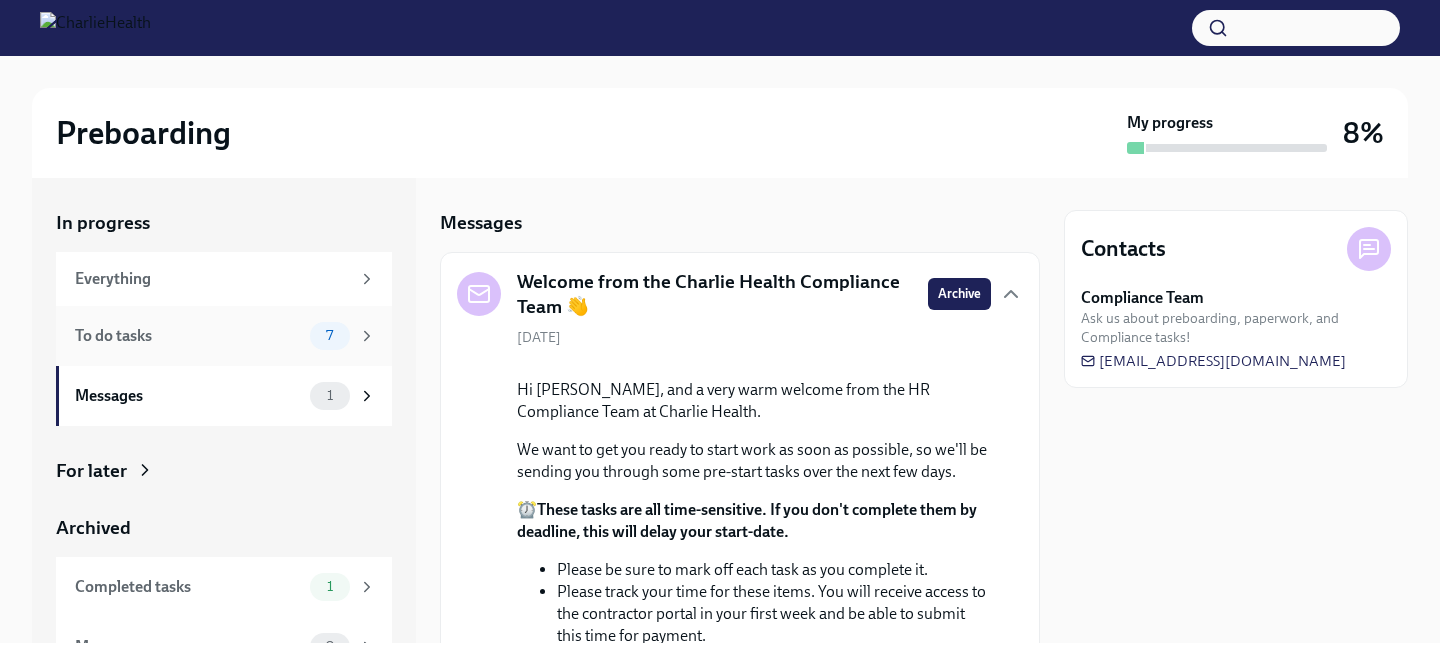 click on "To do tasks" at bounding box center (188, 336) 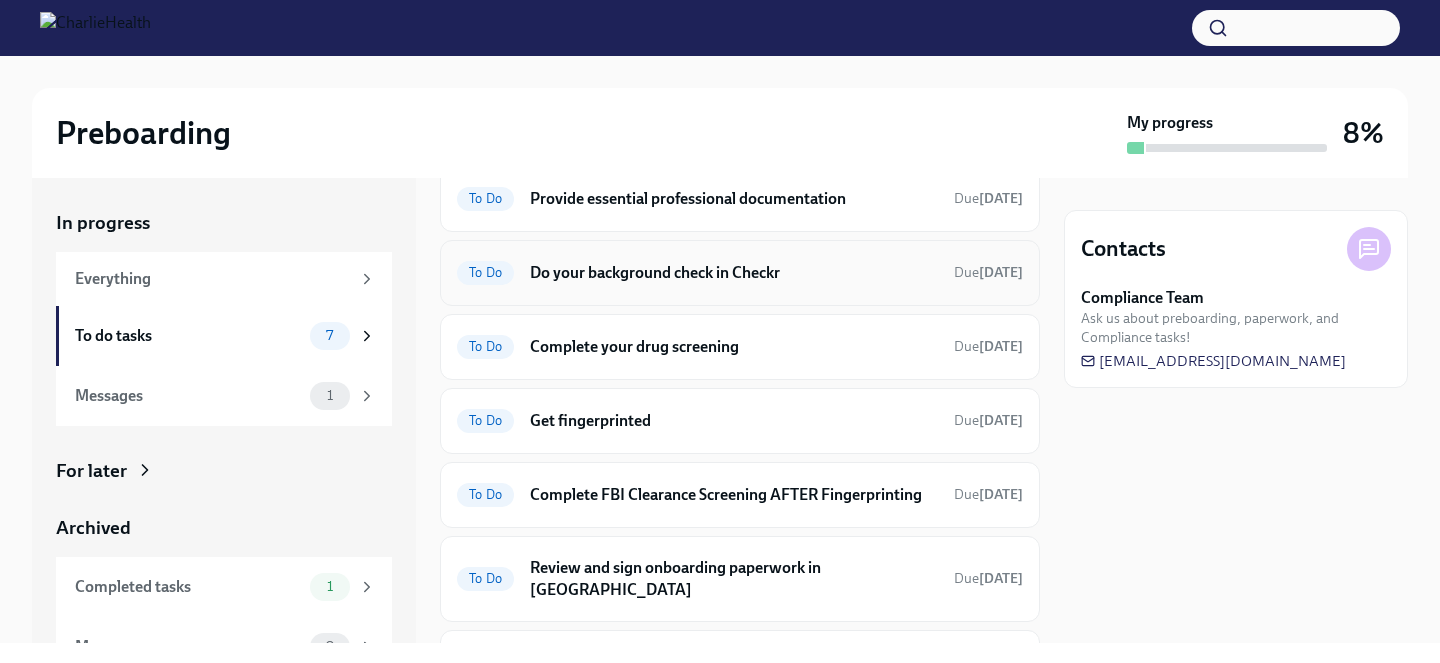 scroll, scrollTop: 0, scrollLeft: 0, axis: both 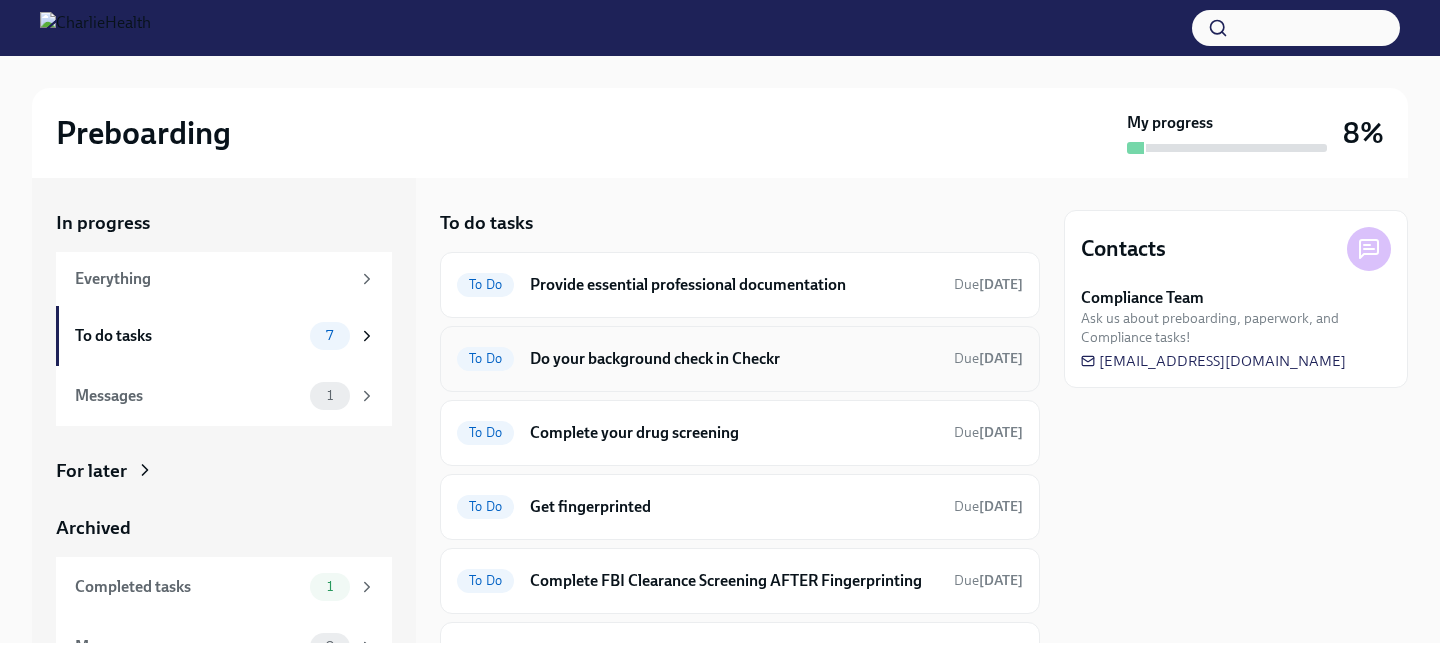 click on "Do your background check in Checkr" at bounding box center [734, 359] 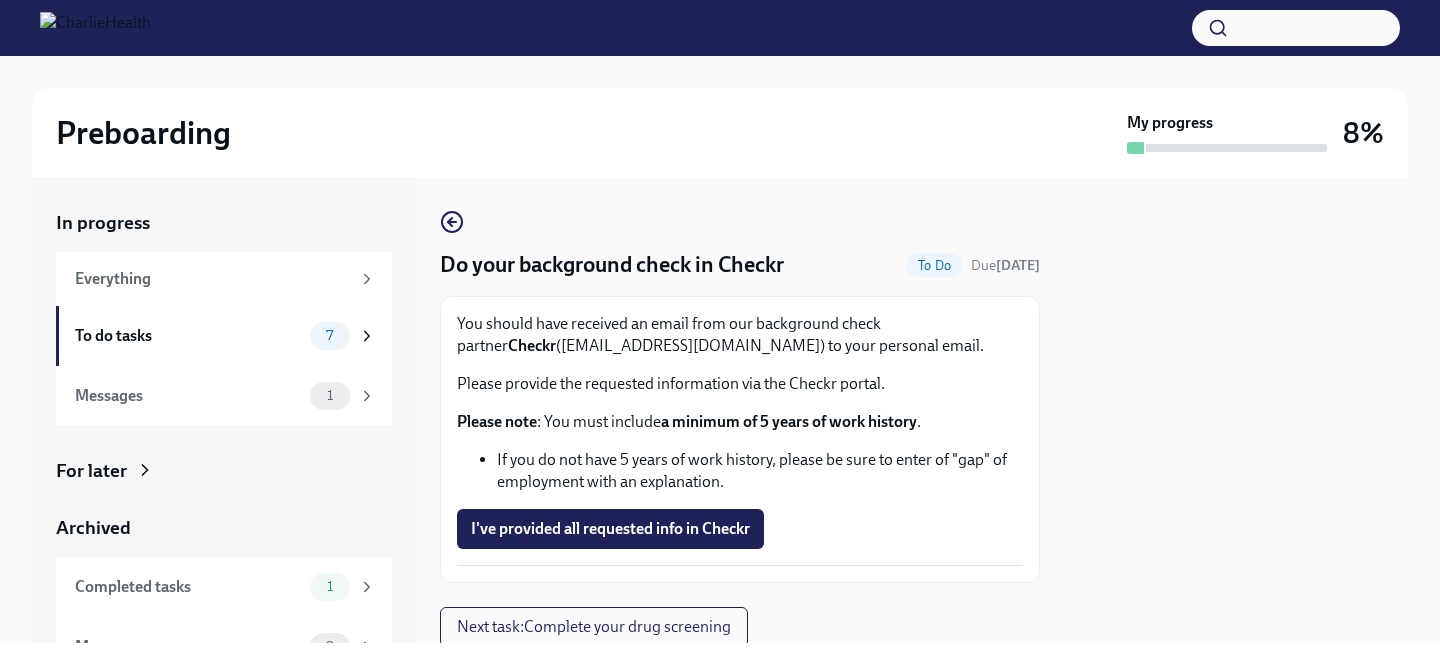scroll, scrollTop: 68, scrollLeft: 0, axis: vertical 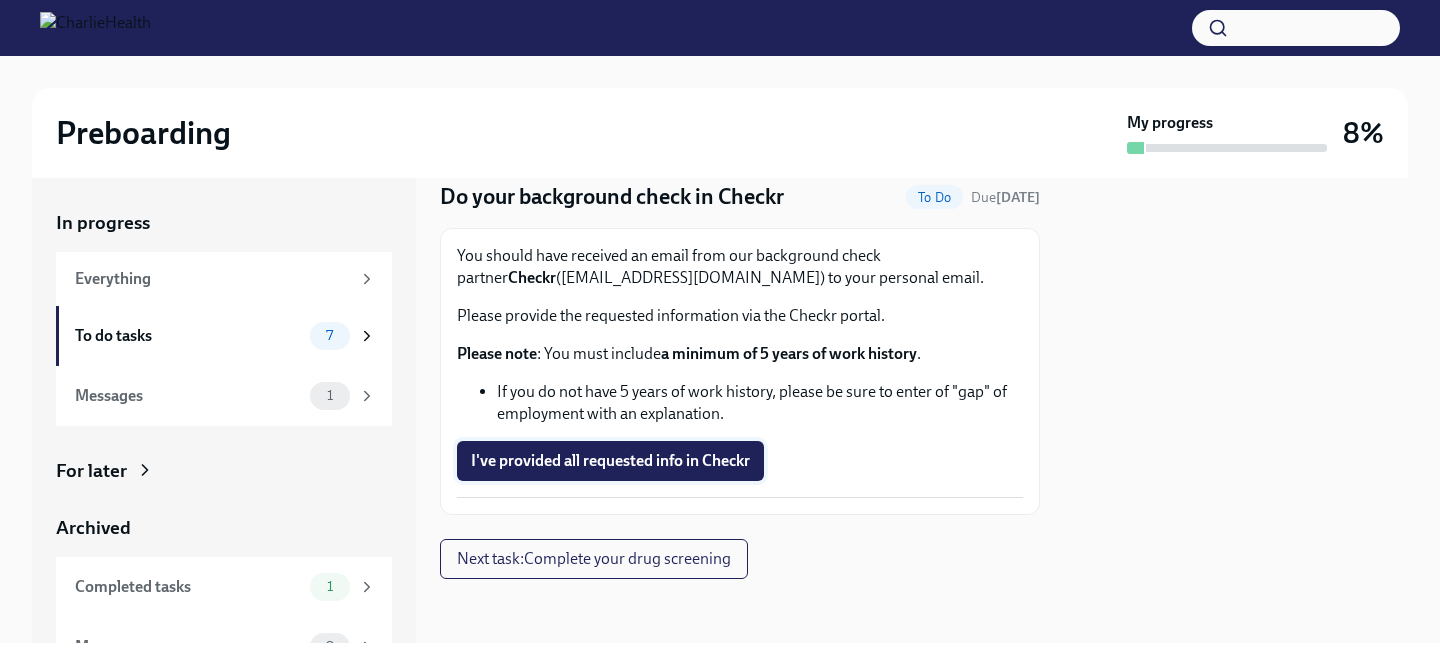 click on "I've provided all requested info in Checkr" at bounding box center [610, 461] 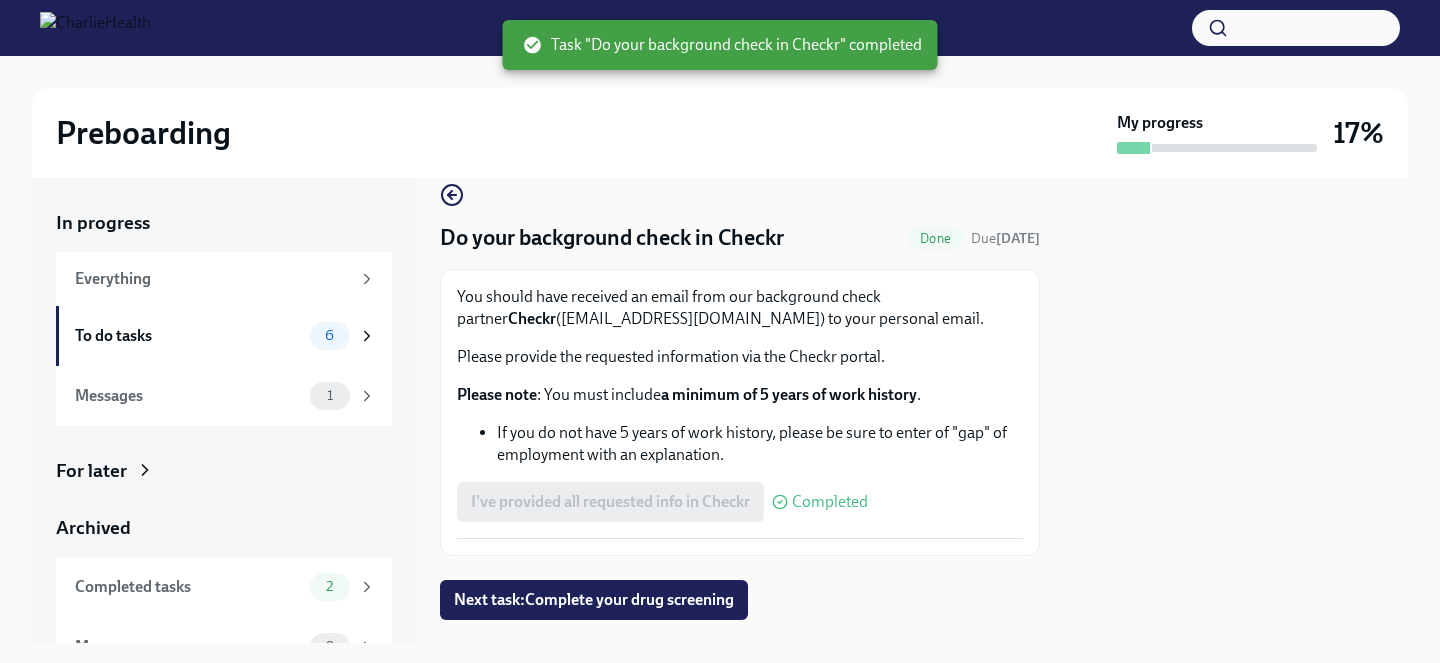 scroll, scrollTop: 0, scrollLeft: 0, axis: both 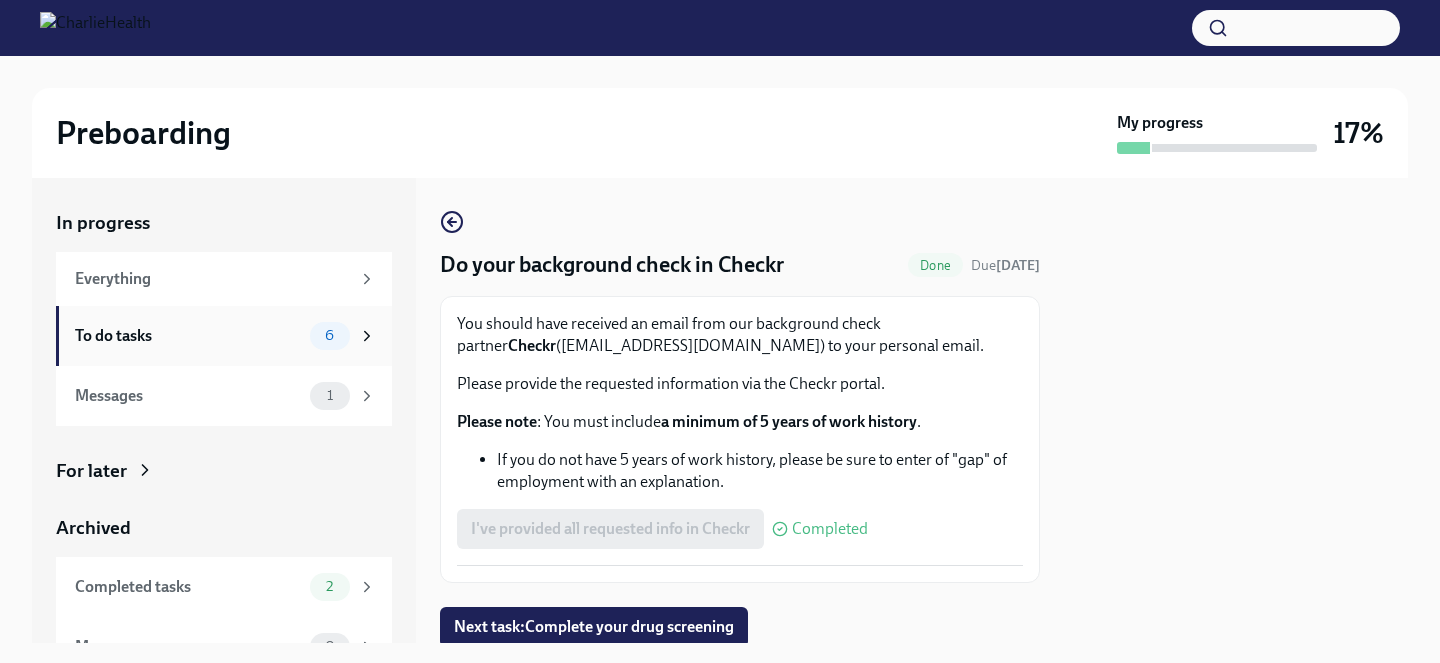 click on "To do tasks" at bounding box center (188, 336) 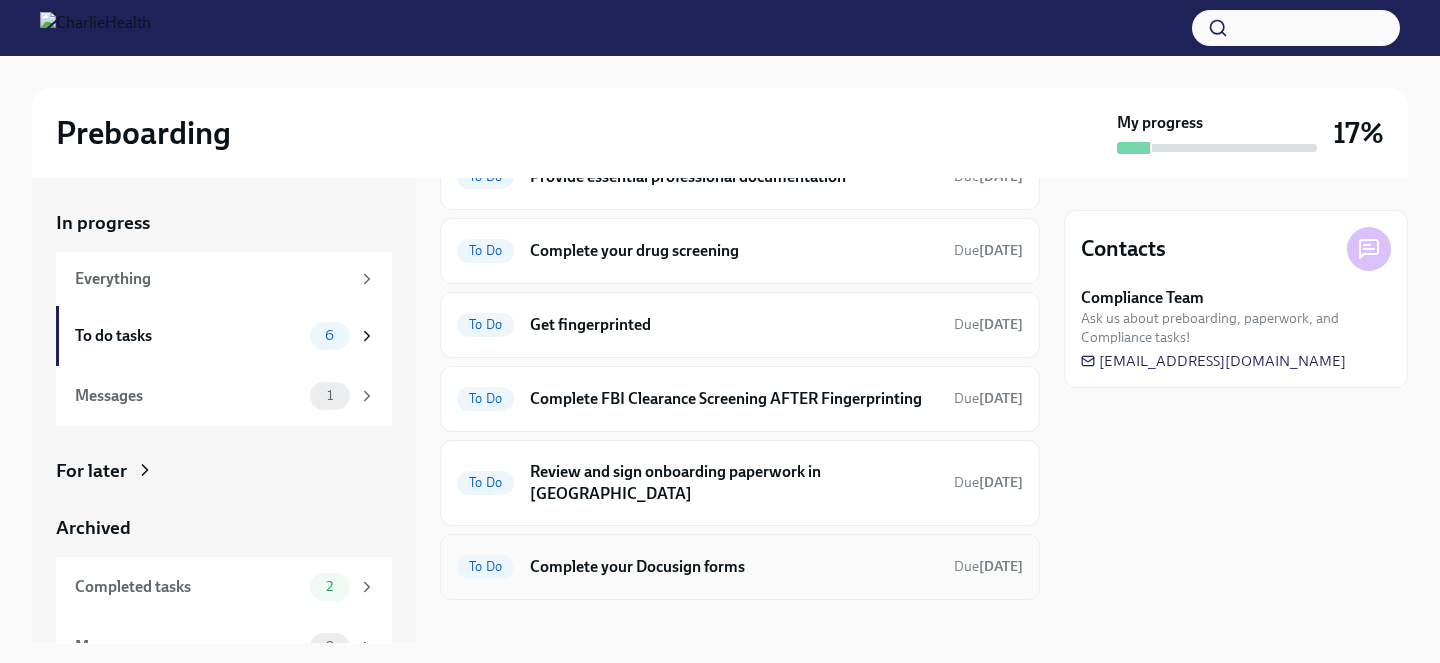 scroll, scrollTop: 0, scrollLeft: 0, axis: both 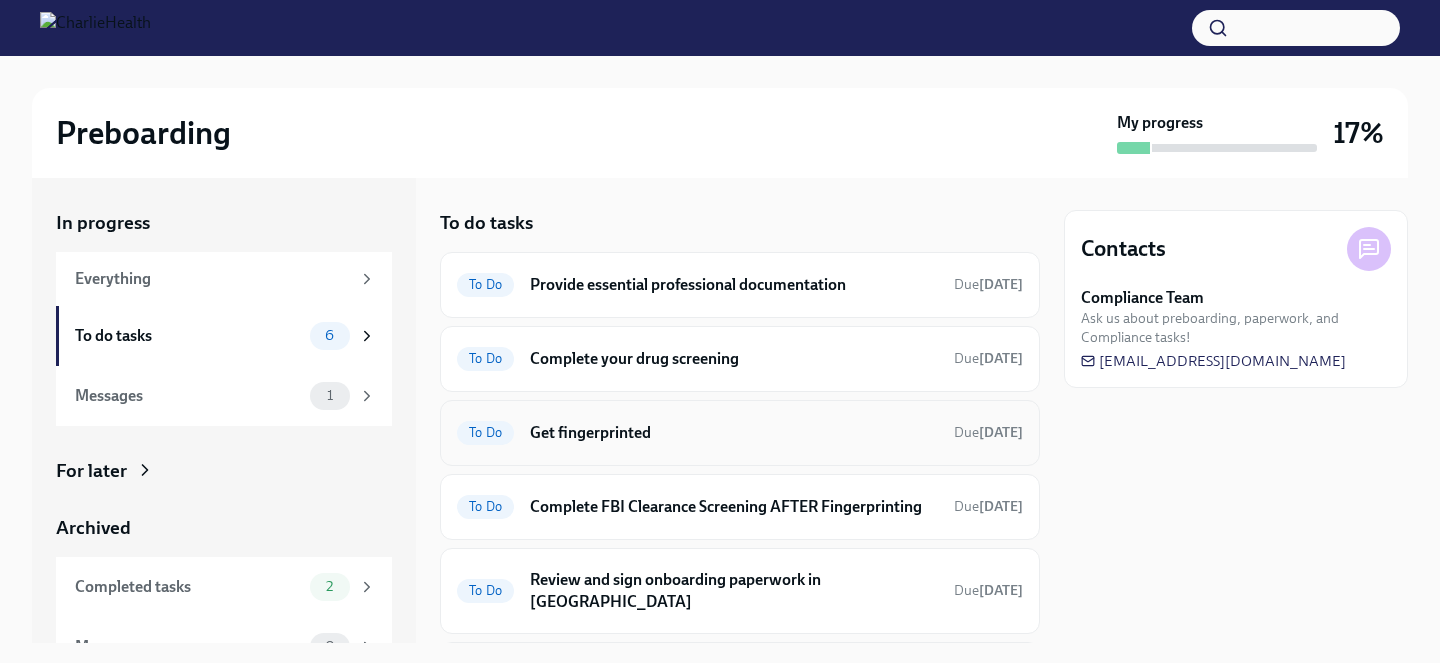 click on "Get fingerprinted" at bounding box center (734, 433) 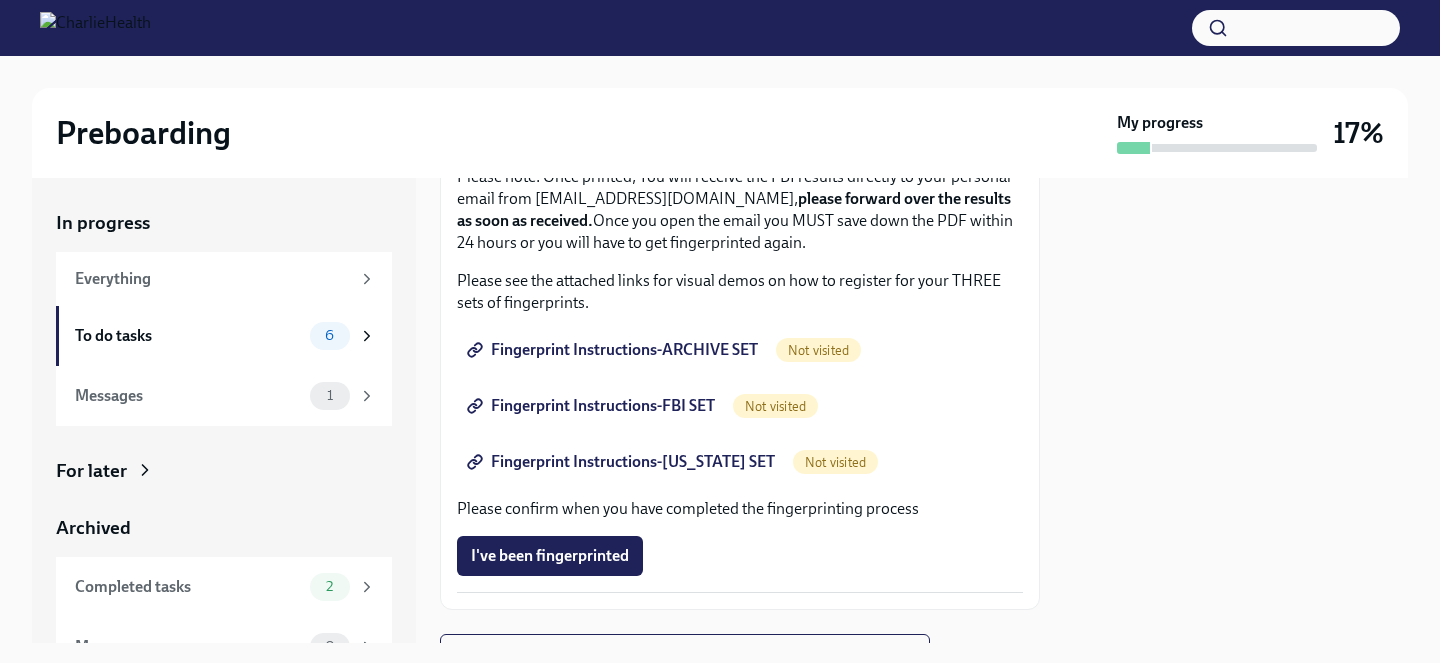 scroll, scrollTop: 264, scrollLeft: 0, axis: vertical 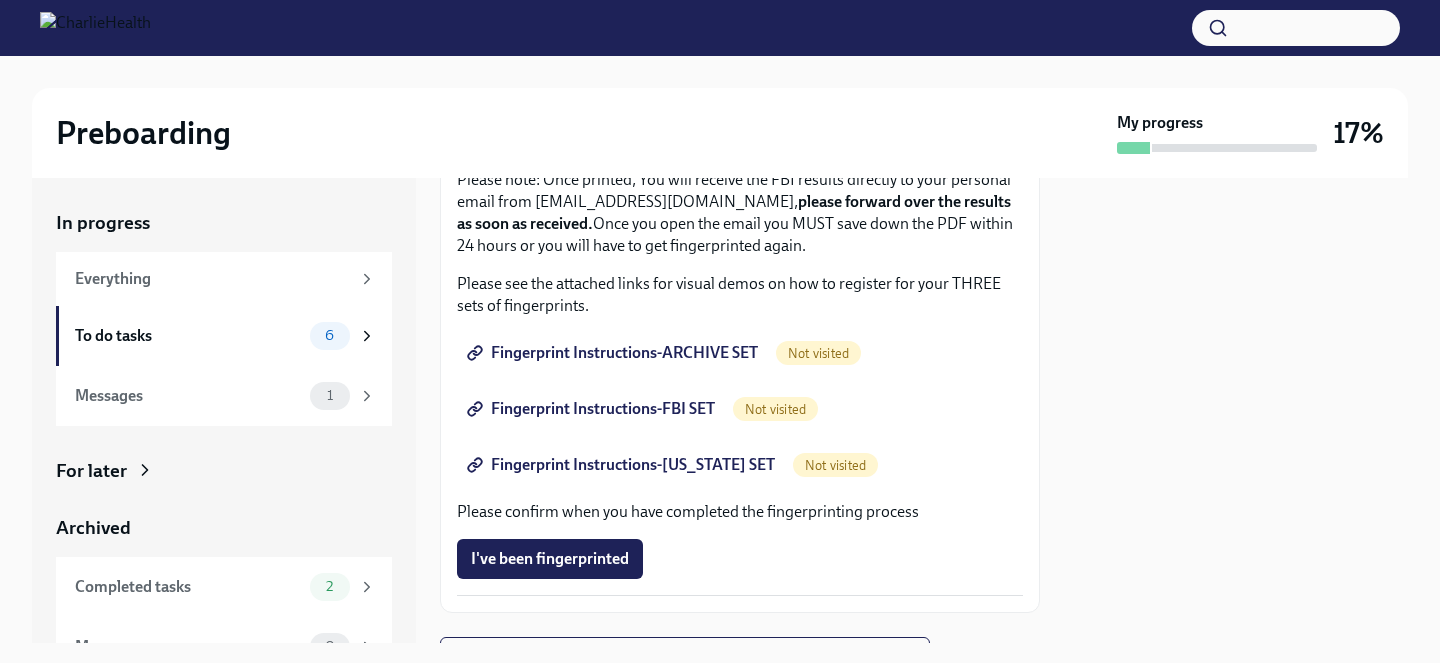 click on "Fingerprint Instructions-ARCHIVE SET" at bounding box center (614, 353) 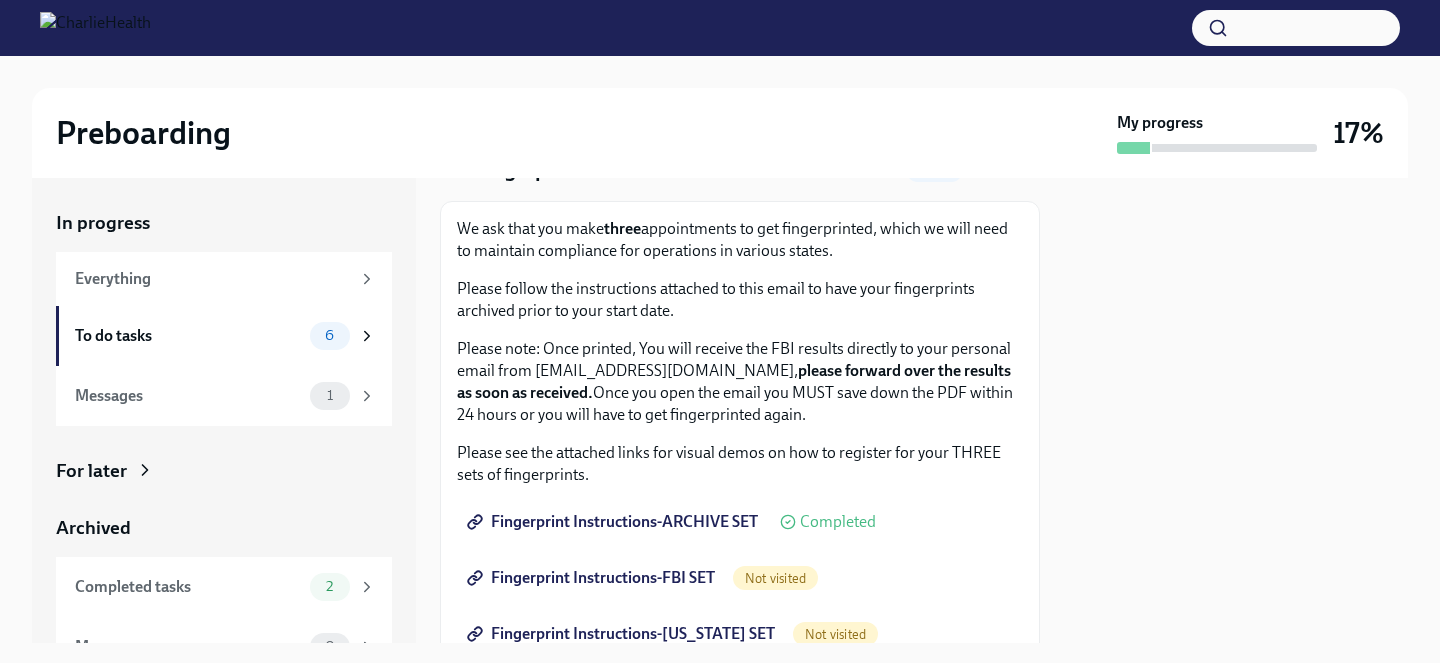 scroll, scrollTop: 16, scrollLeft: 0, axis: vertical 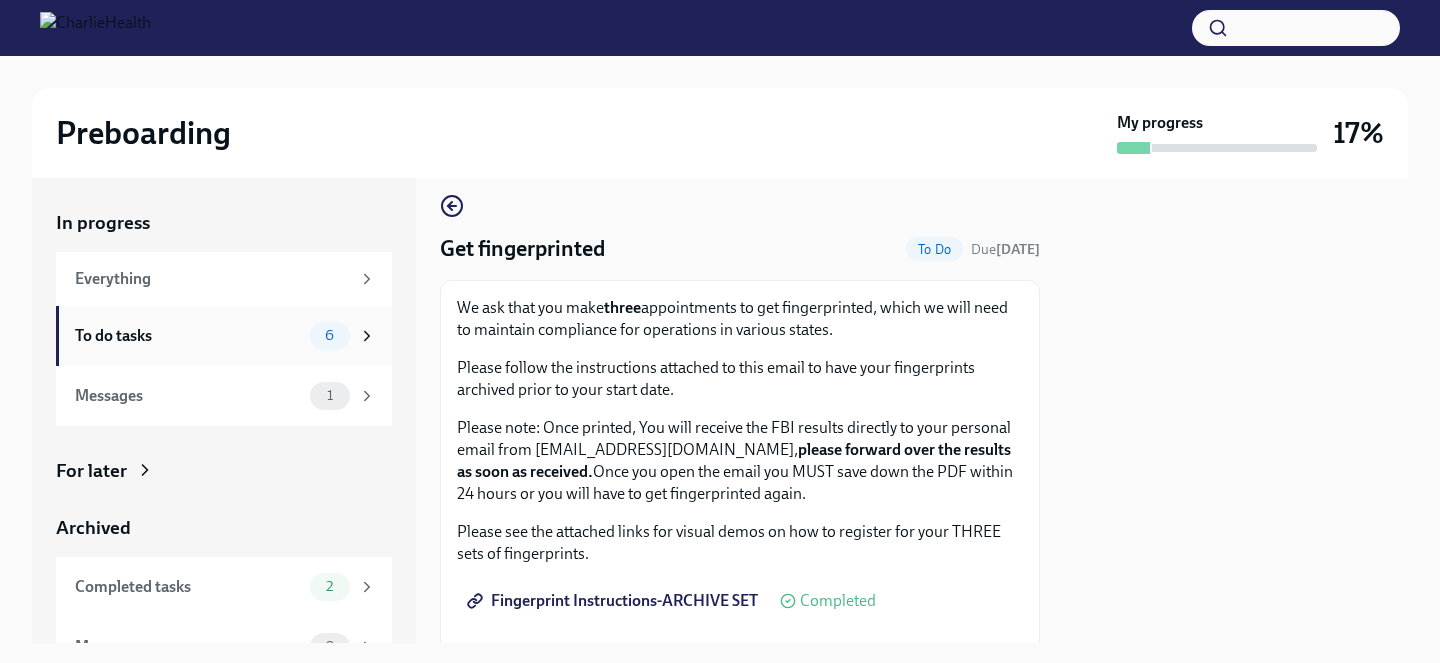 click on "To do tasks" at bounding box center [188, 336] 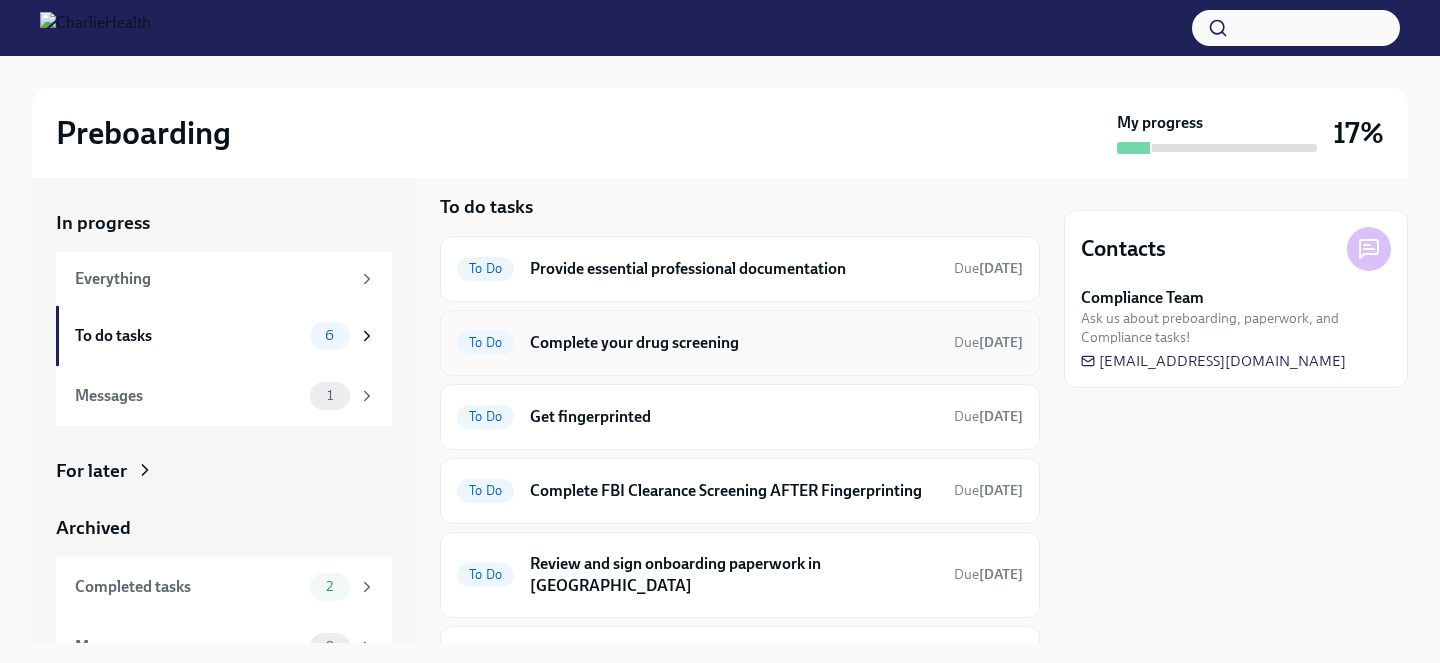 scroll, scrollTop: 0, scrollLeft: 0, axis: both 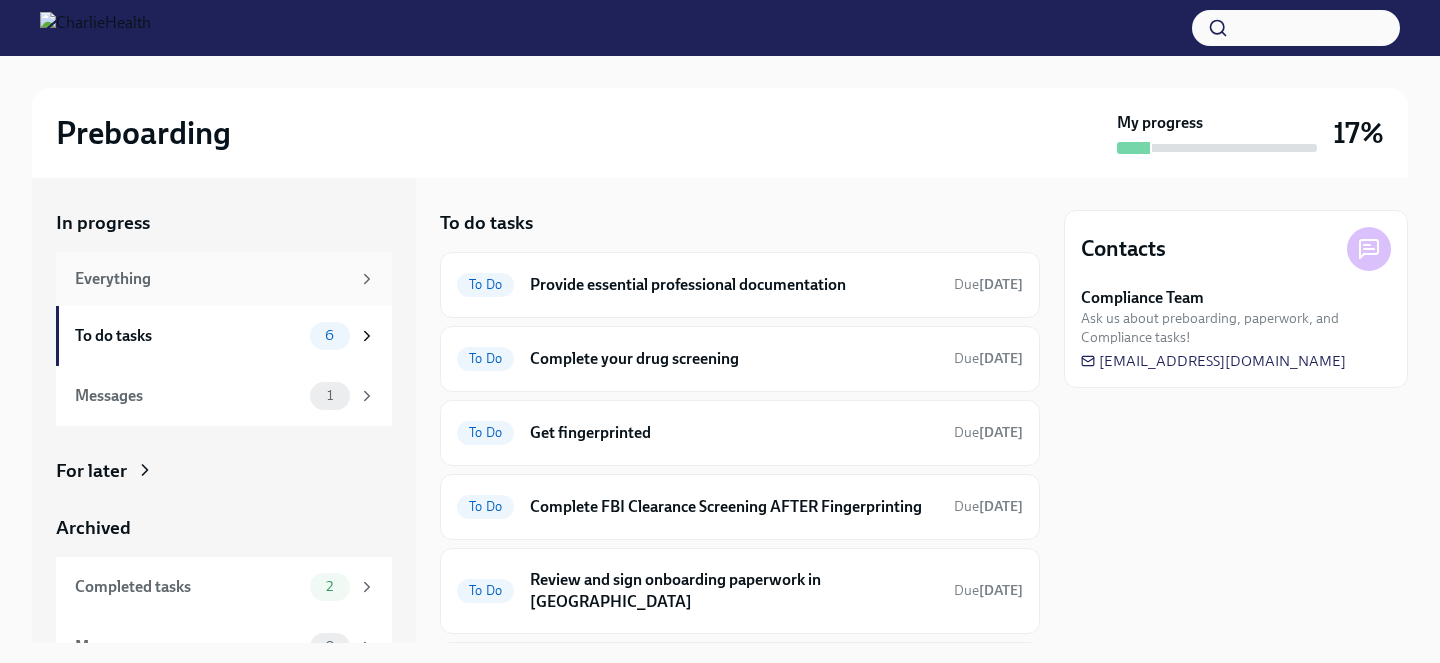 click on "Everything" at bounding box center (212, 279) 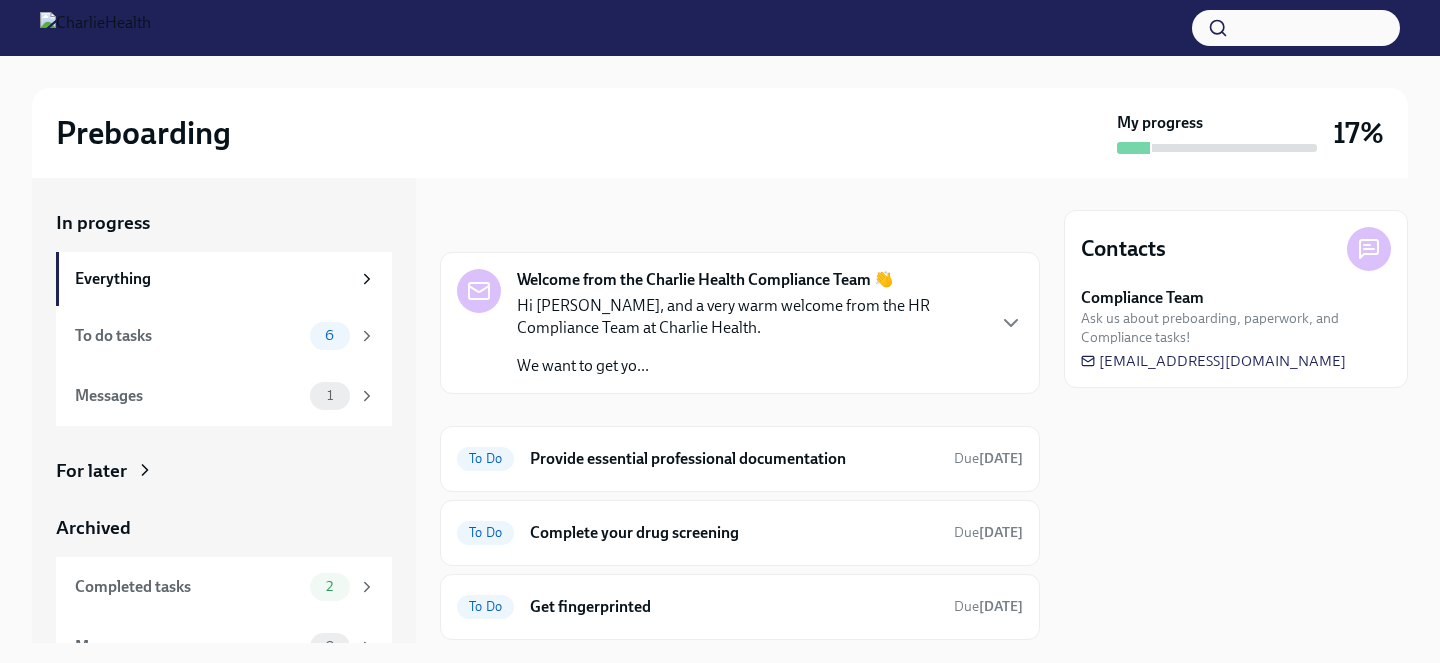 scroll, scrollTop: 160, scrollLeft: 0, axis: vertical 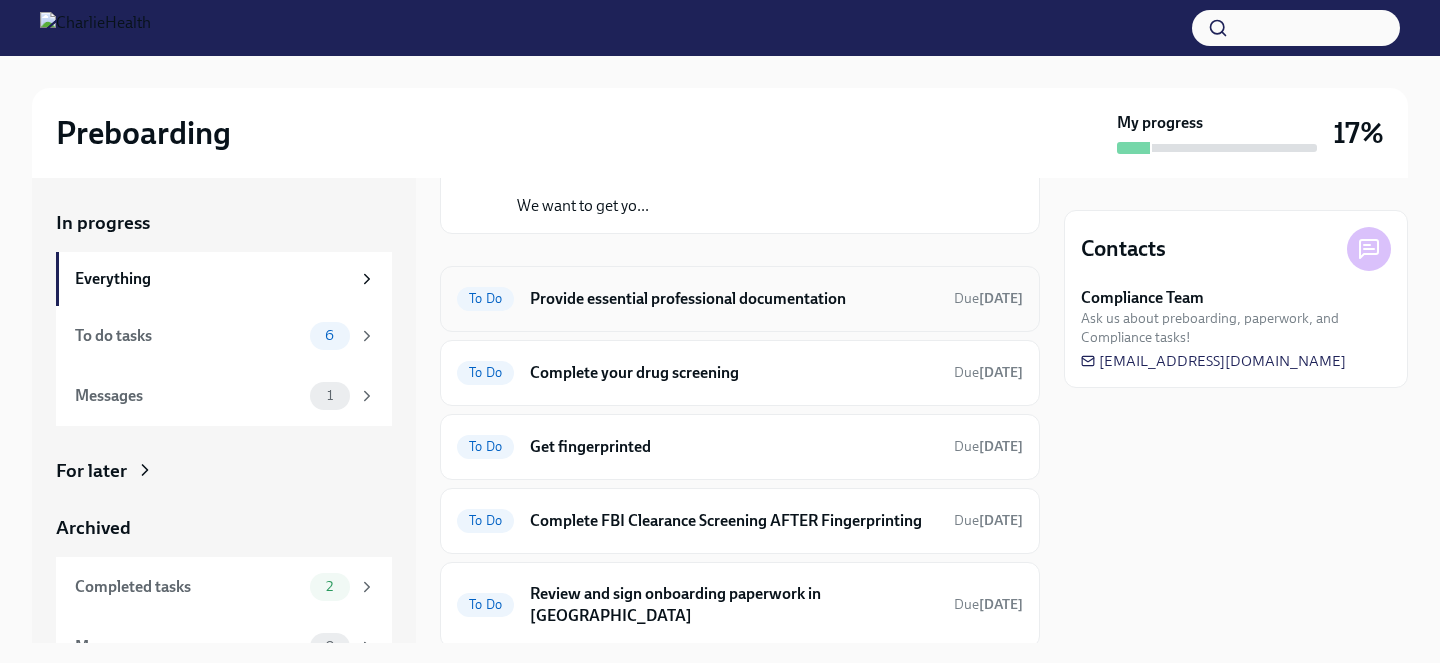 click on "Provide essential professional documentation" at bounding box center (734, 299) 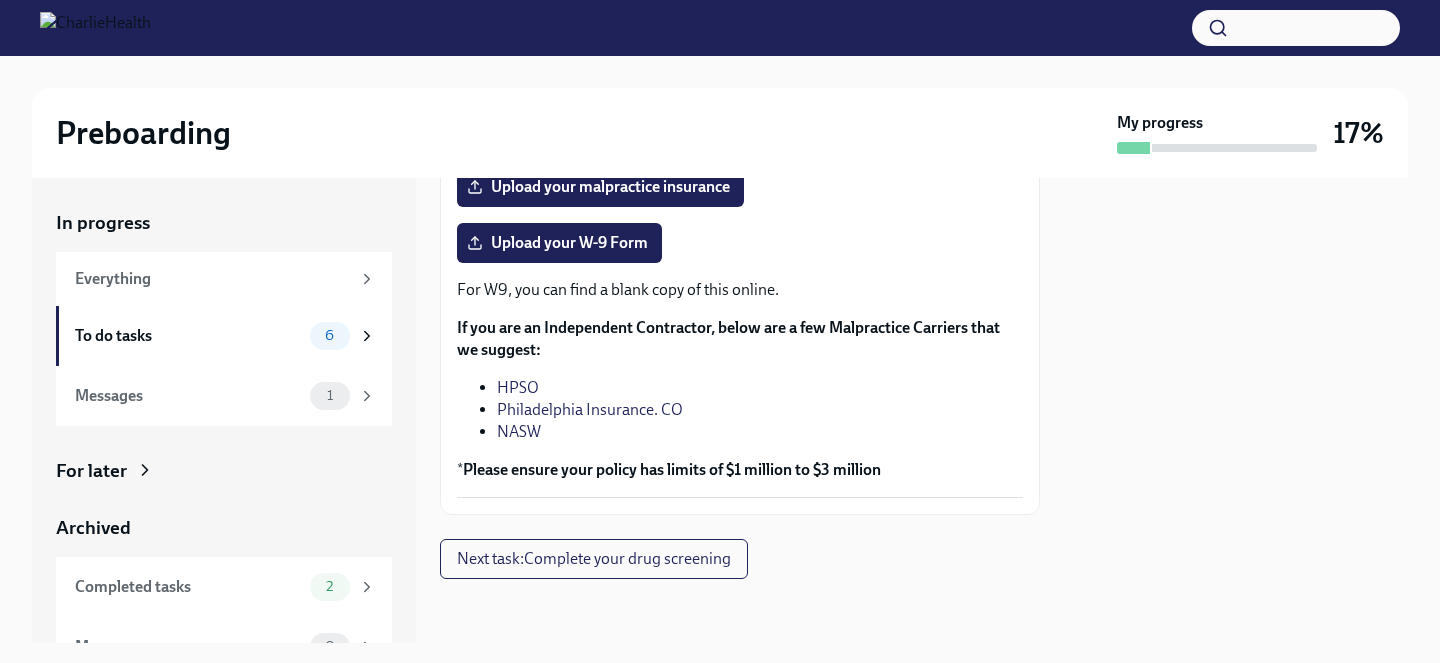 scroll, scrollTop: 538, scrollLeft: 0, axis: vertical 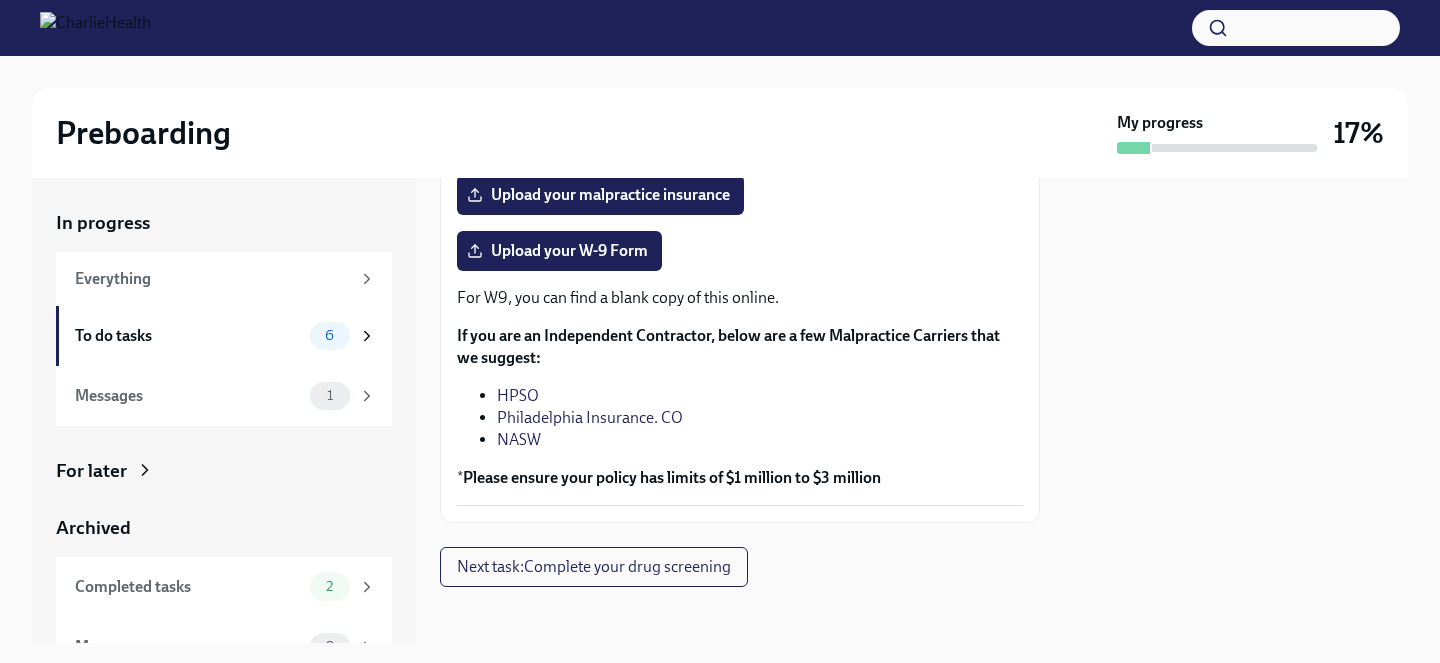 click on "Philadelphia Insurance. CO" at bounding box center [590, 417] 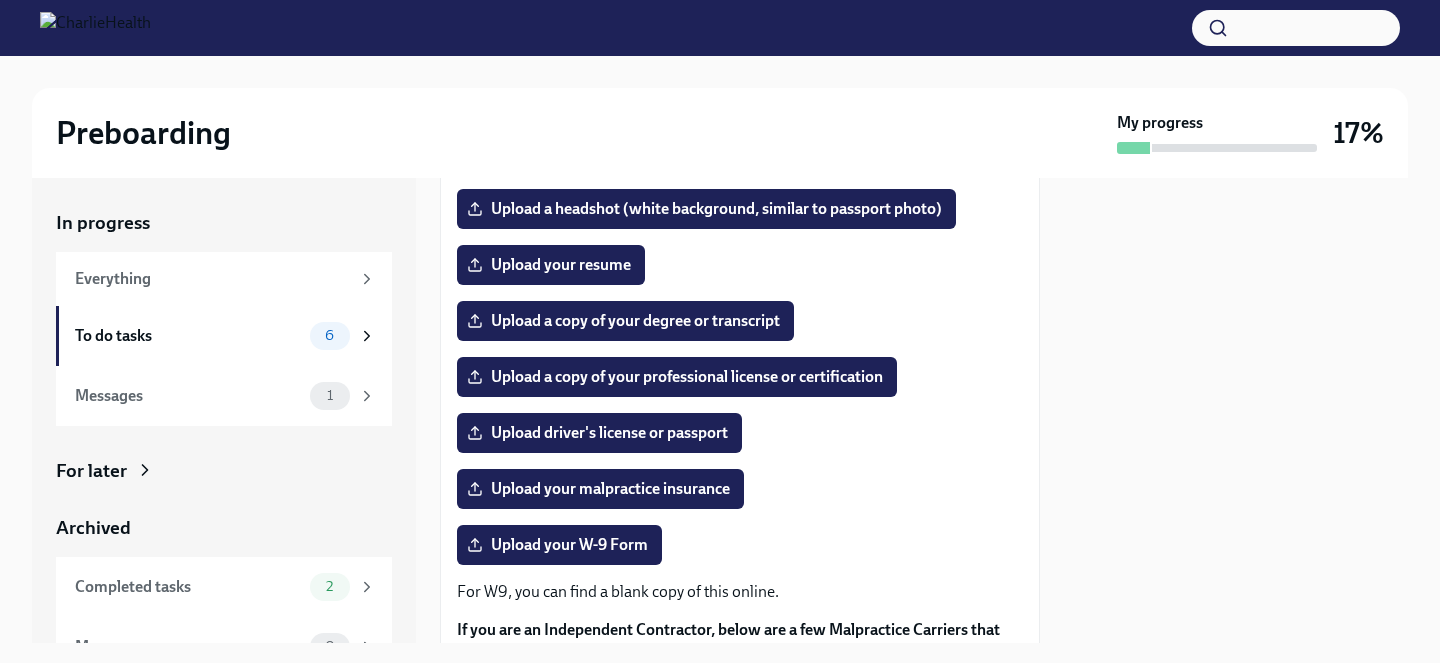 scroll, scrollTop: 211, scrollLeft: 0, axis: vertical 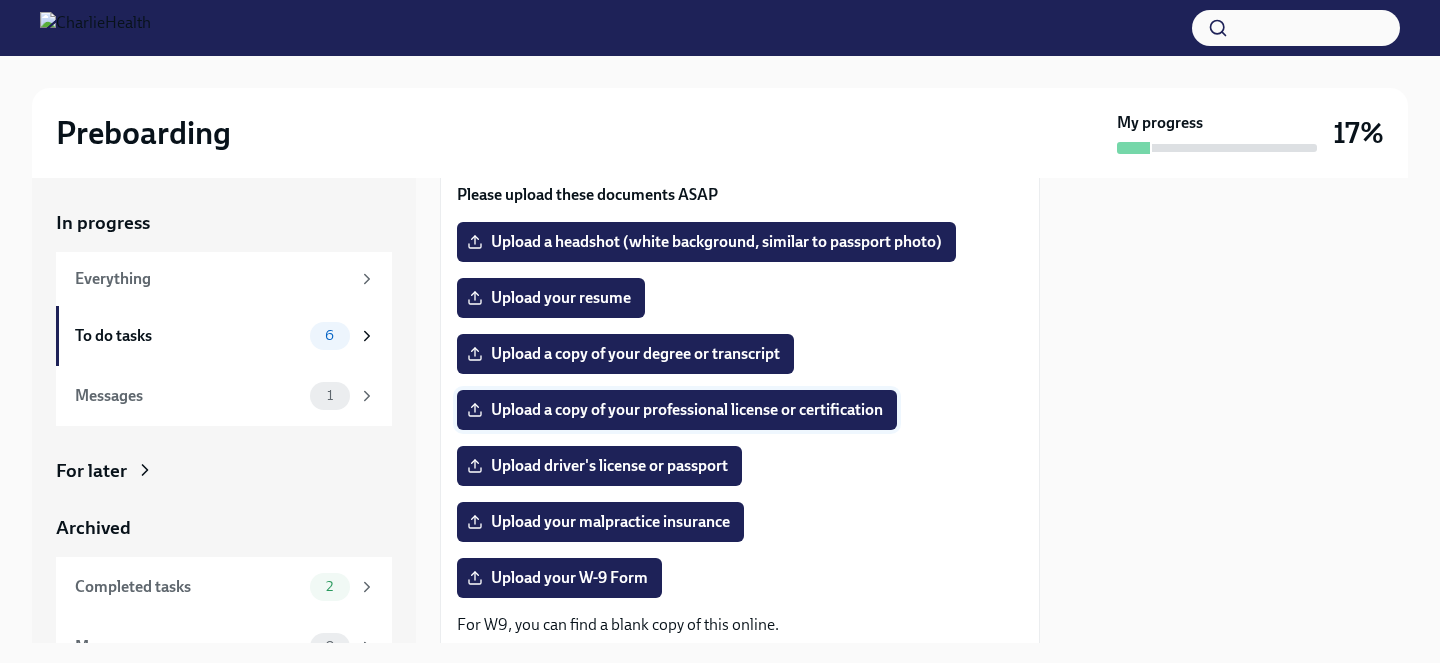 click on "Upload a copy of your professional license or certification" at bounding box center (677, 410) 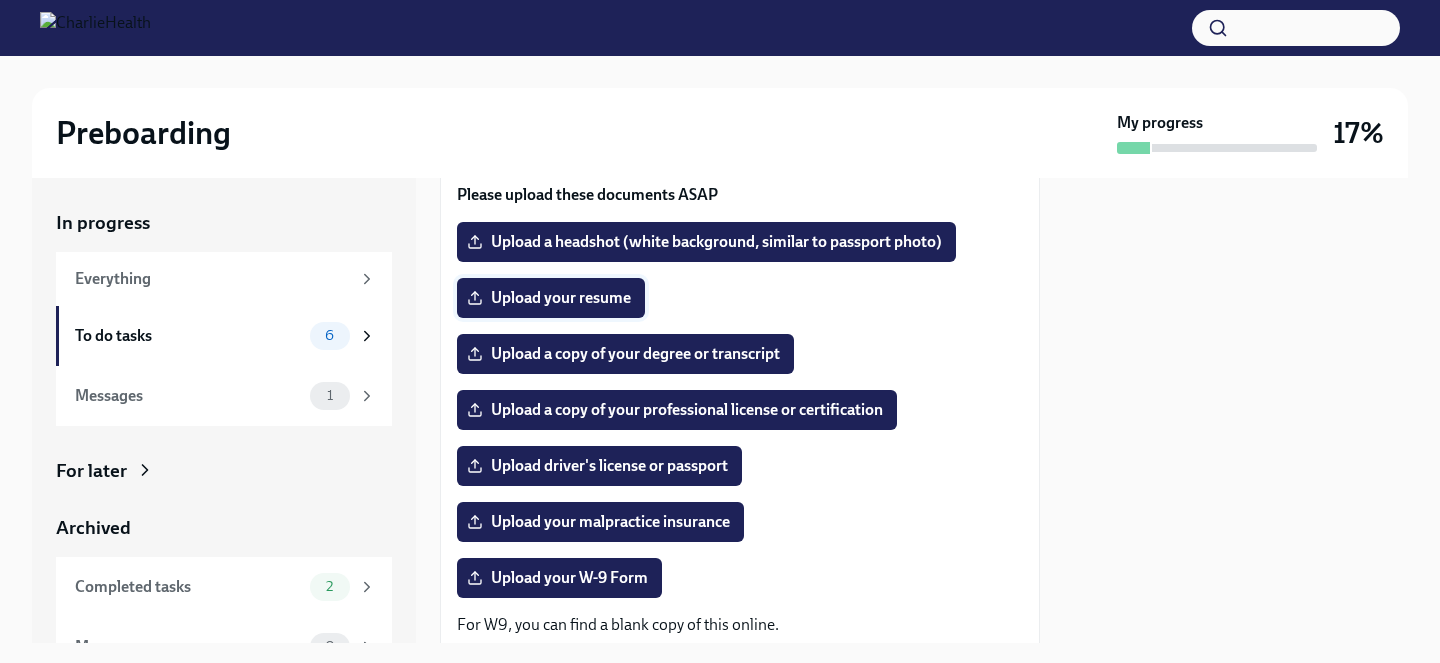 click on "Upload your resume" at bounding box center [551, 298] 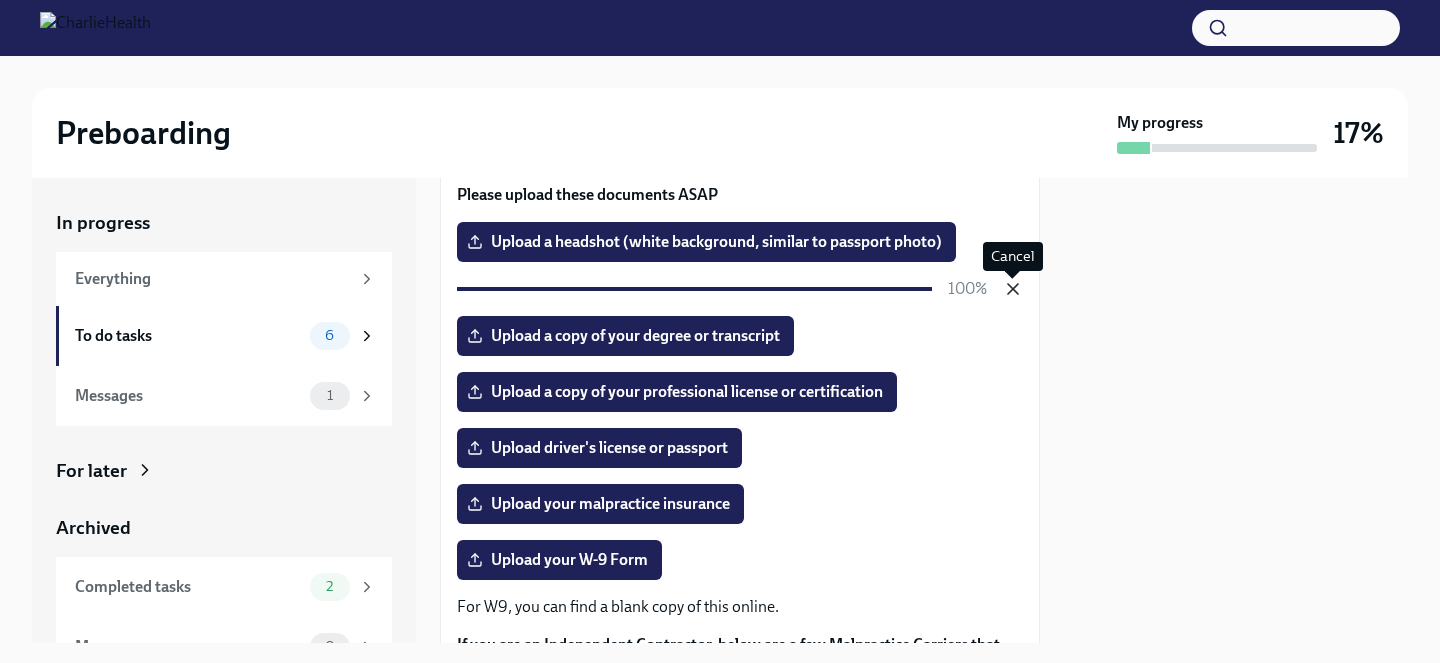 click 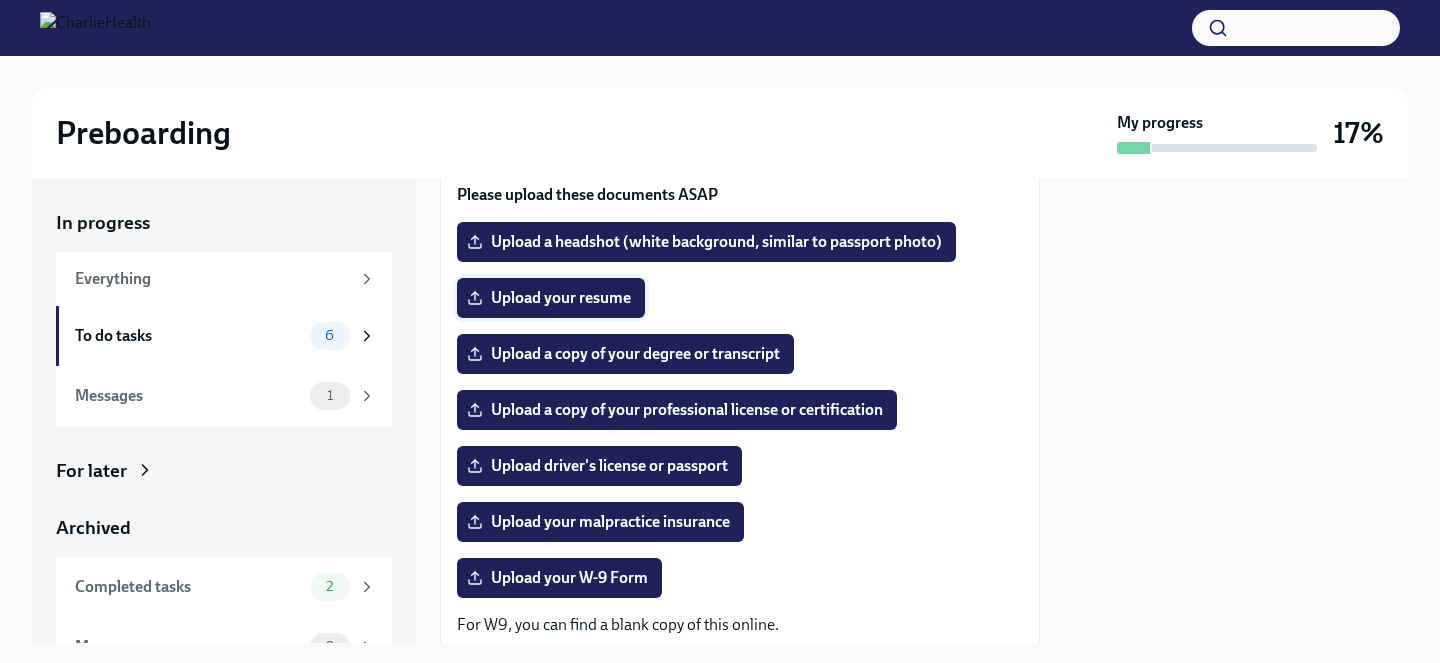 click on "Upload your resume" at bounding box center [551, 298] 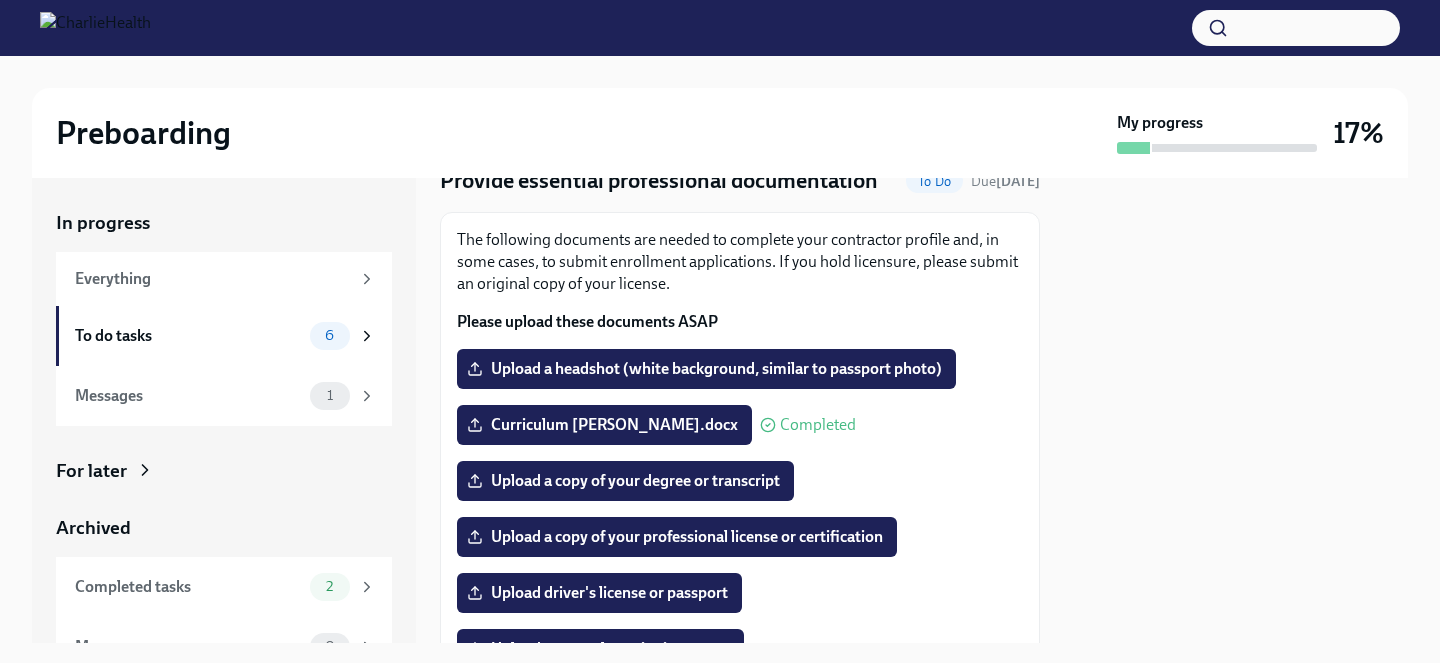 scroll, scrollTop: 207, scrollLeft: 0, axis: vertical 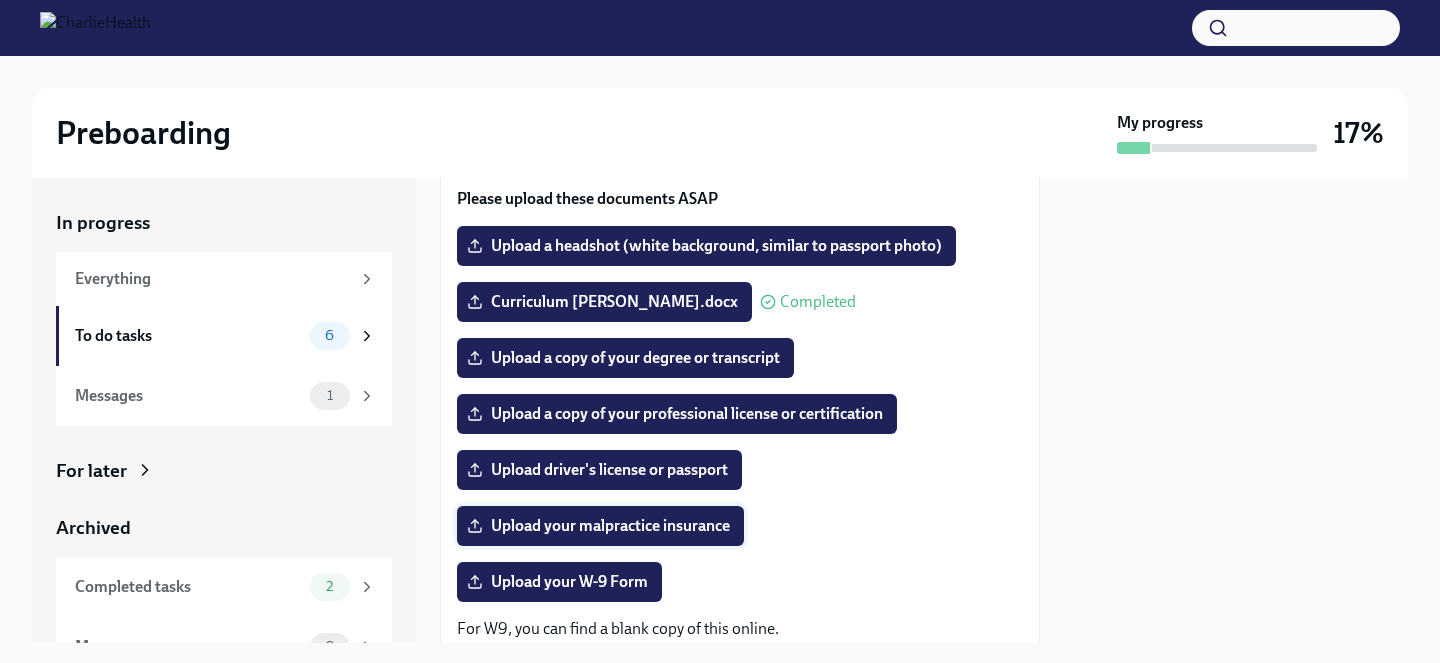 click on "Upload your malpractice insurance" at bounding box center [600, 526] 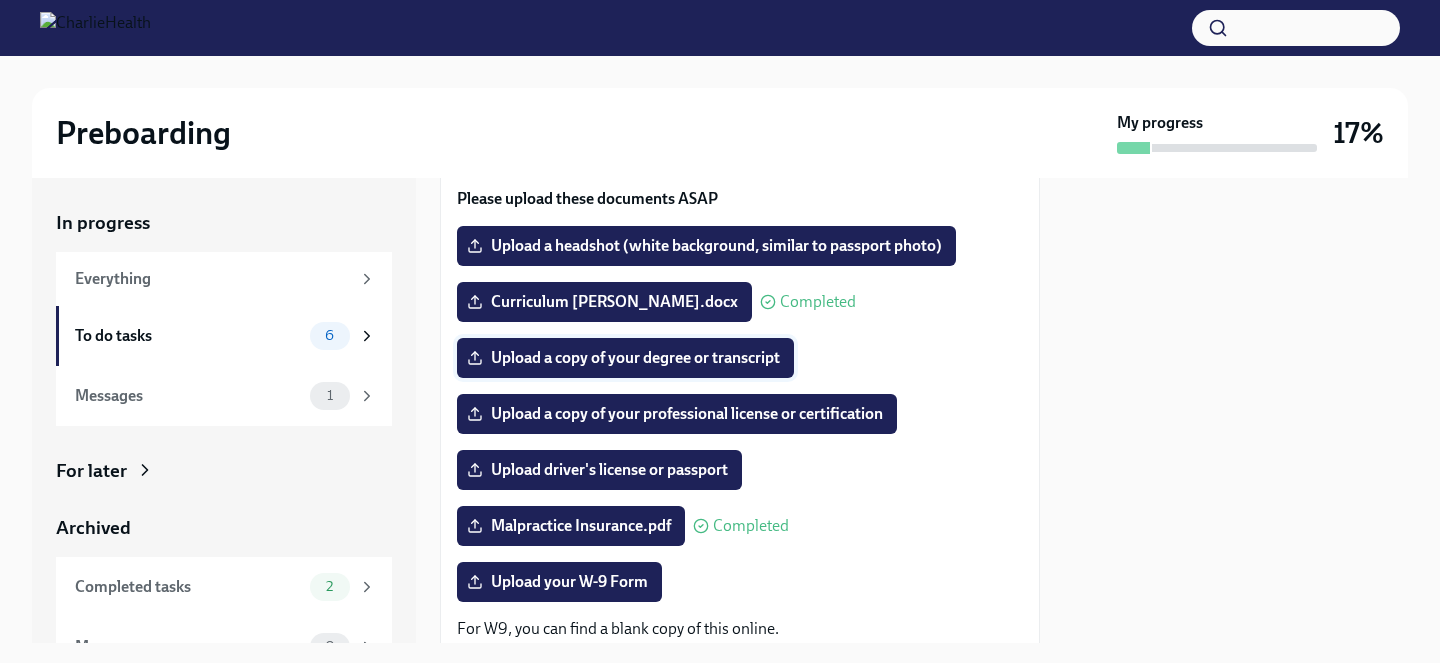 click on "Upload a copy of your degree or transcript" at bounding box center [625, 358] 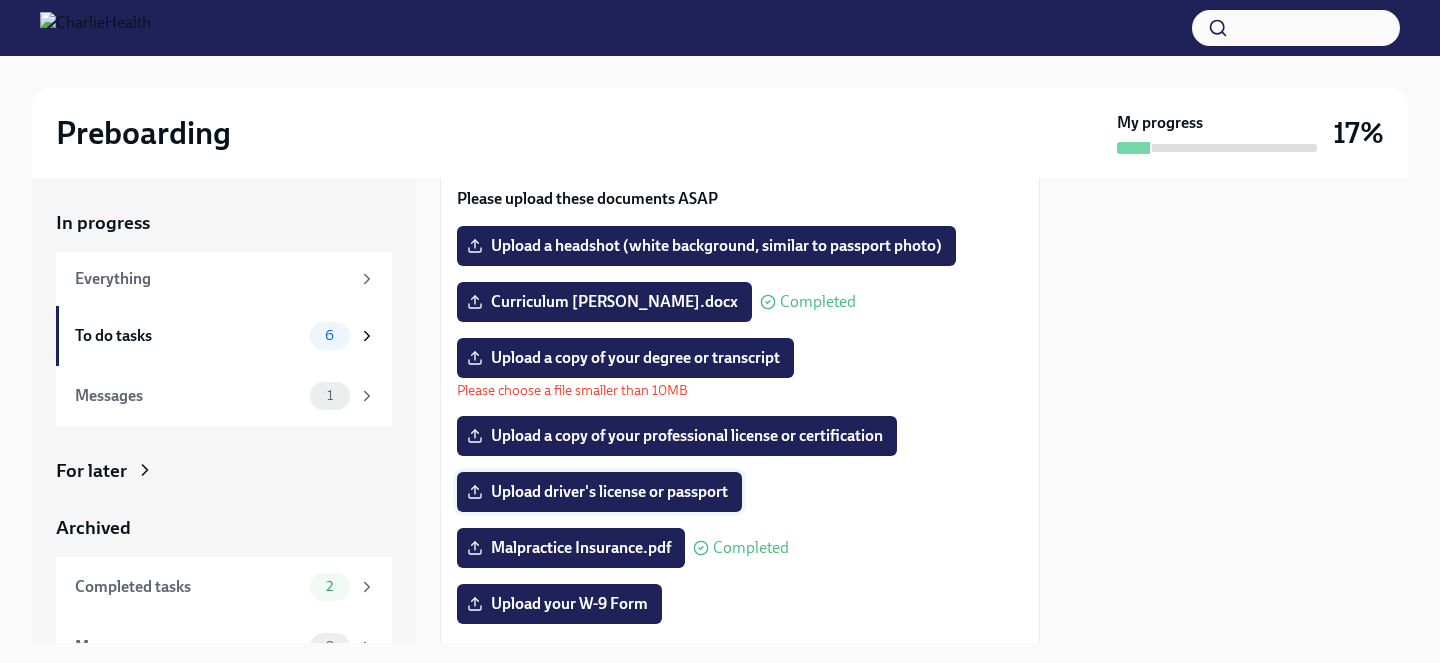 click on "Upload driver's license or passport" at bounding box center [599, 492] 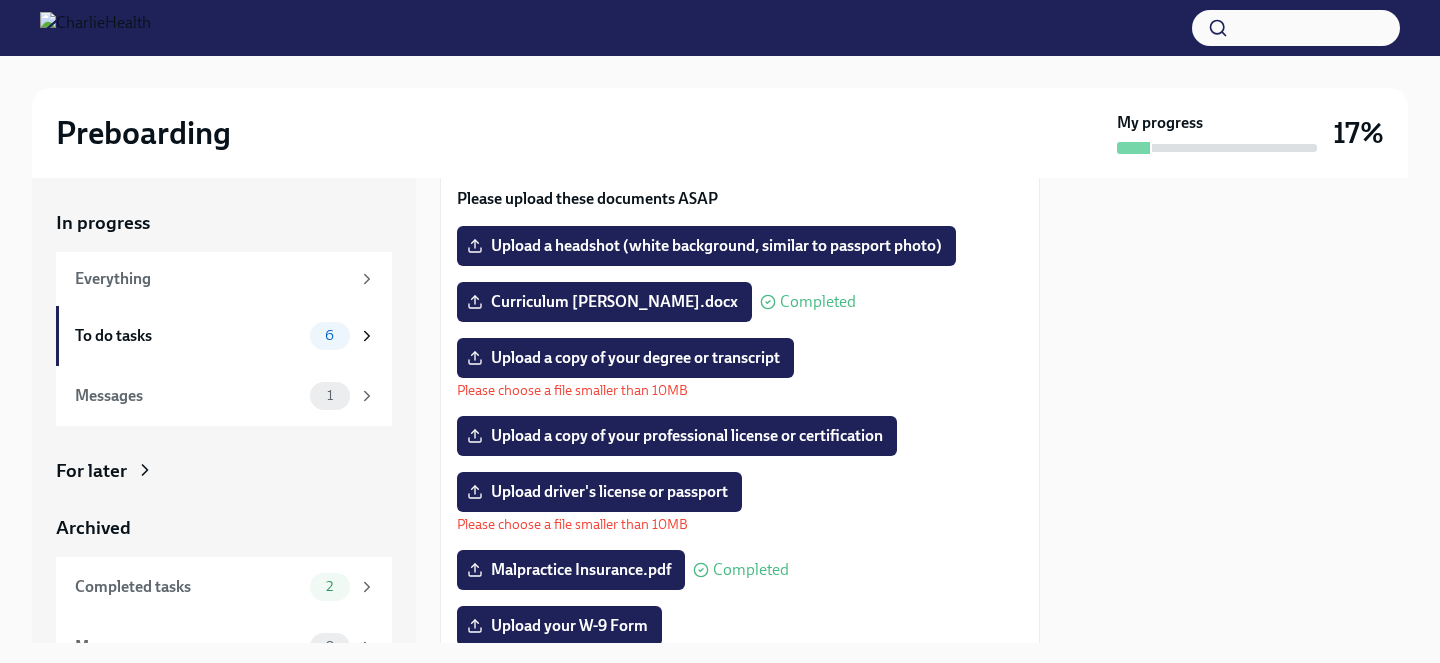 scroll, scrollTop: 307, scrollLeft: 0, axis: vertical 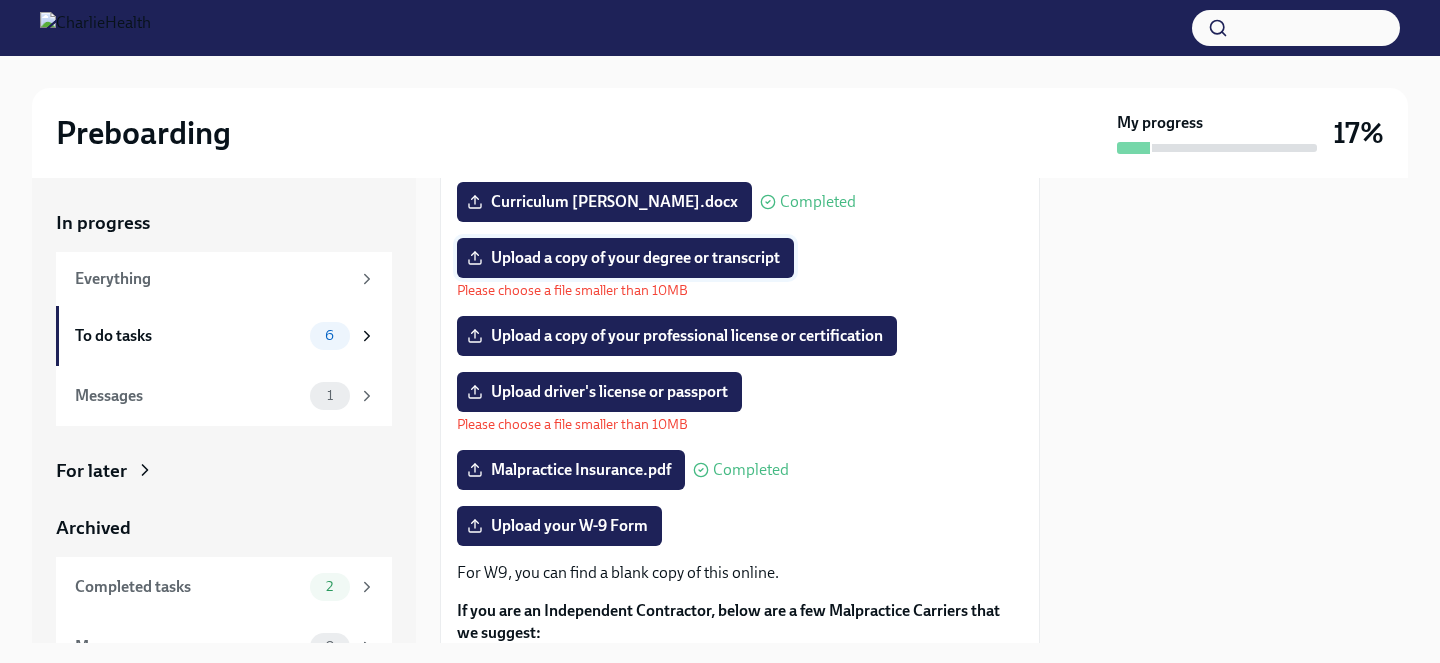 click on "Upload a copy of your degree or transcript" at bounding box center (625, 258) 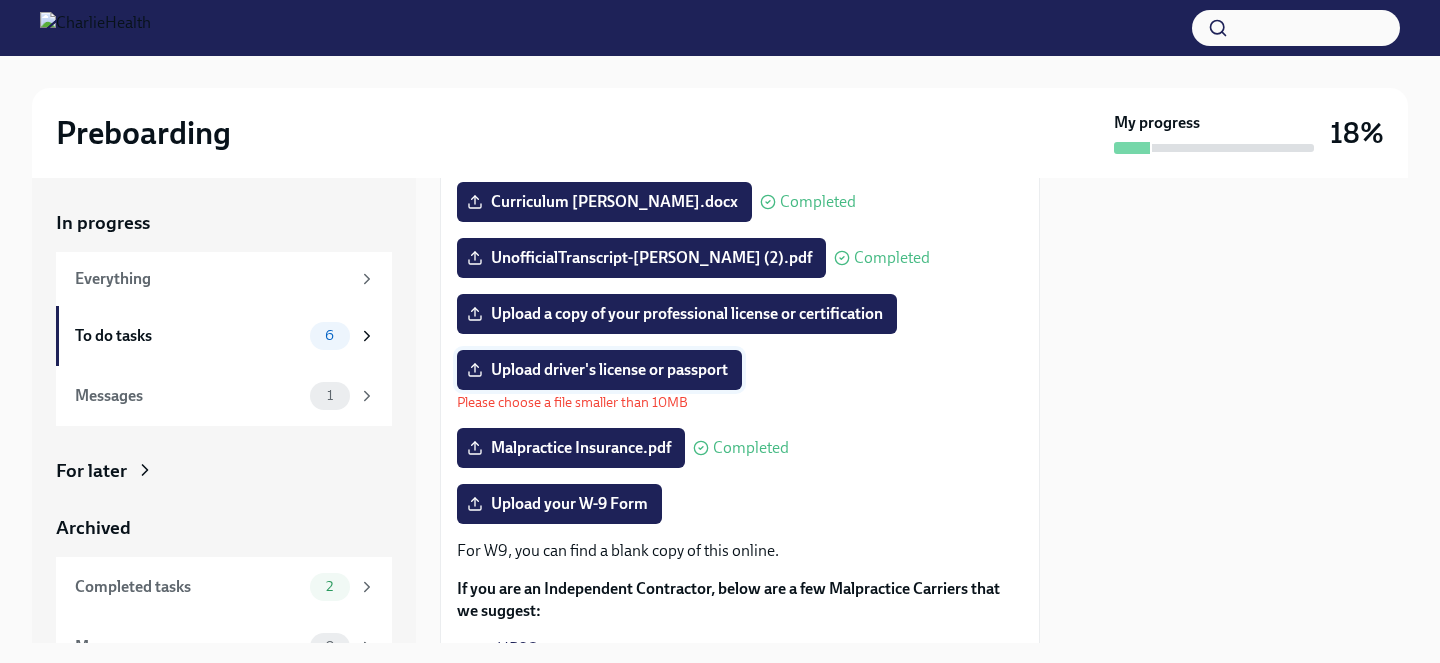 click on "Upload driver's license or passport" at bounding box center [599, 370] 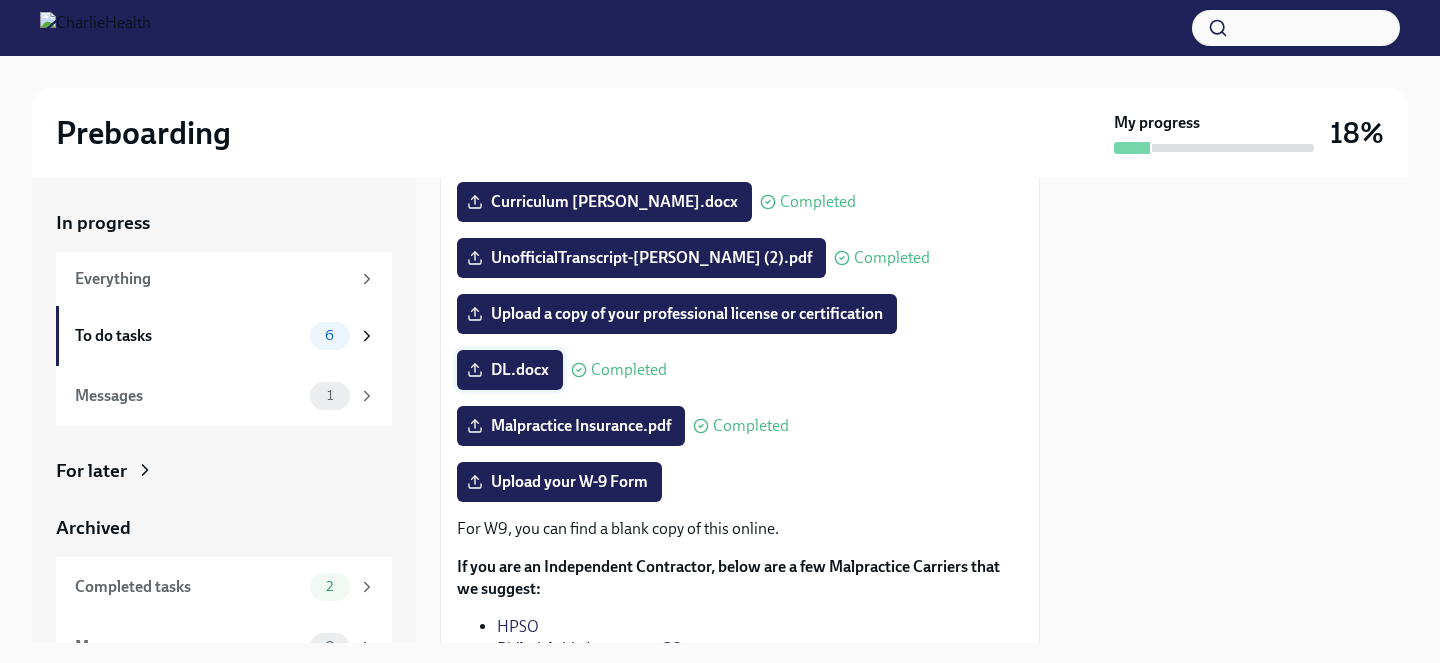 click on "DL.docx" at bounding box center [510, 370] 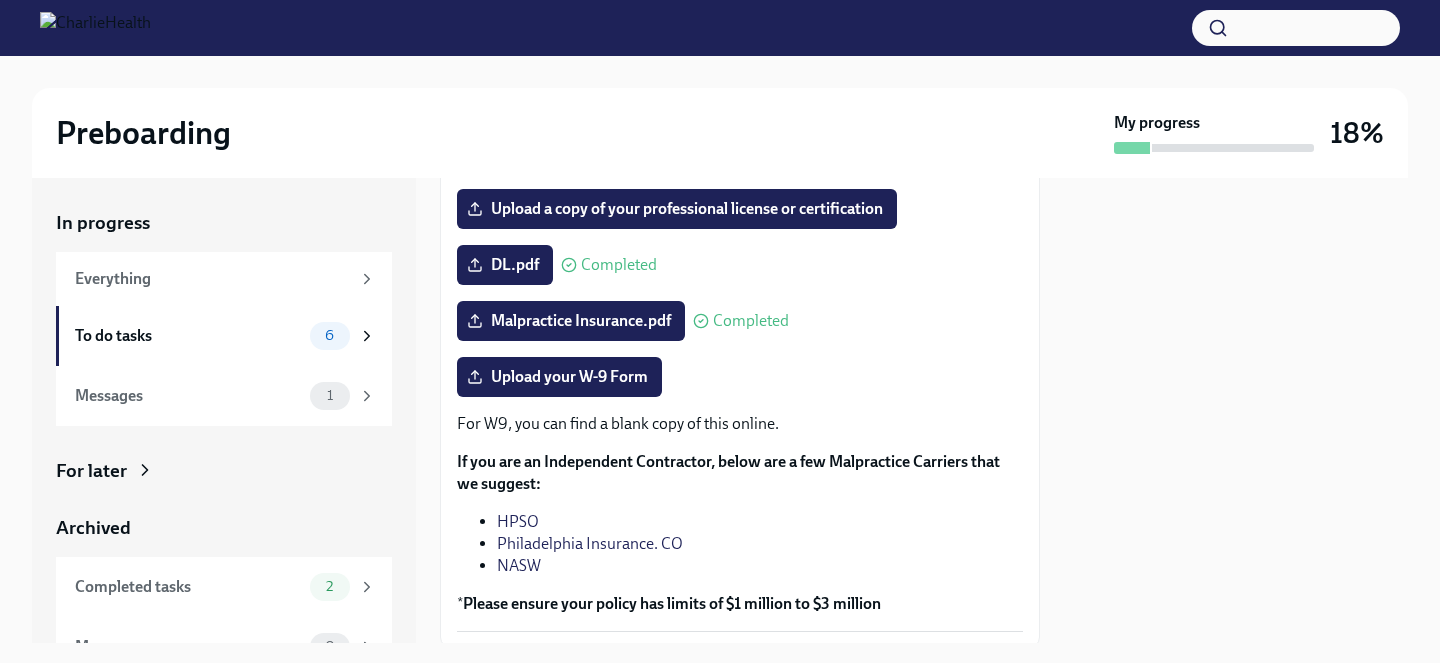 scroll, scrollTop: 421, scrollLeft: 0, axis: vertical 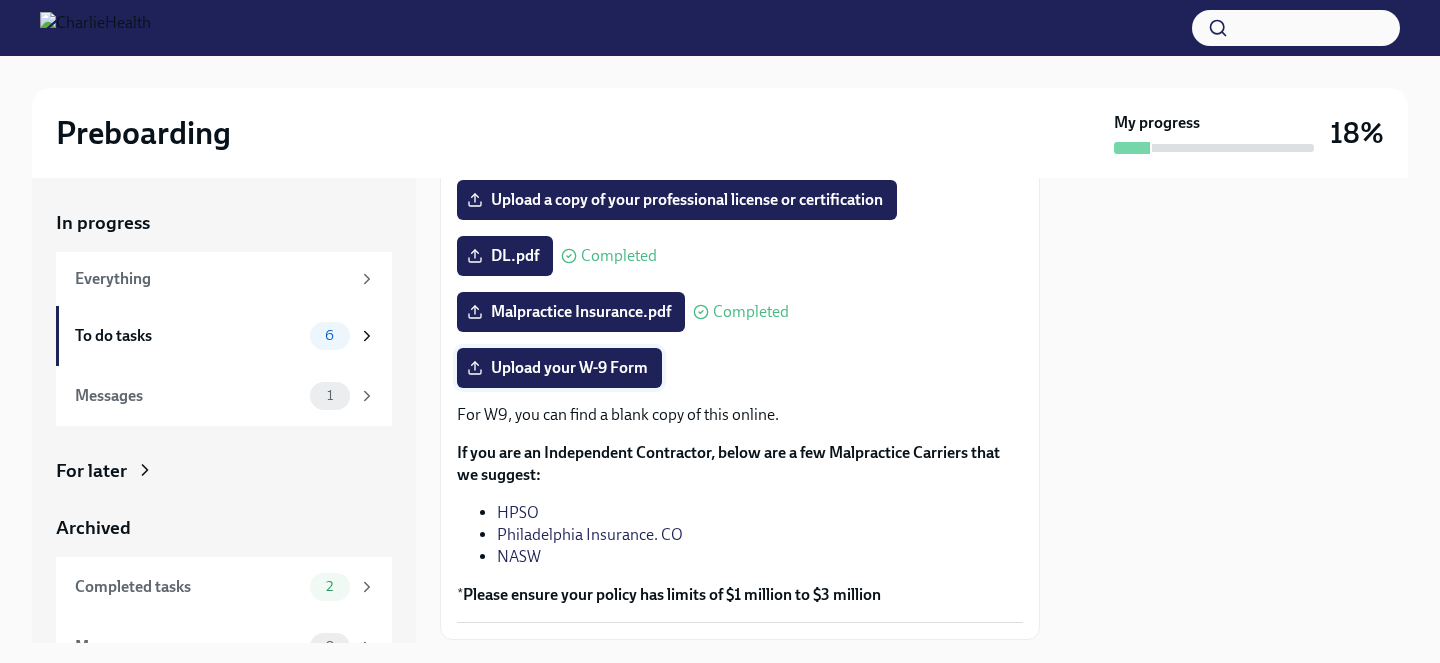 click on "Upload your W-9 Form" at bounding box center (559, 368) 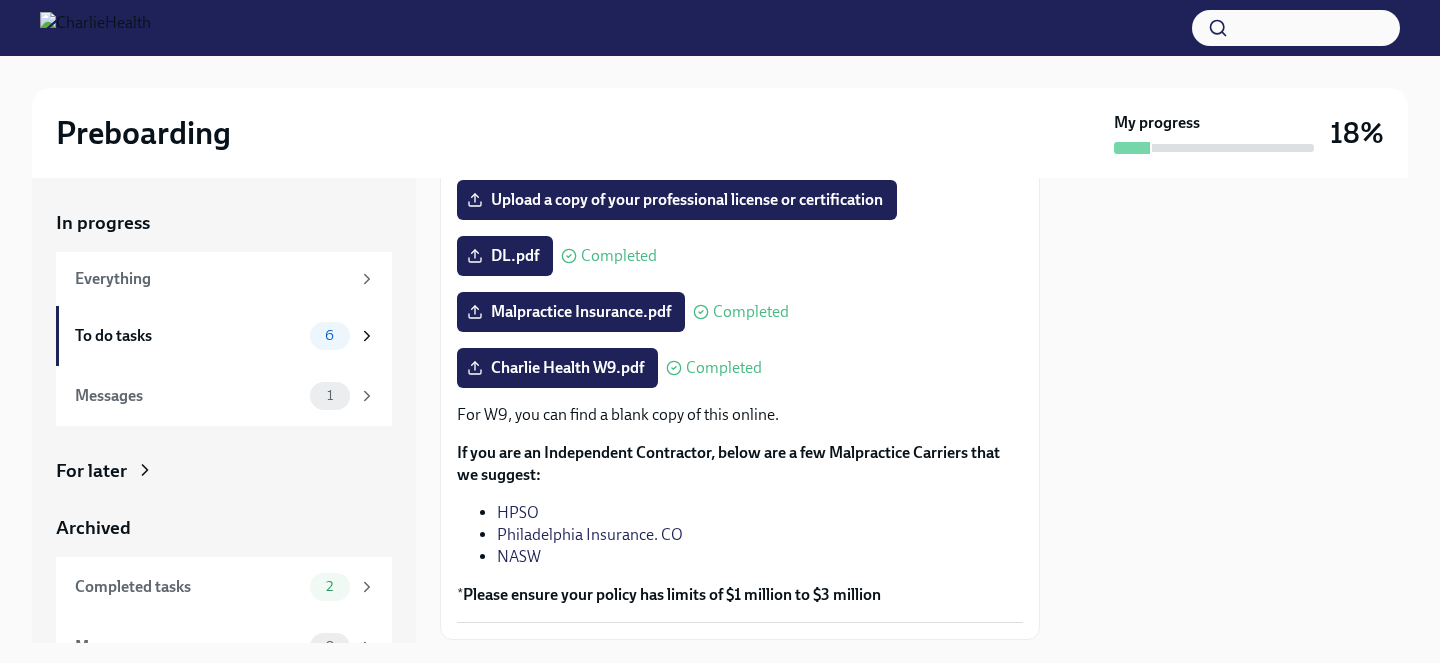 scroll, scrollTop: 546, scrollLeft: 0, axis: vertical 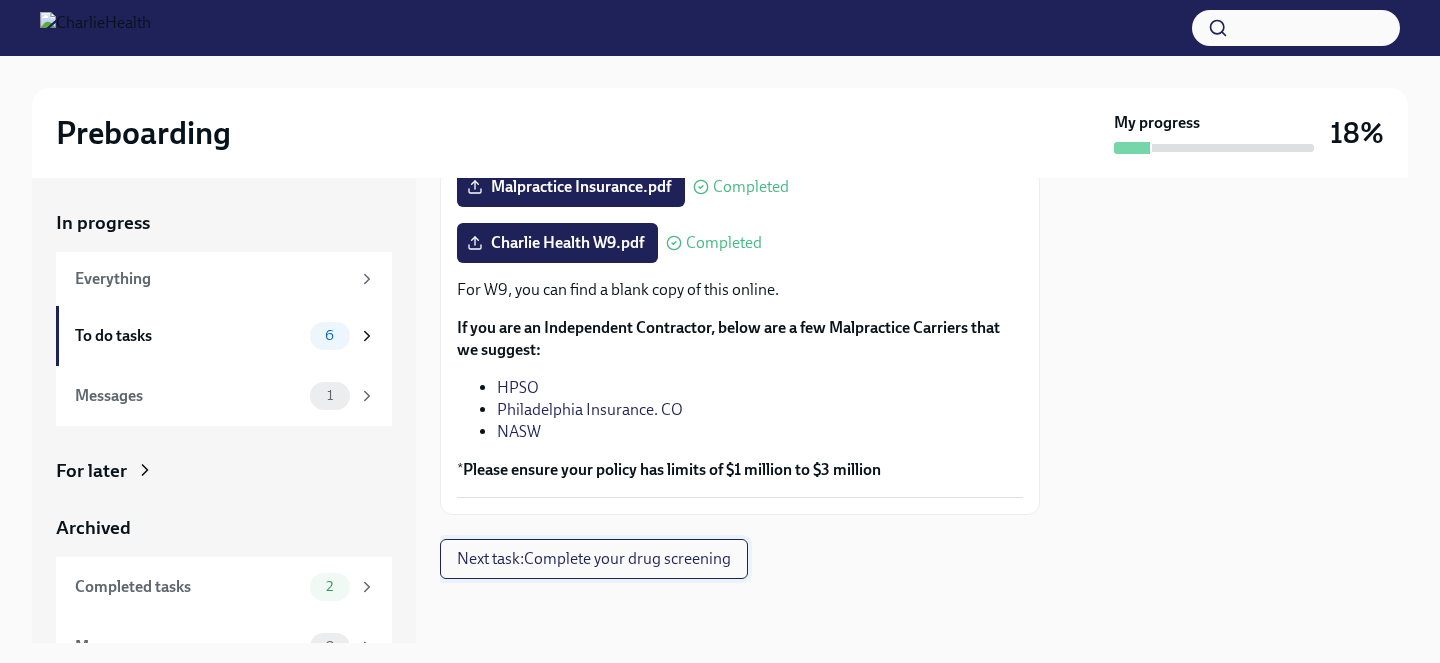 click on "Next task :  Complete your drug screening" at bounding box center (594, 559) 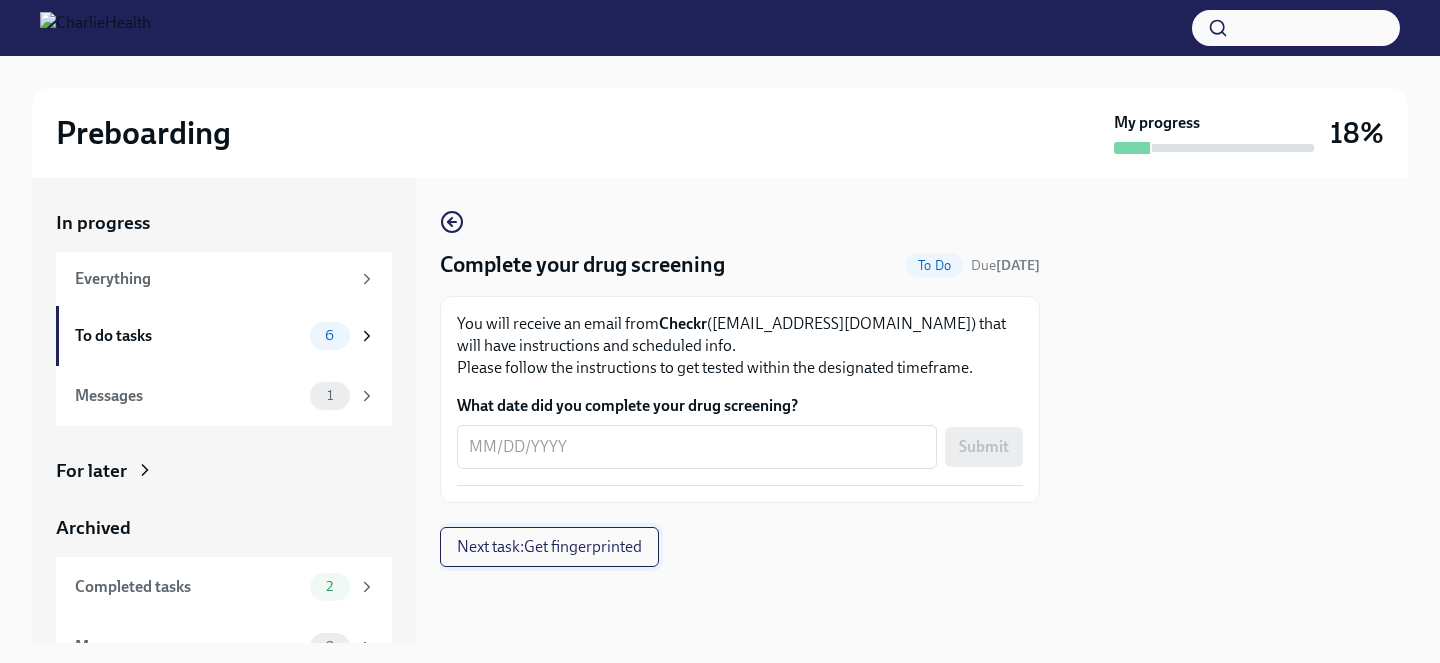 scroll, scrollTop: 0, scrollLeft: 0, axis: both 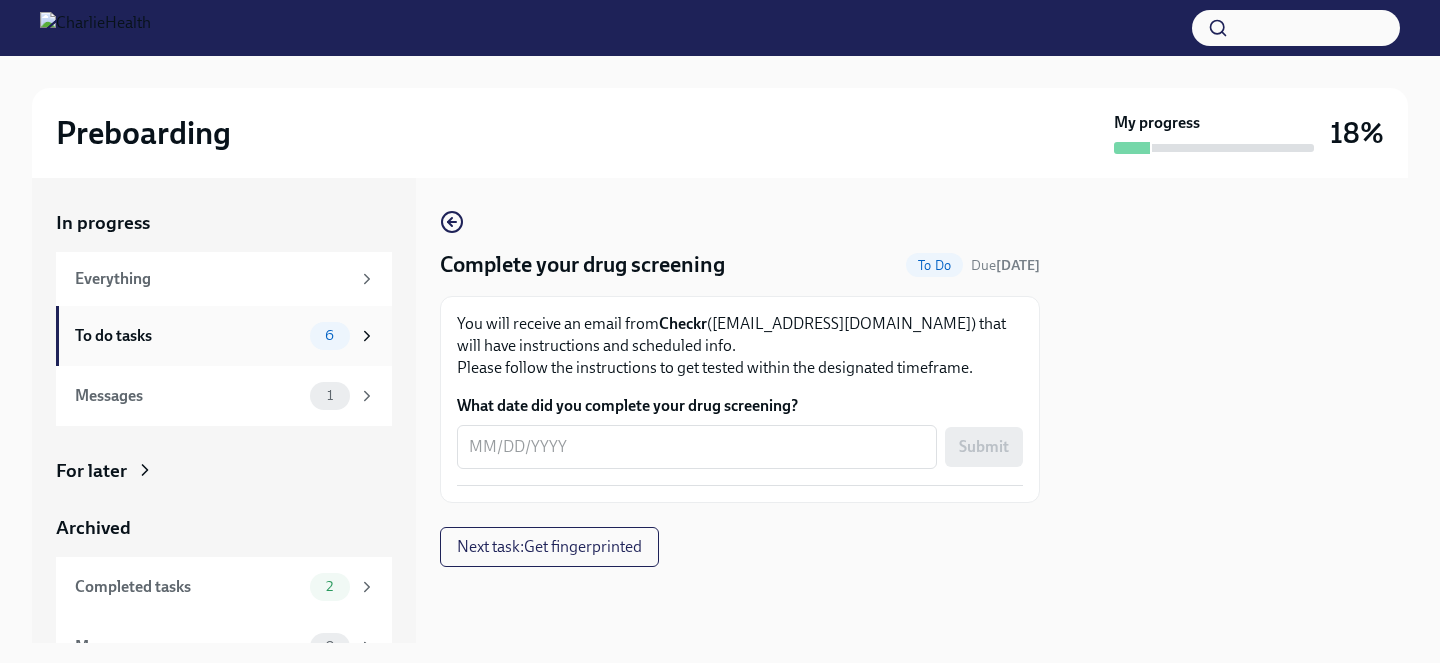 click on "To do tasks" at bounding box center [188, 336] 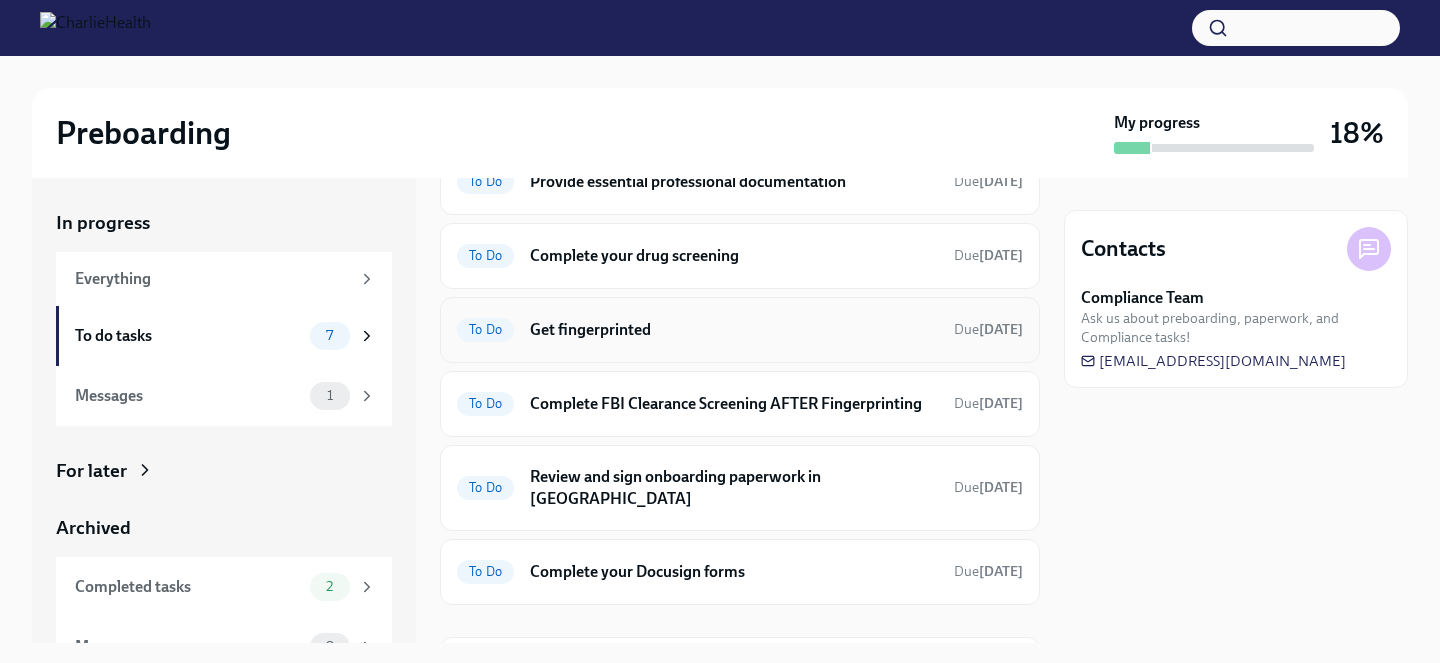 scroll, scrollTop: 122, scrollLeft: 0, axis: vertical 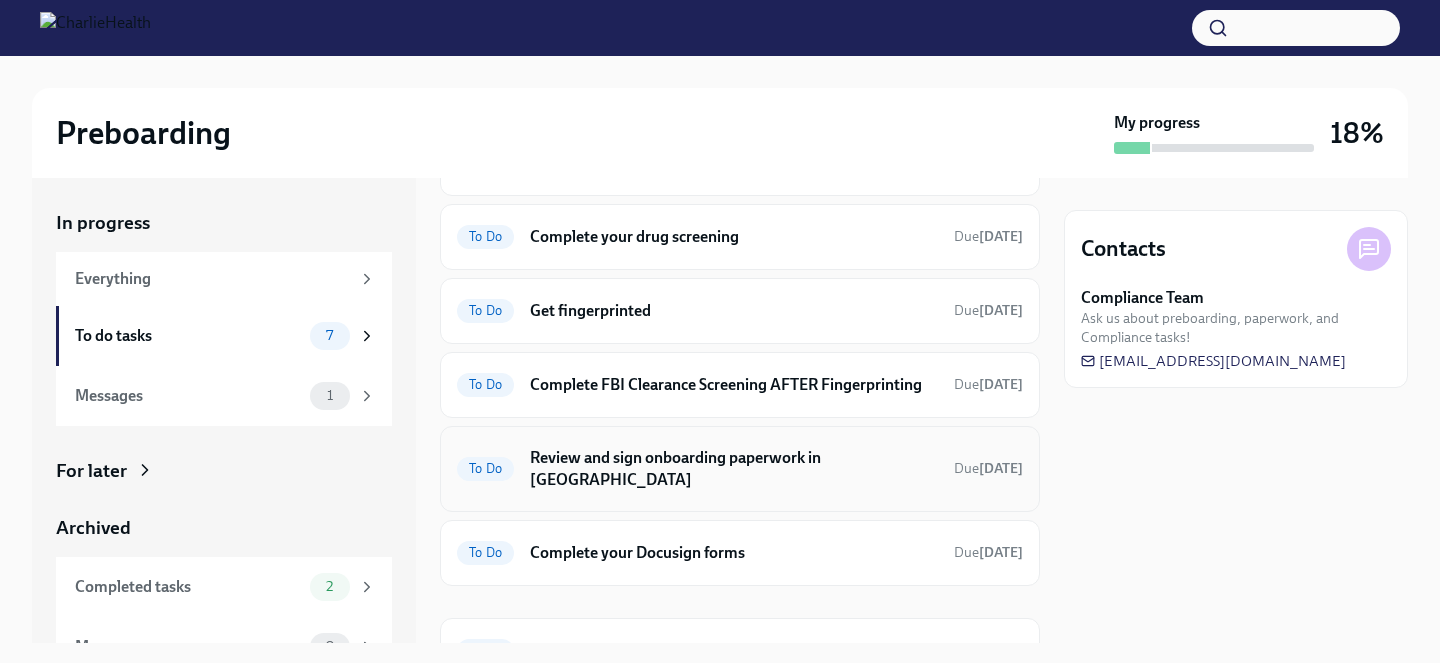 click on "Review and sign onboarding paperwork in [GEOGRAPHIC_DATA]" at bounding box center [734, 469] 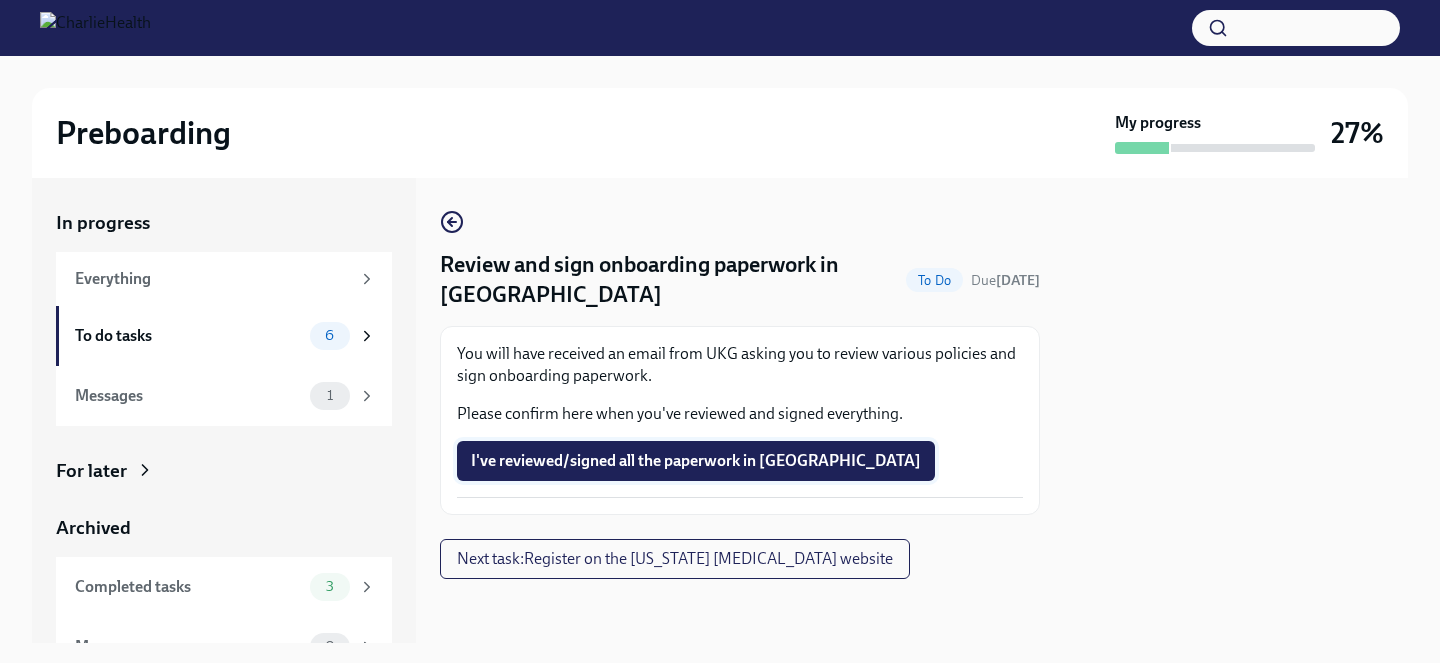 click on "I've reviewed/signed all the paperwork in [GEOGRAPHIC_DATA]" at bounding box center [696, 461] 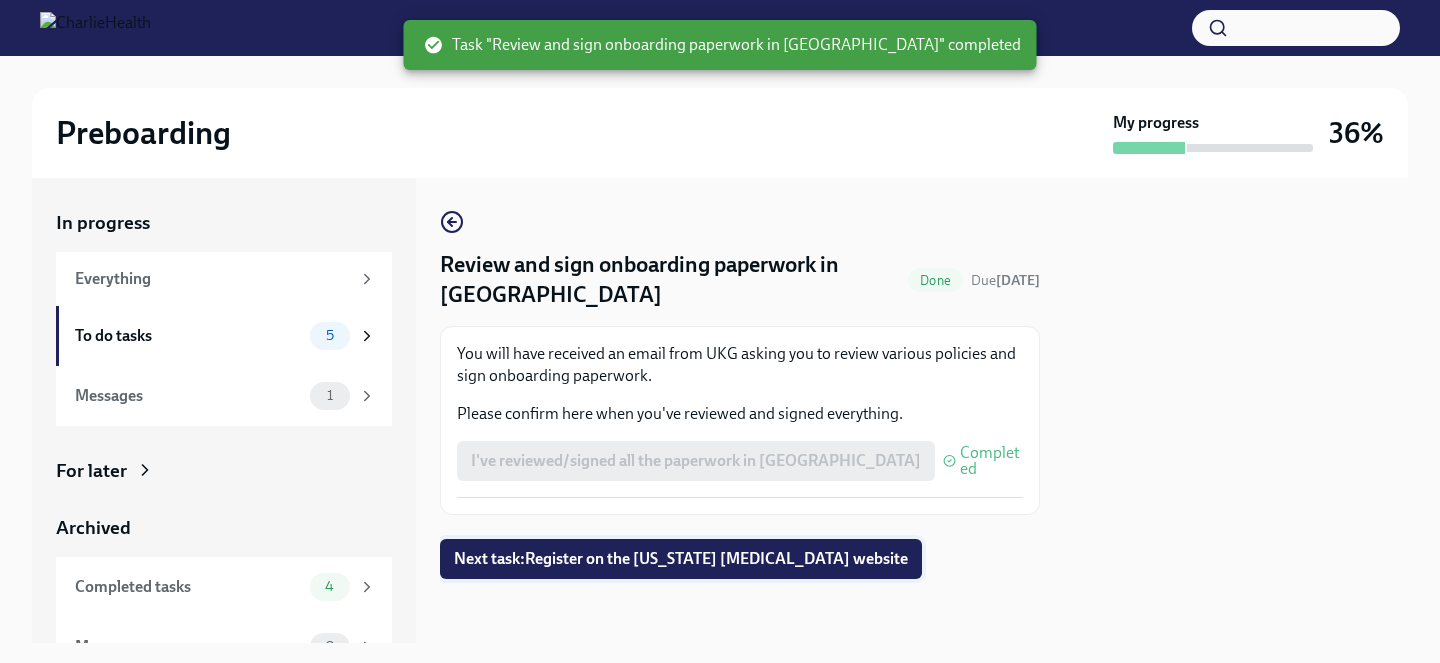 click on "Next task :  Register on the [US_STATE] [MEDICAL_DATA] website" at bounding box center (681, 559) 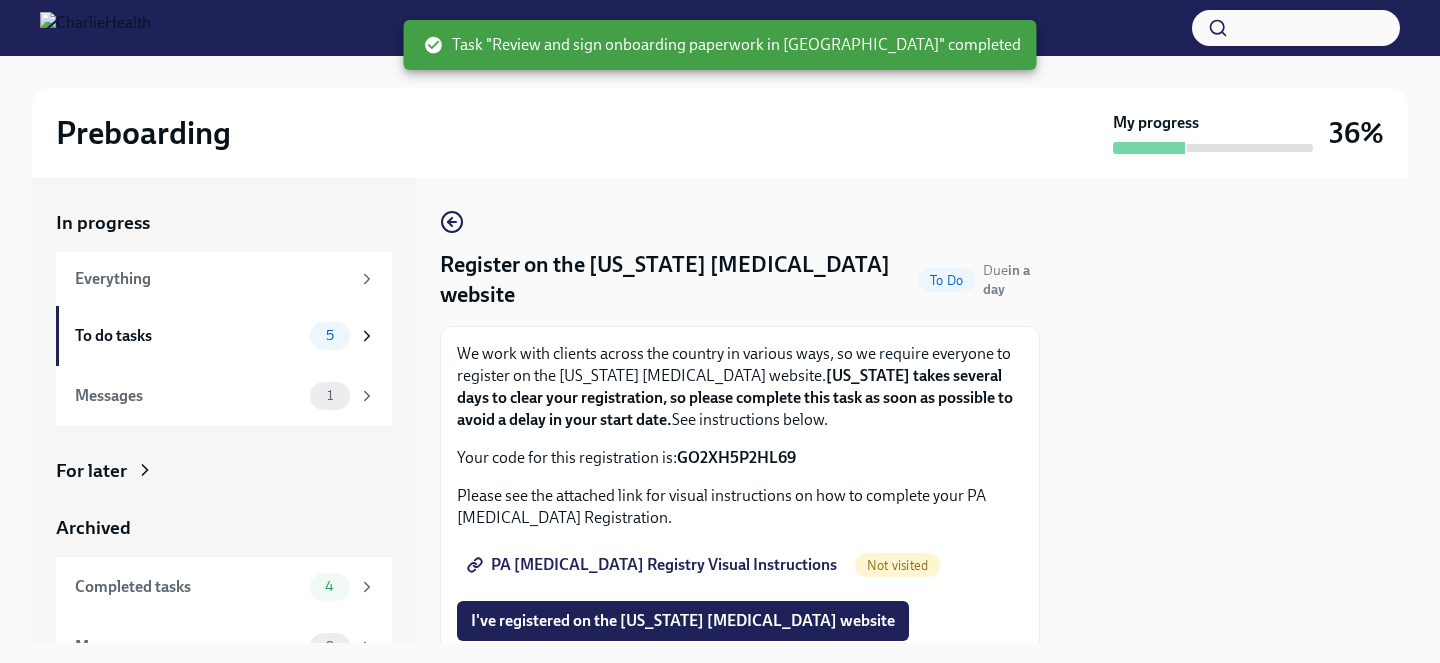 scroll, scrollTop: 23, scrollLeft: 0, axis: vertical 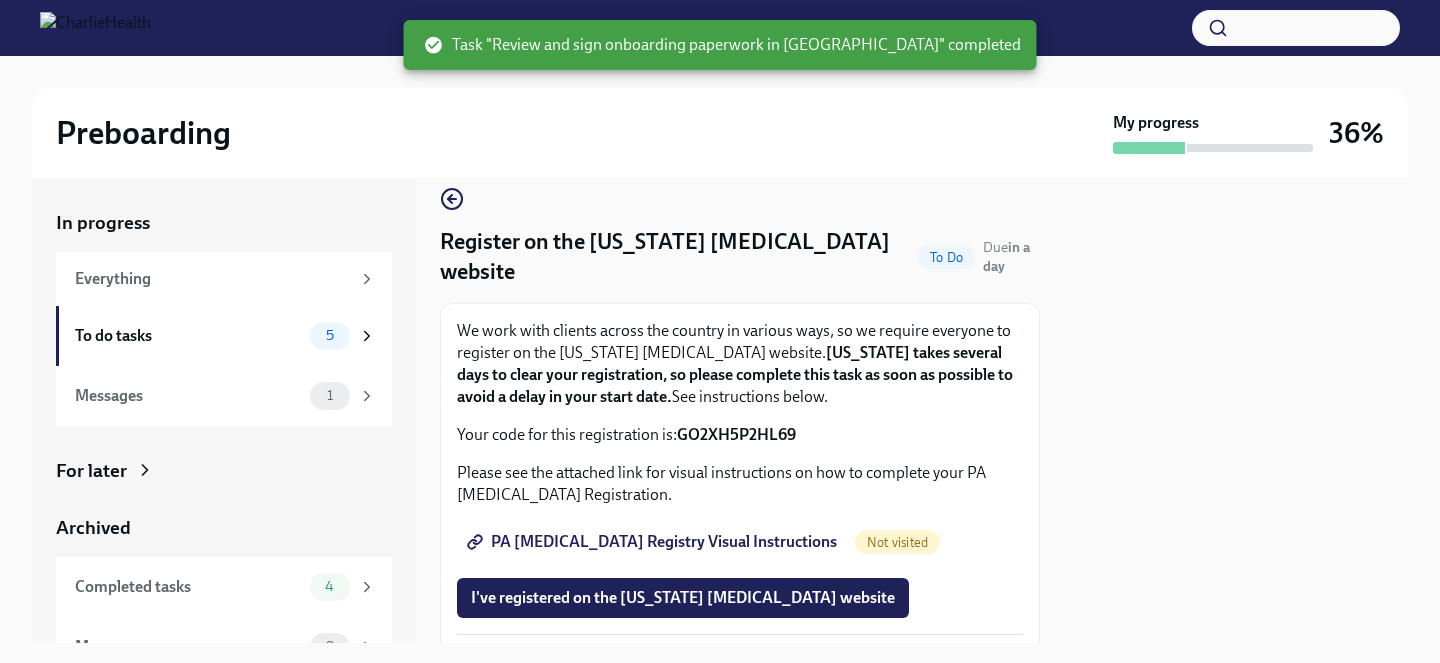 click on "PA [MEDICAL_DATA] Registry Visual Instructions" at bounding box center (654, 542) 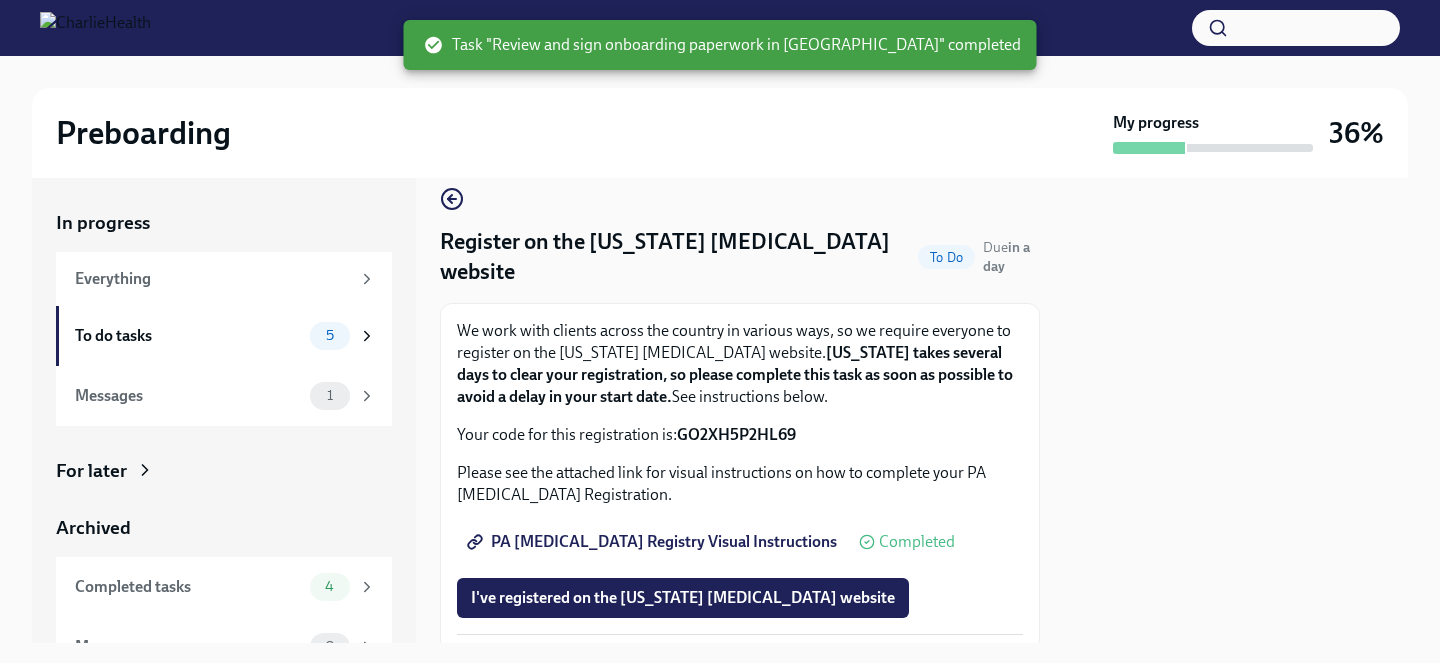 click on "PA [MEDICAL_DATA] Registry Visual Instructions" at bounding box center [654, 542] 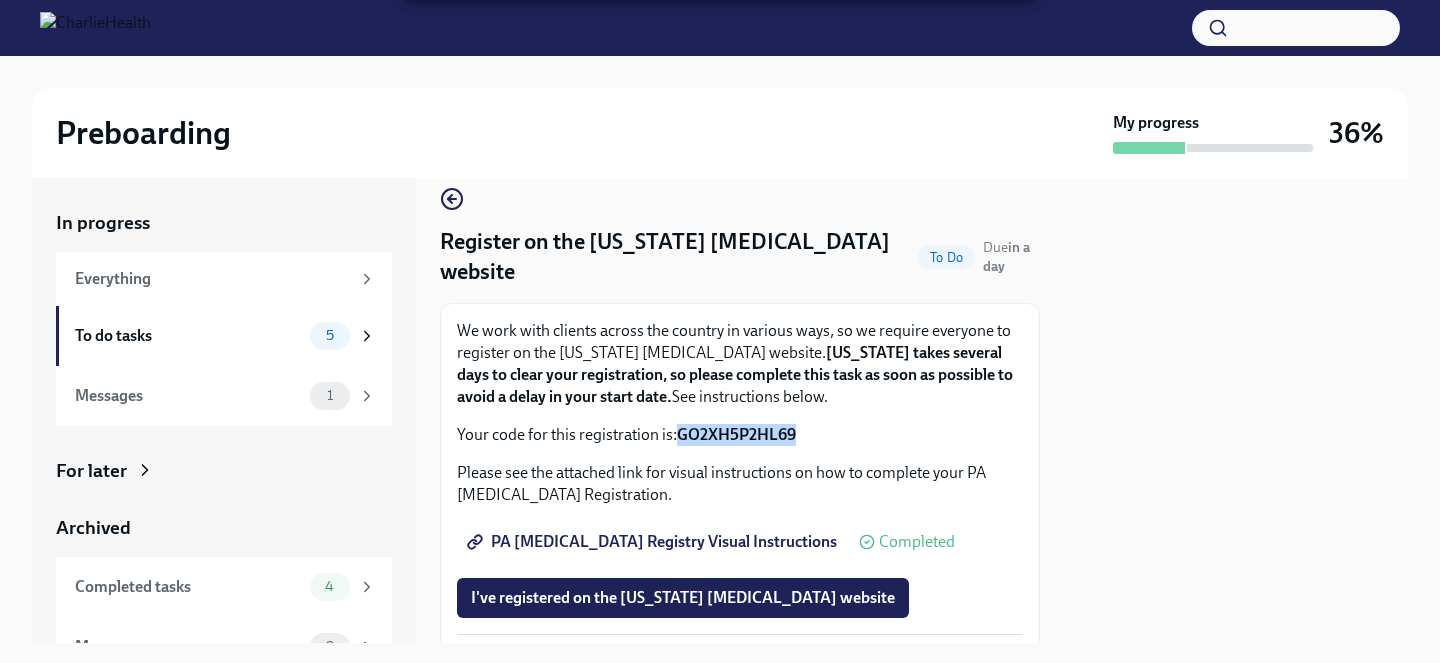 drag, startPoint x: 807, startPoint y: 437, endPoint x: 680, endPoint y: 438, distance: 127.00394 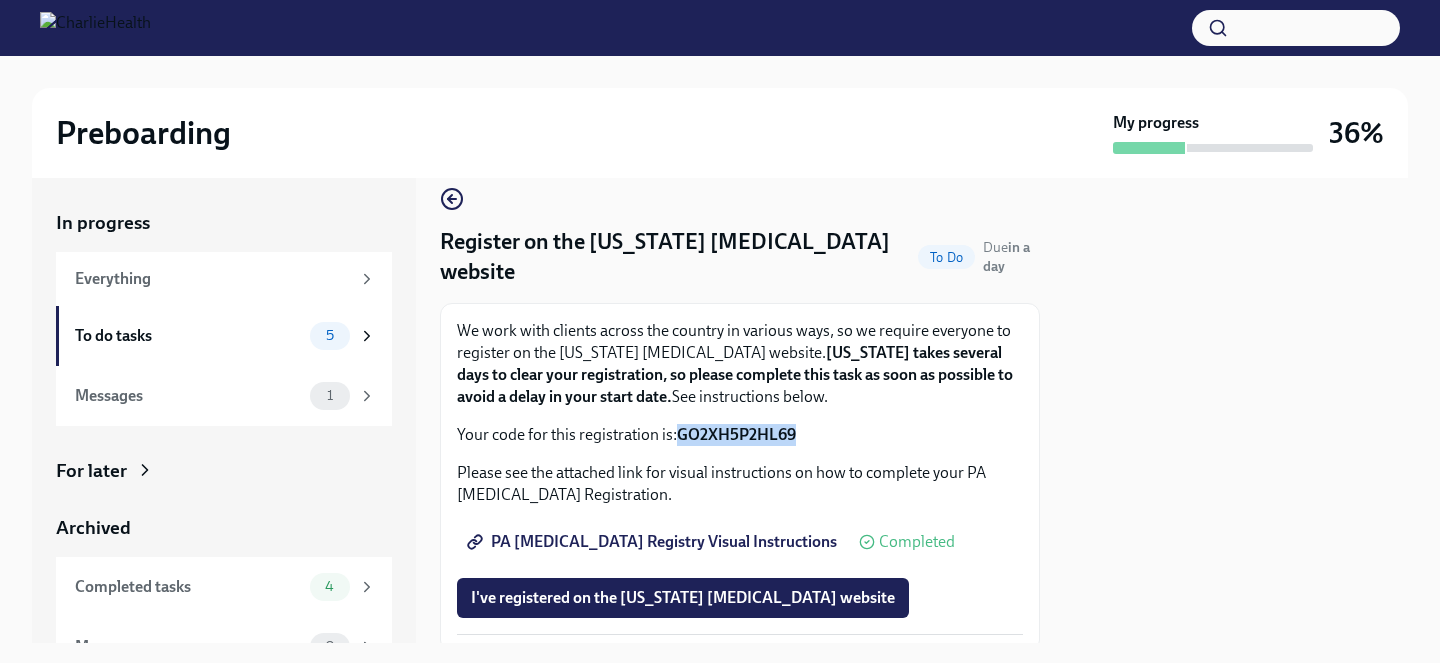copy on "GO2XH5P2HL69" 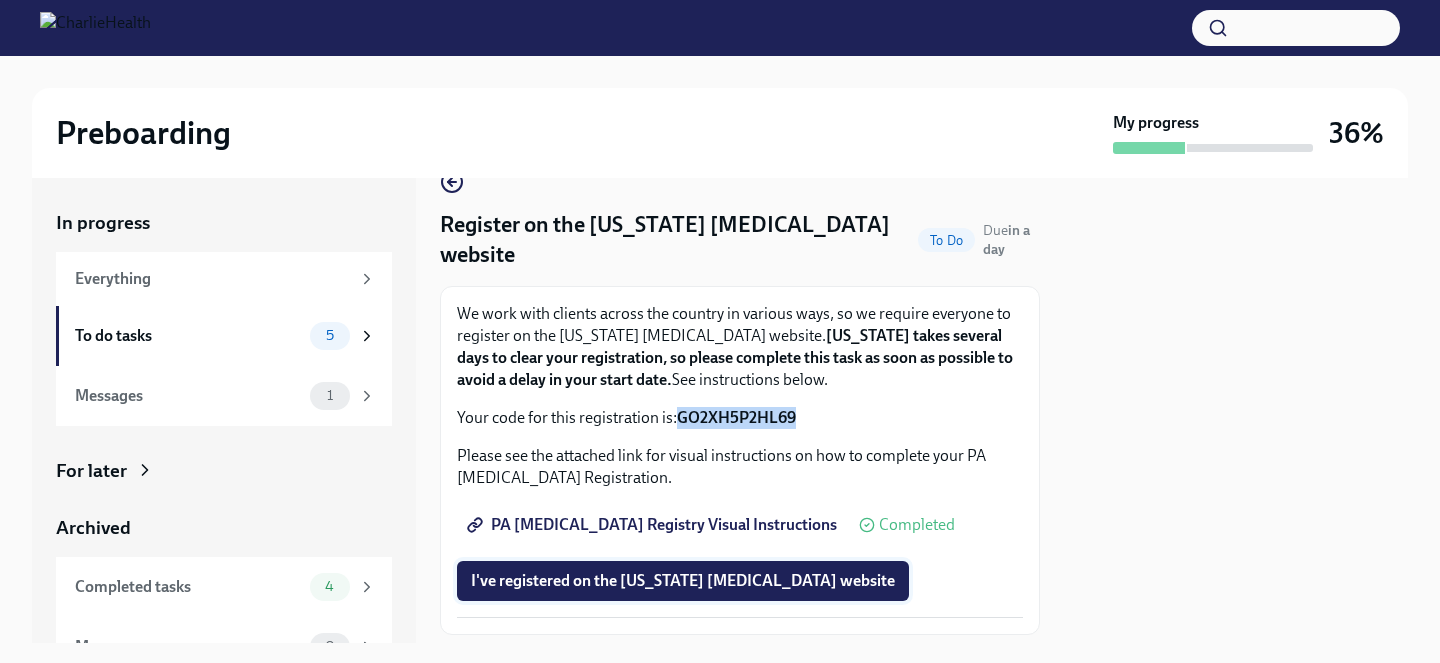 click on "I've registered on the [US_STATE] [MEDICAL_DATA] website" at bounding box center (683, 581) 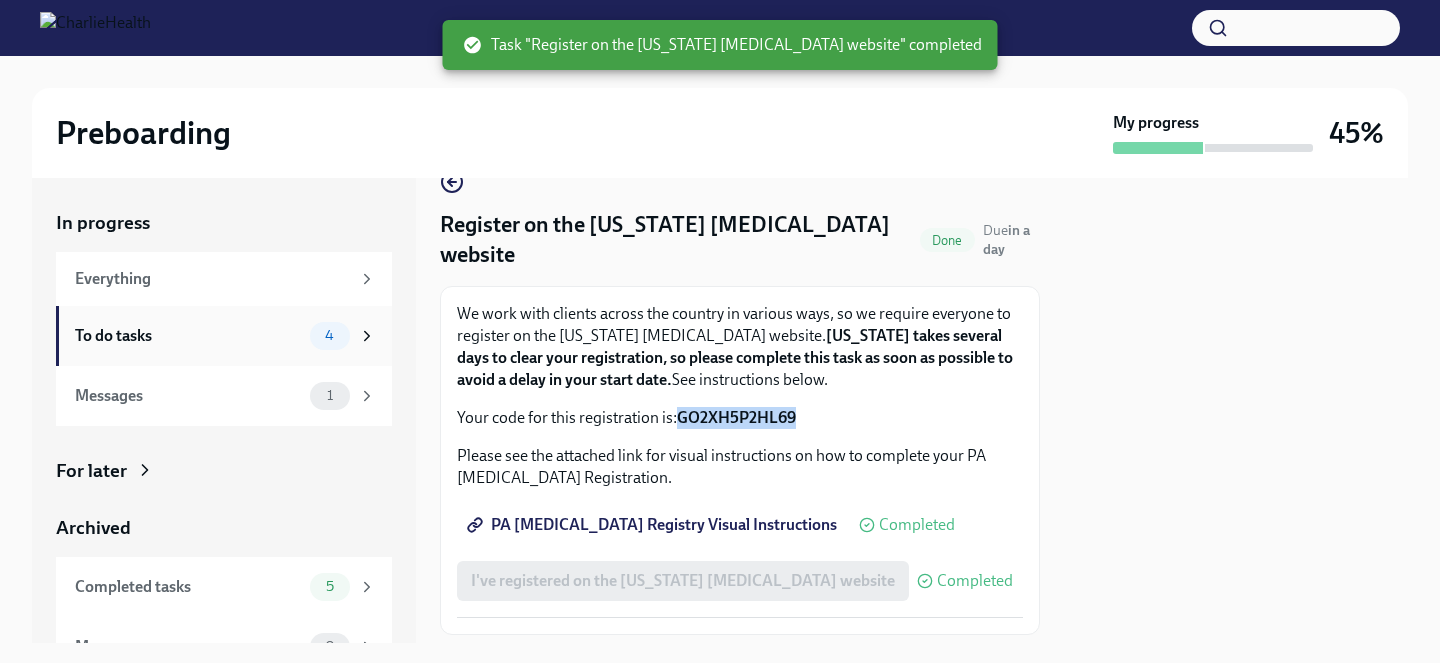 click on "4" at bounding box center [330, 336] 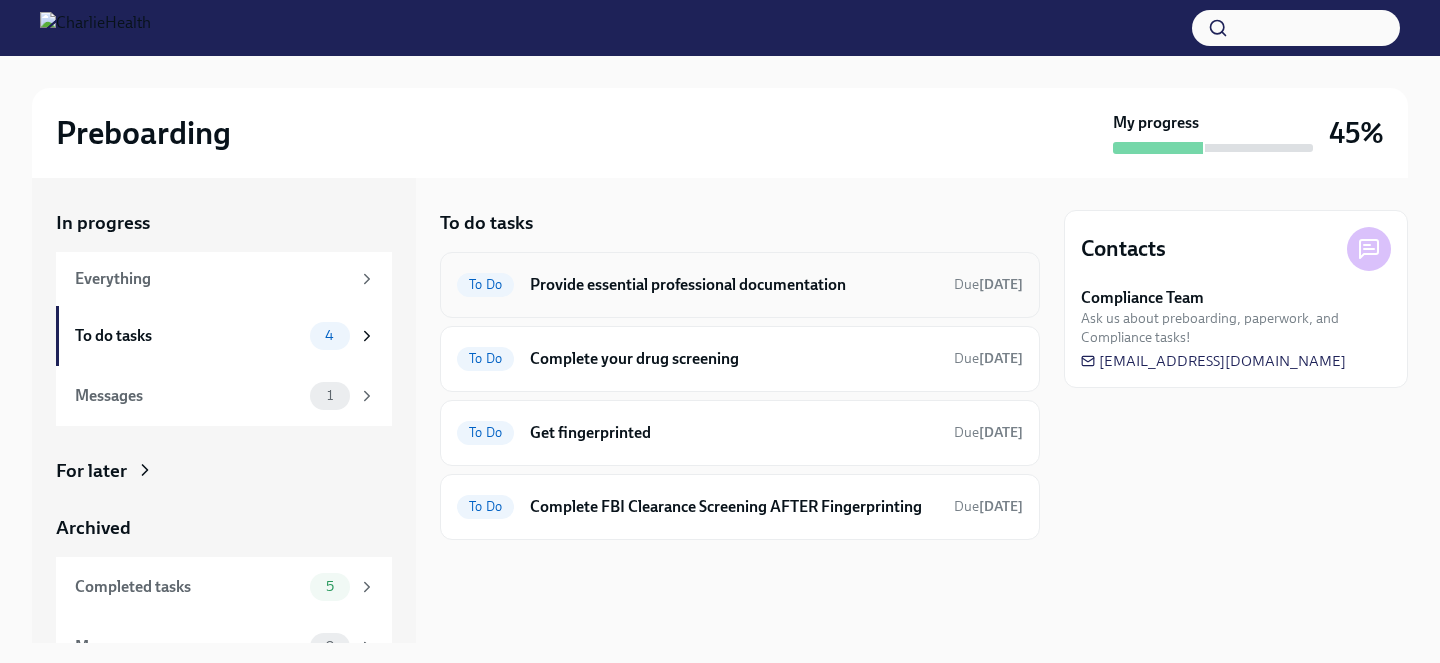 click on "Provide essential professional documentation" at bounding box center (734, 285) 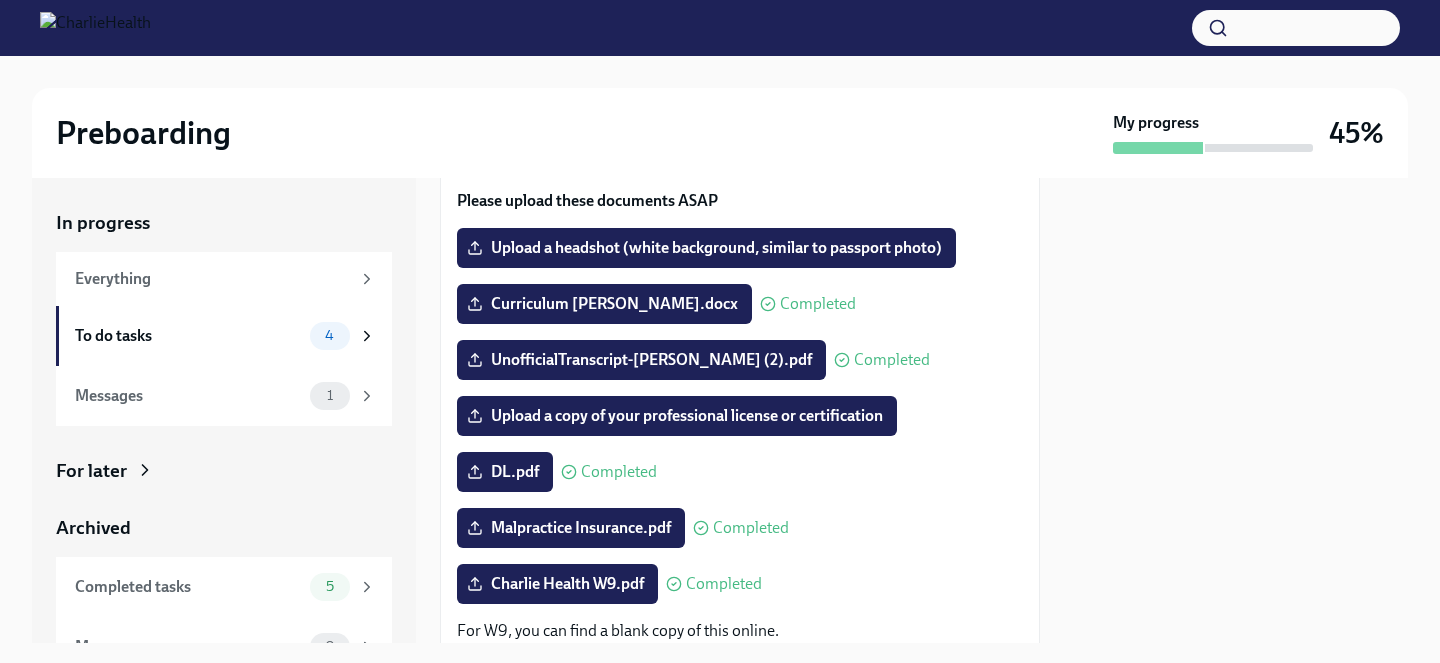 scroll, scrollTop: 159, scrollLeft: 0, axis: vertical 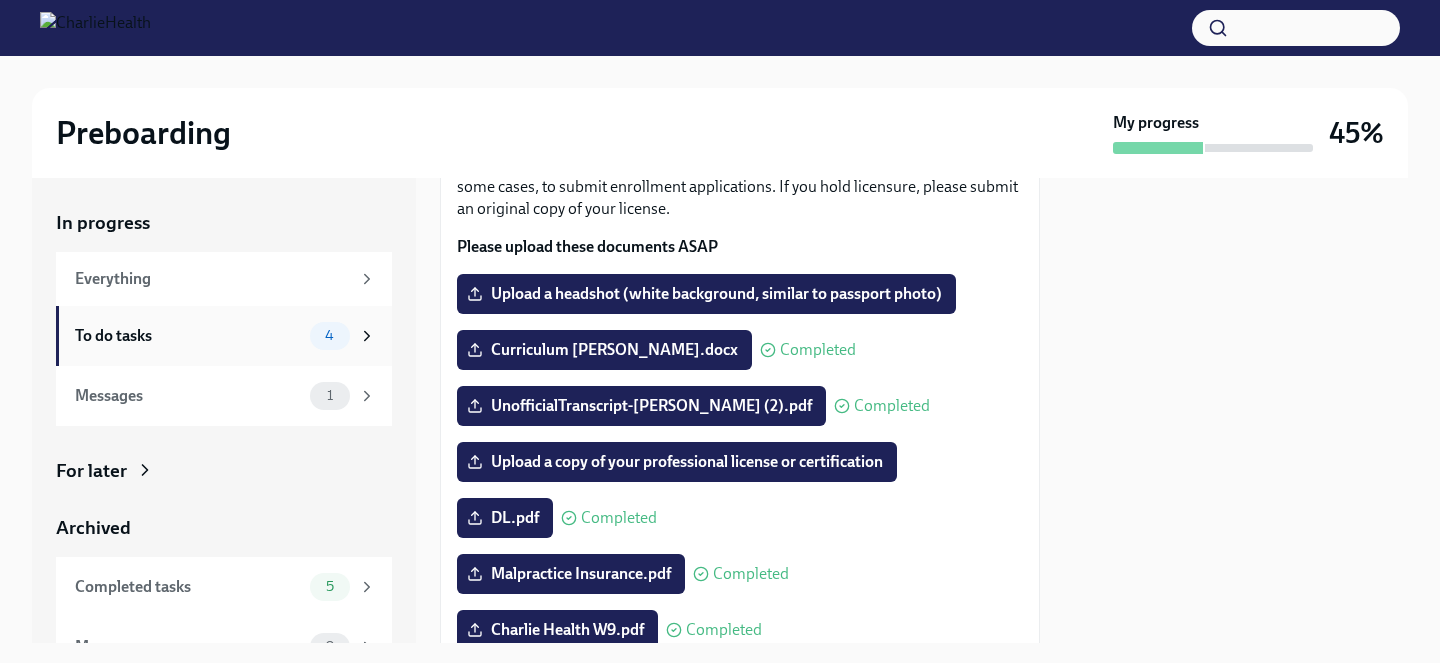 click on "To do tasks" at bounding box center (188, 336) 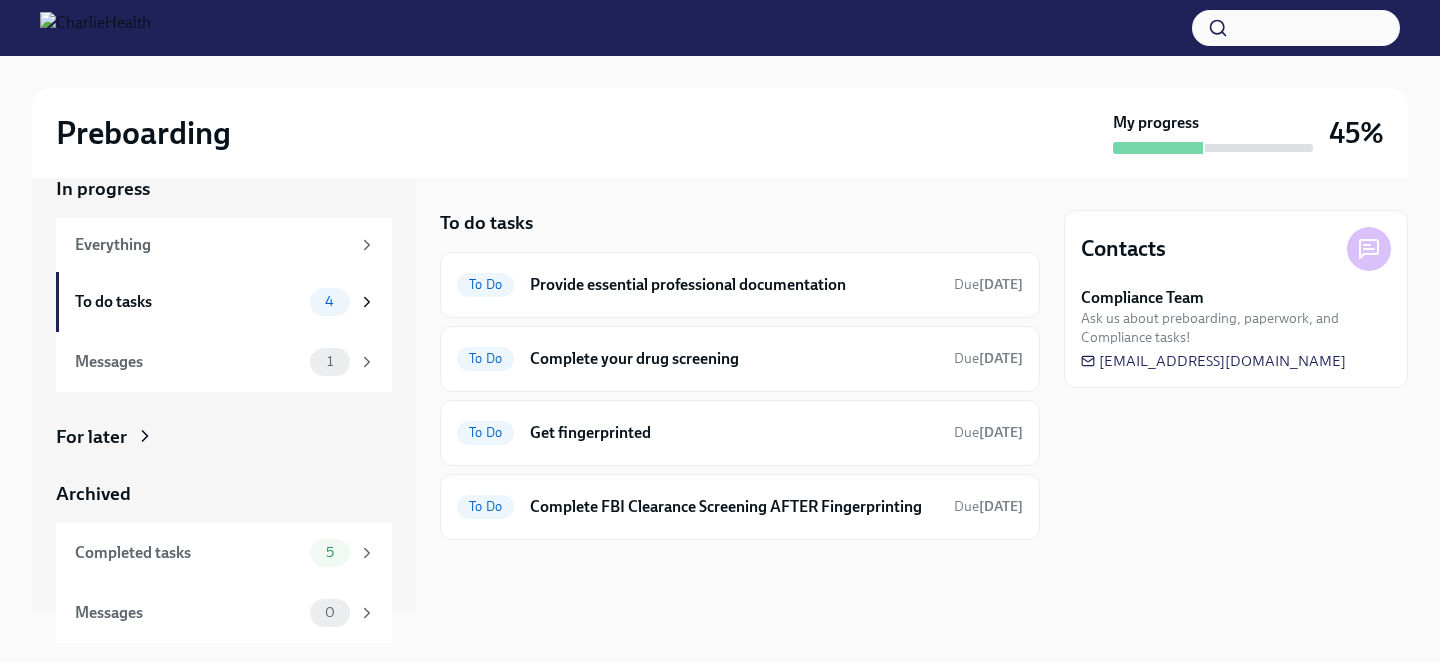 scroll, scrollTop: 0, scrollLeft: 0, axis: both 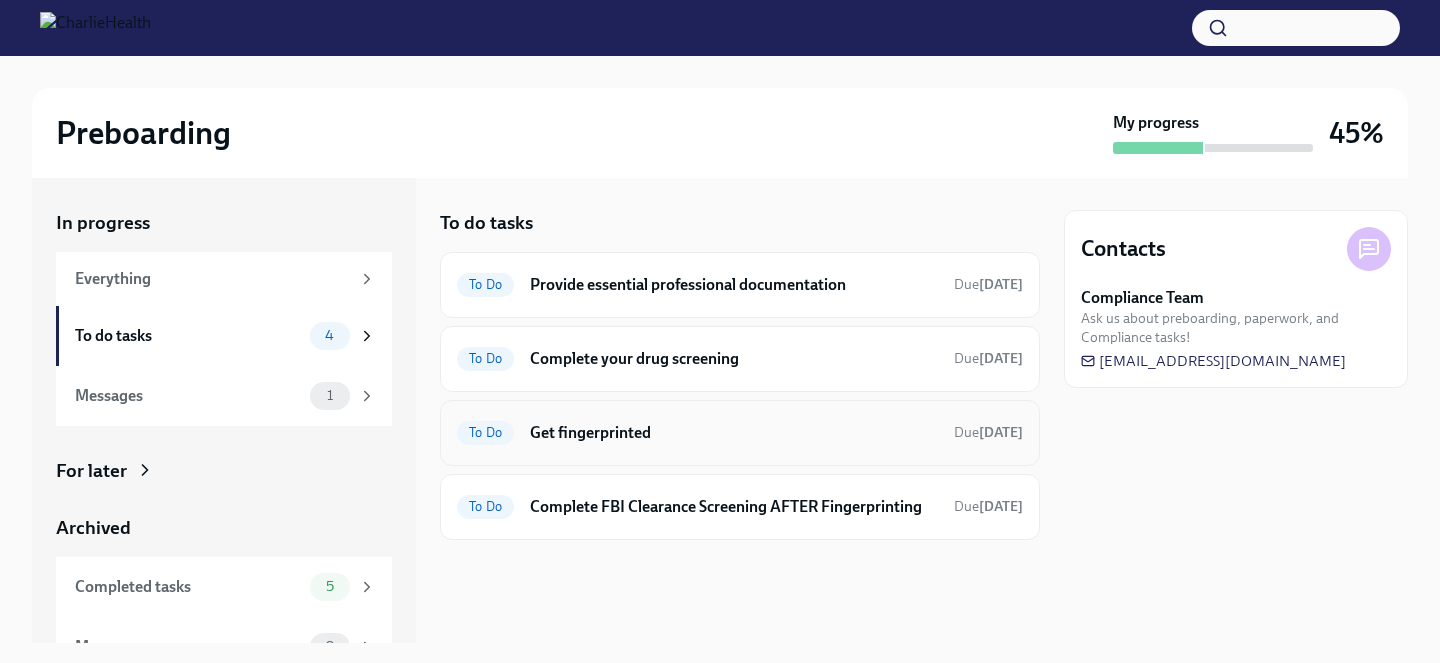 click on "Get fingerprinted" at bounding box center [734, 433] 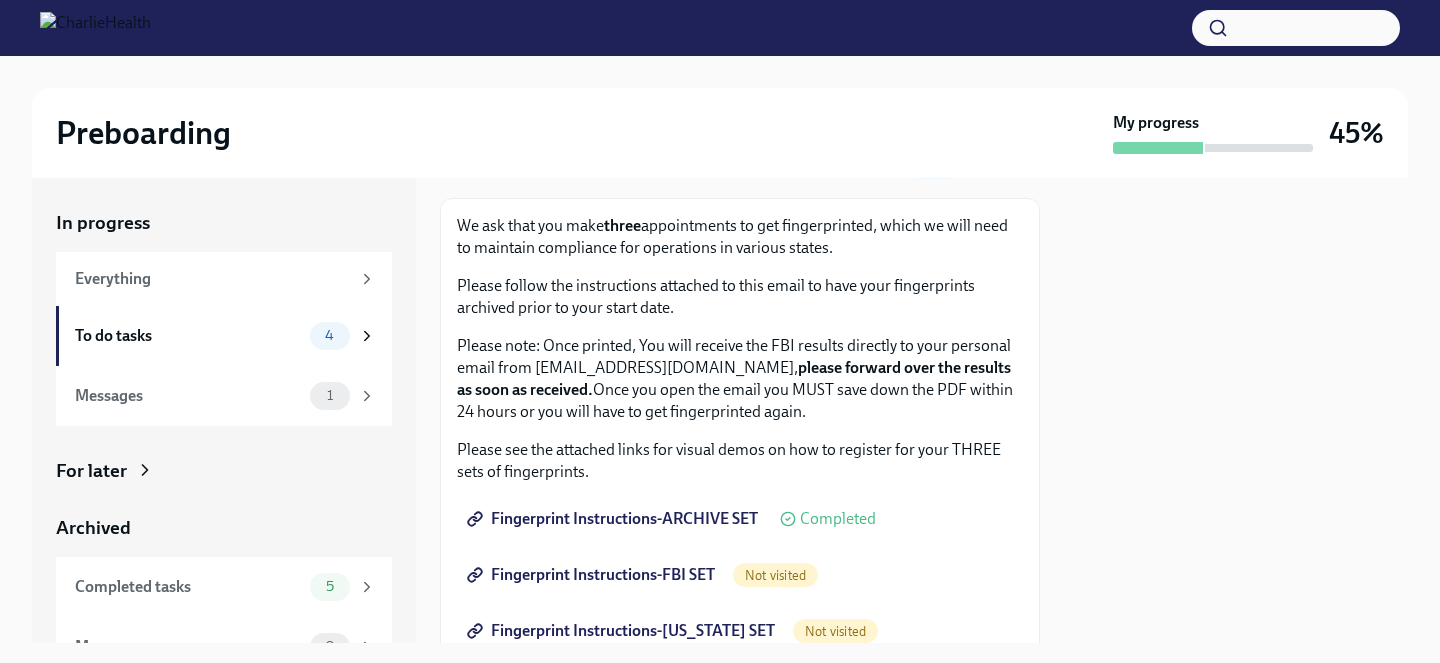 scroll, scrollTop: 103, scrollLeft: 0, axis: vertical 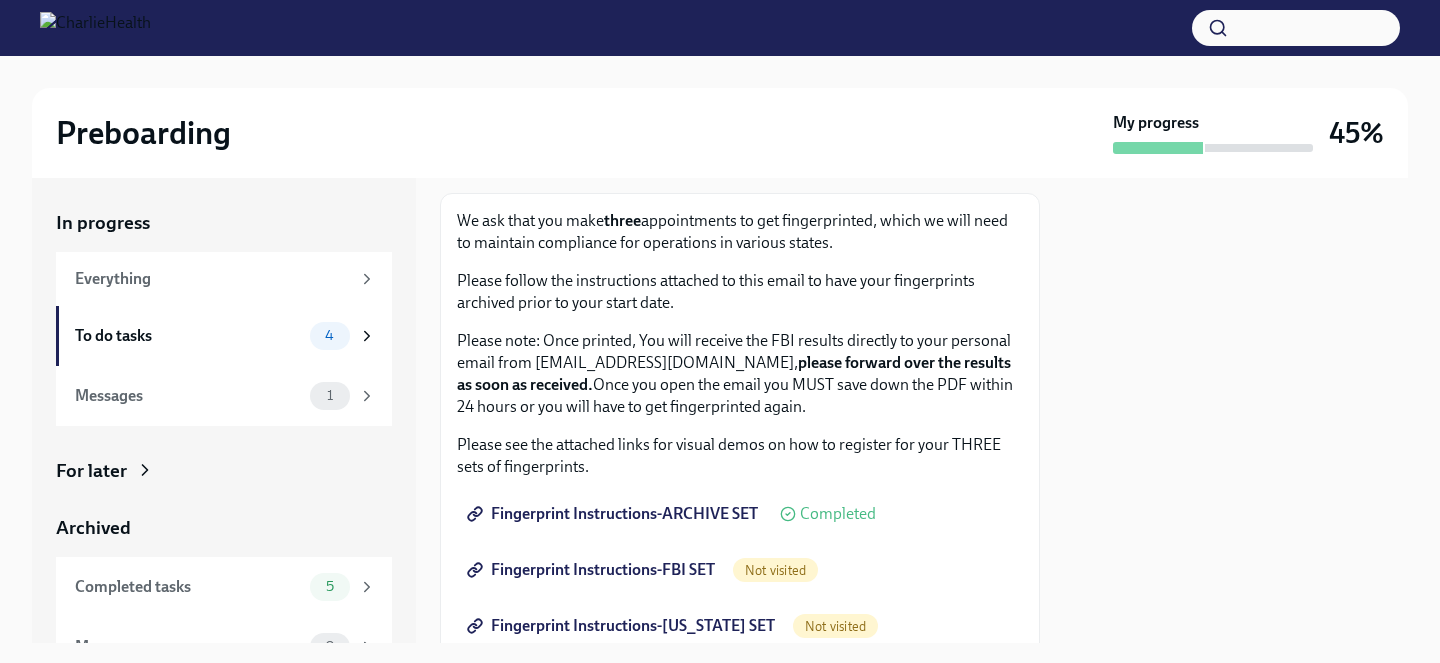 click on "Fingerprint Instructions-ARCHIVE SET" at bounding box center [614, 514] 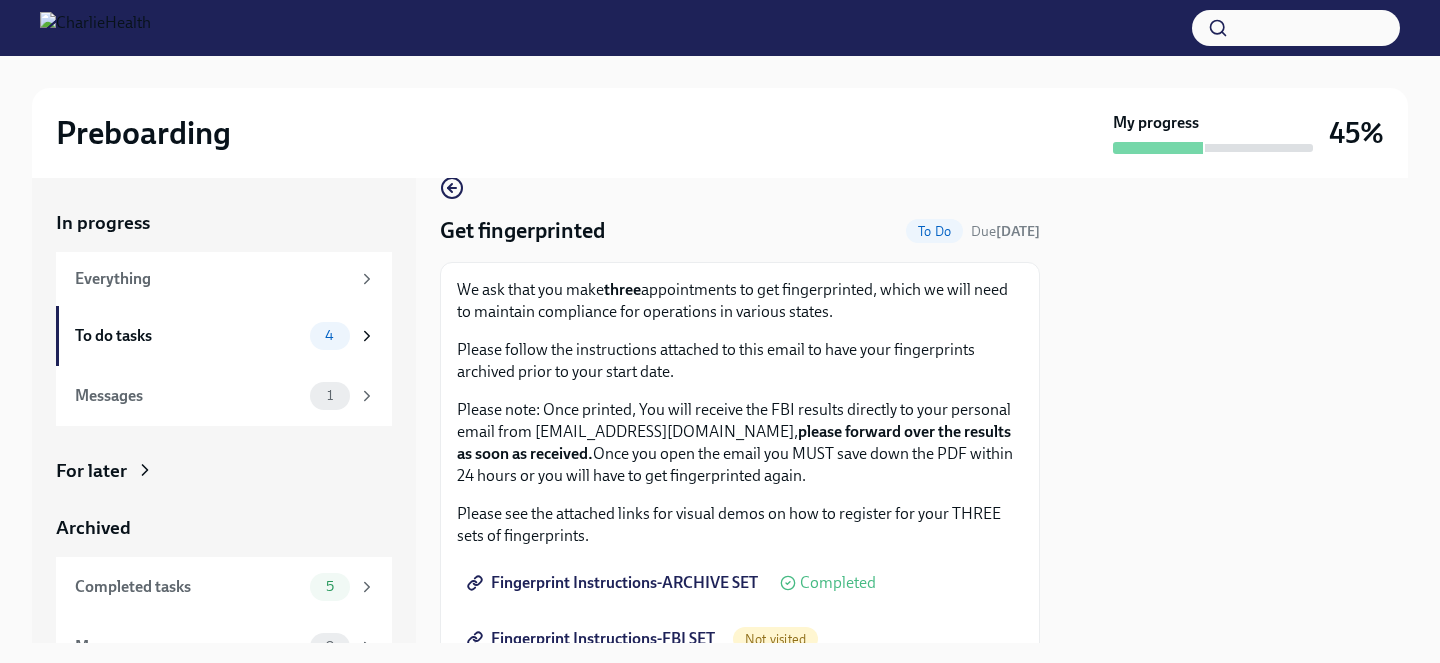 scroll, scrollTop: 32, scrollLeft: 0, axis: vertical 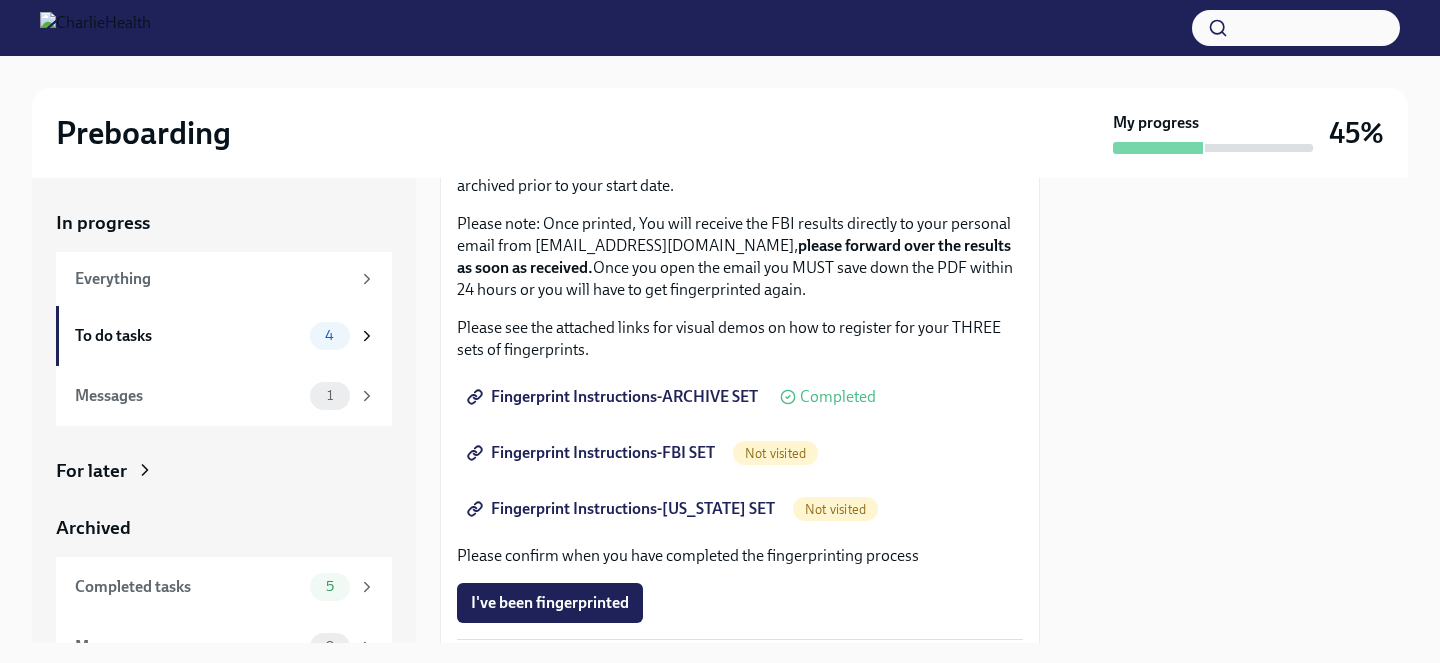click on "Fingerprint Instructions-FBI SET" at bounding box center [593, 453] 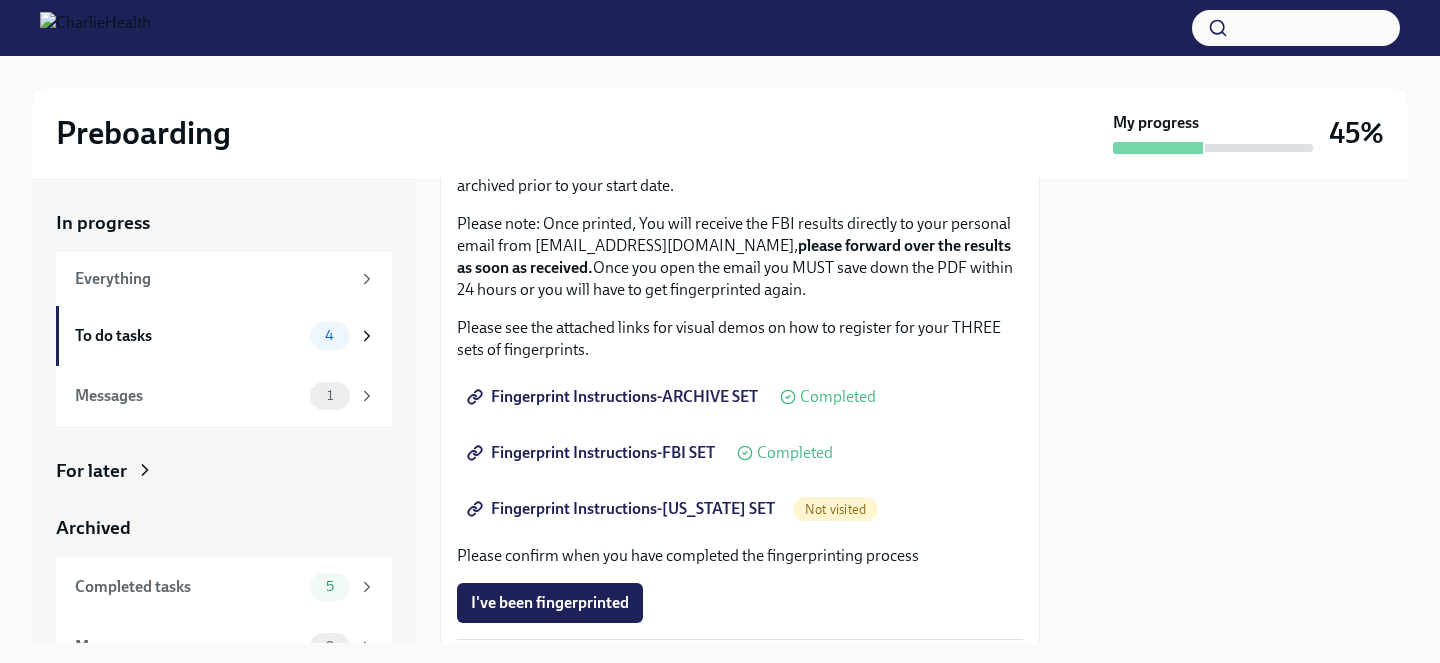 click on "Fingerprint Instructions-[US_STATE] SET" at bounding box center [623, 509] 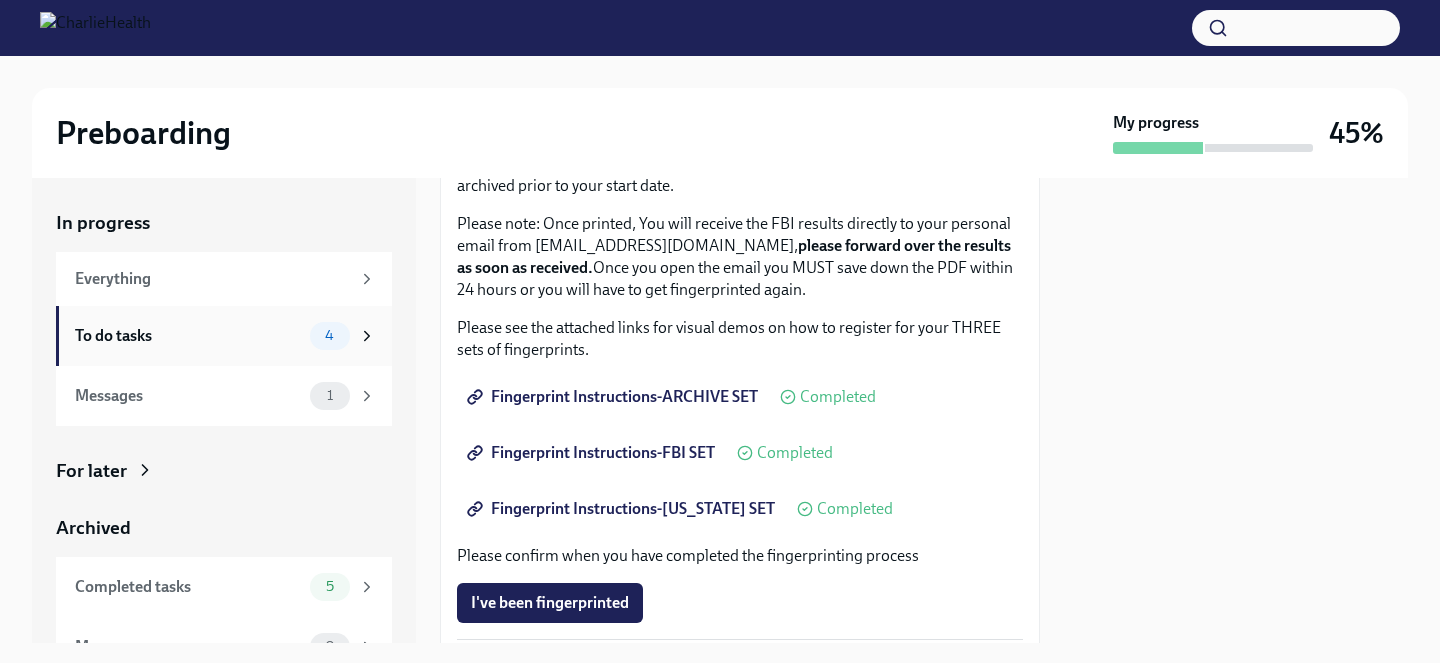 click on "To do tasks" at bounding box center [188, 336] 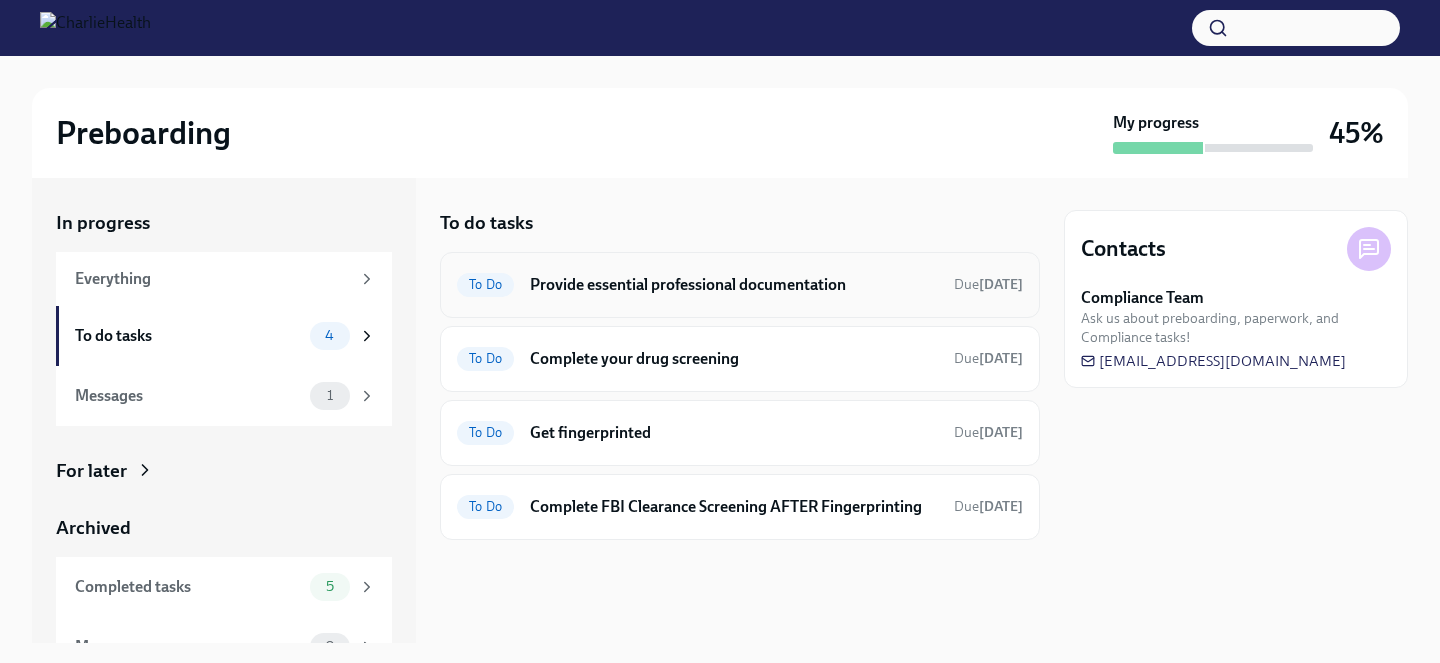 click on "Provide essential professional documentation" at bounding box center [734, 285] 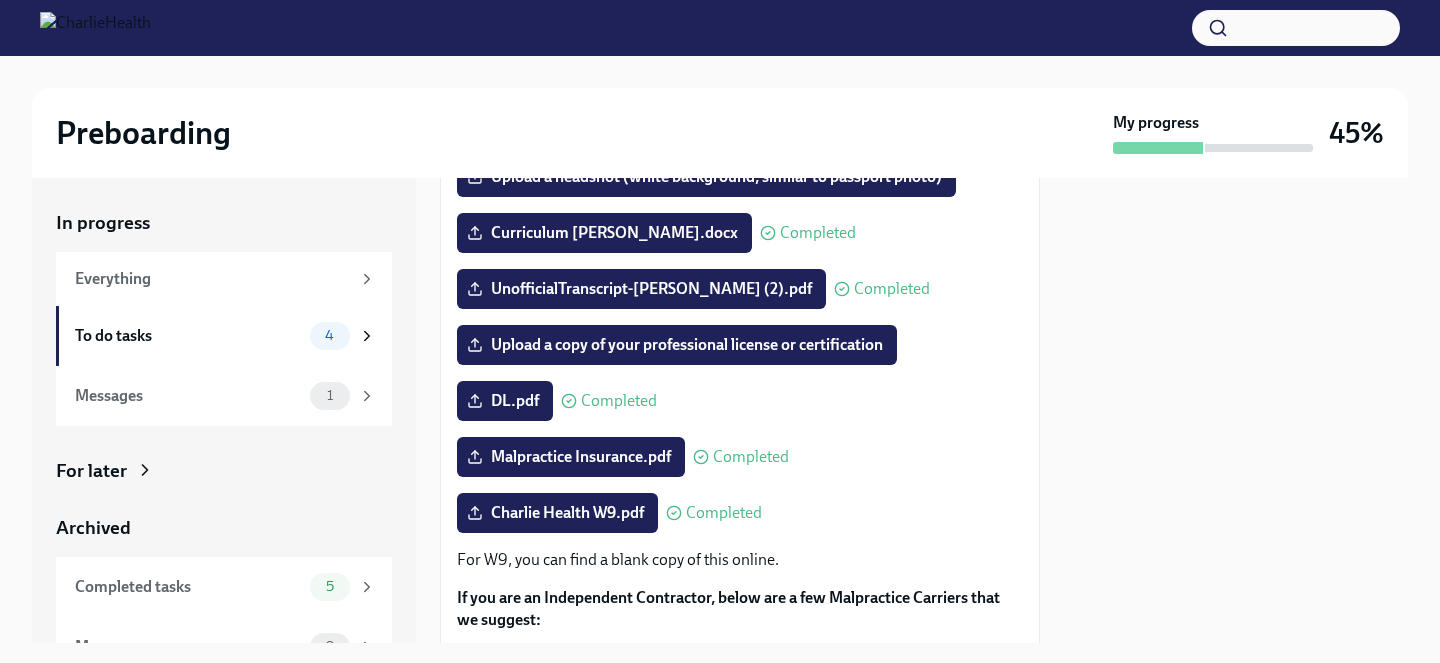 scroll, scrollTop: 214, scrollLeft: 0, axis: vertical 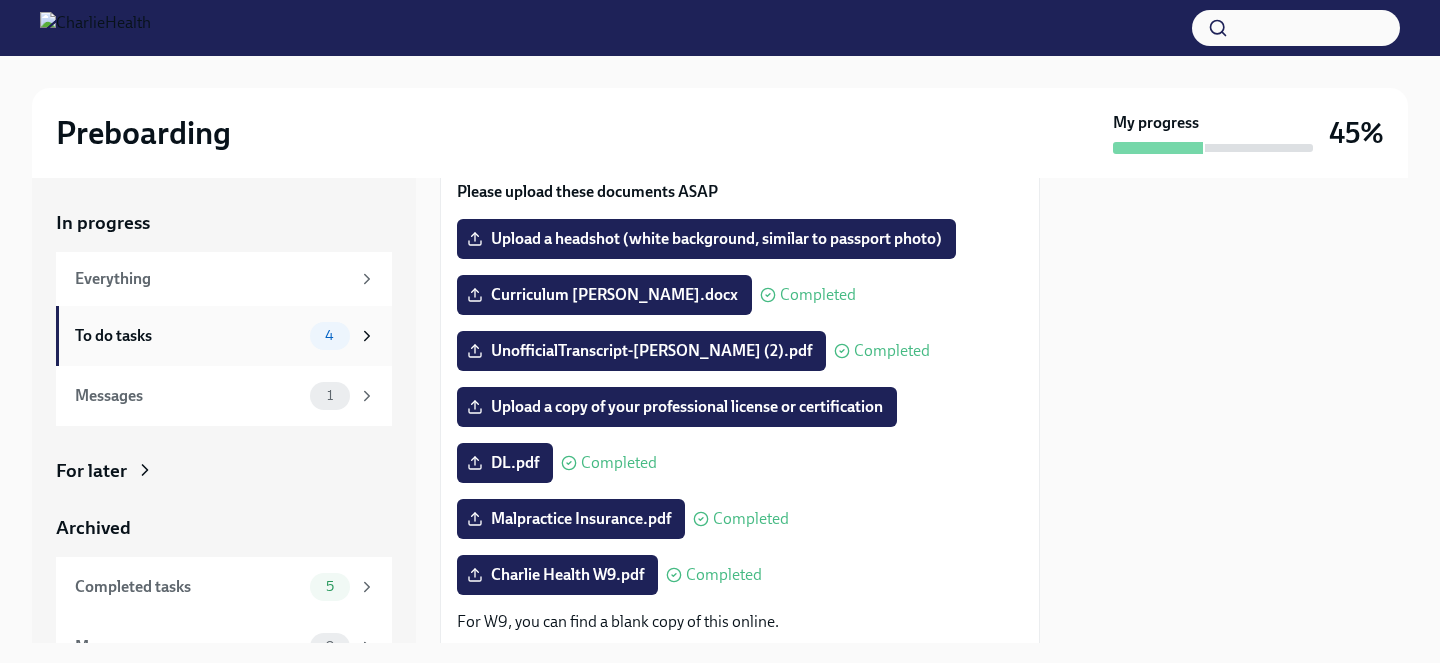 click on "To do tasks" at bounding box center [188, 336] 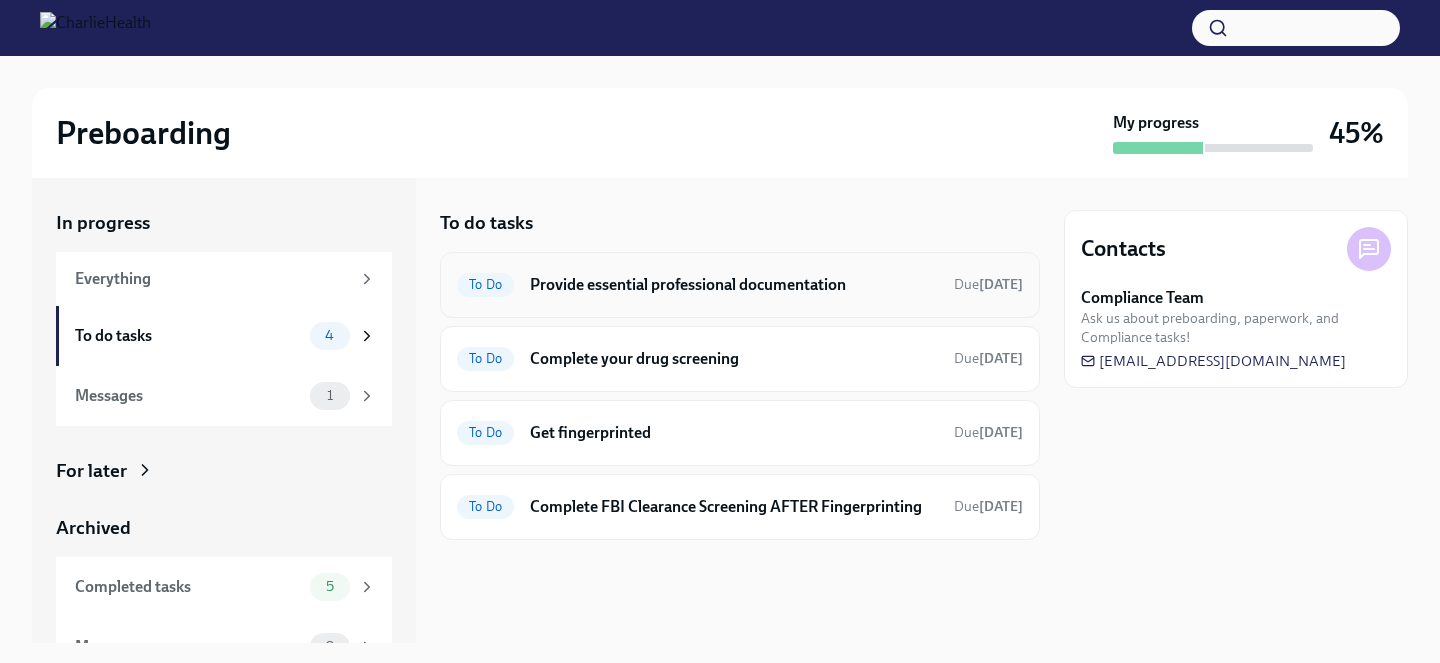 click on "Provide essential professional documentation" at bounding box center (734, 285) 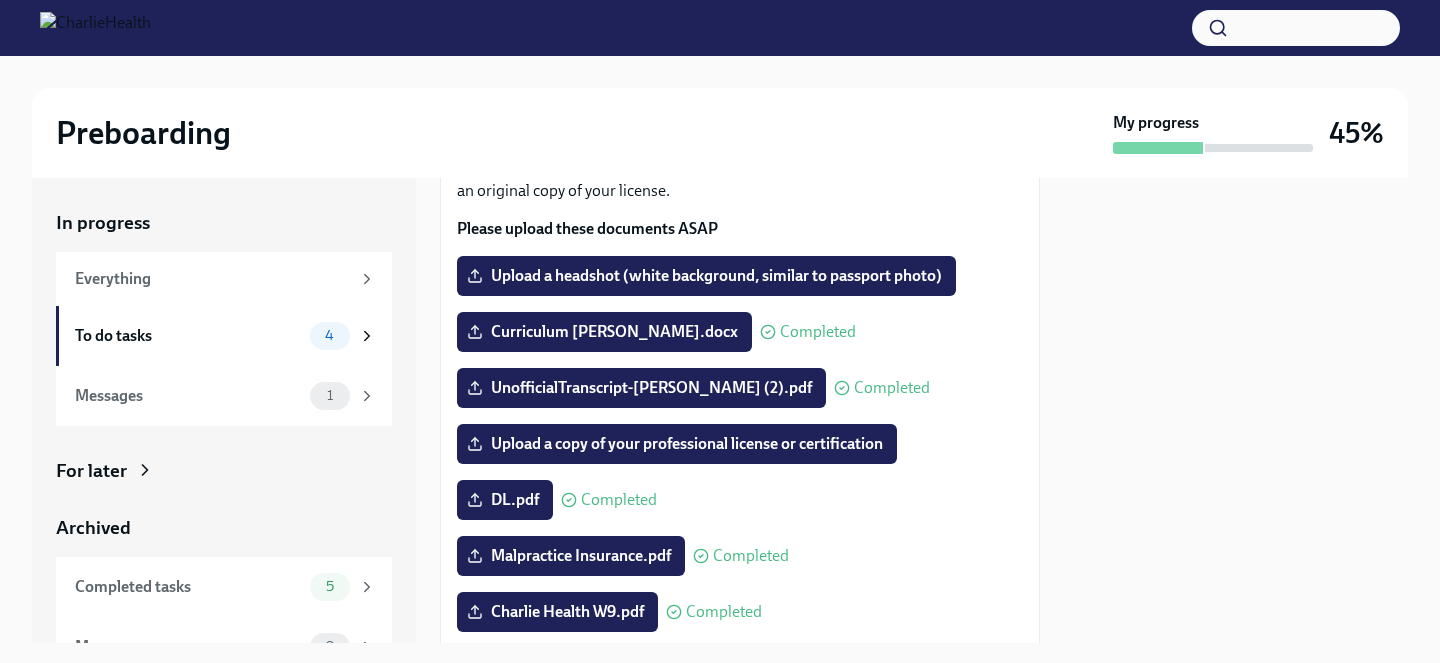 scroll, scrollTop: 267, scrollLeft: 0, axis: vertical 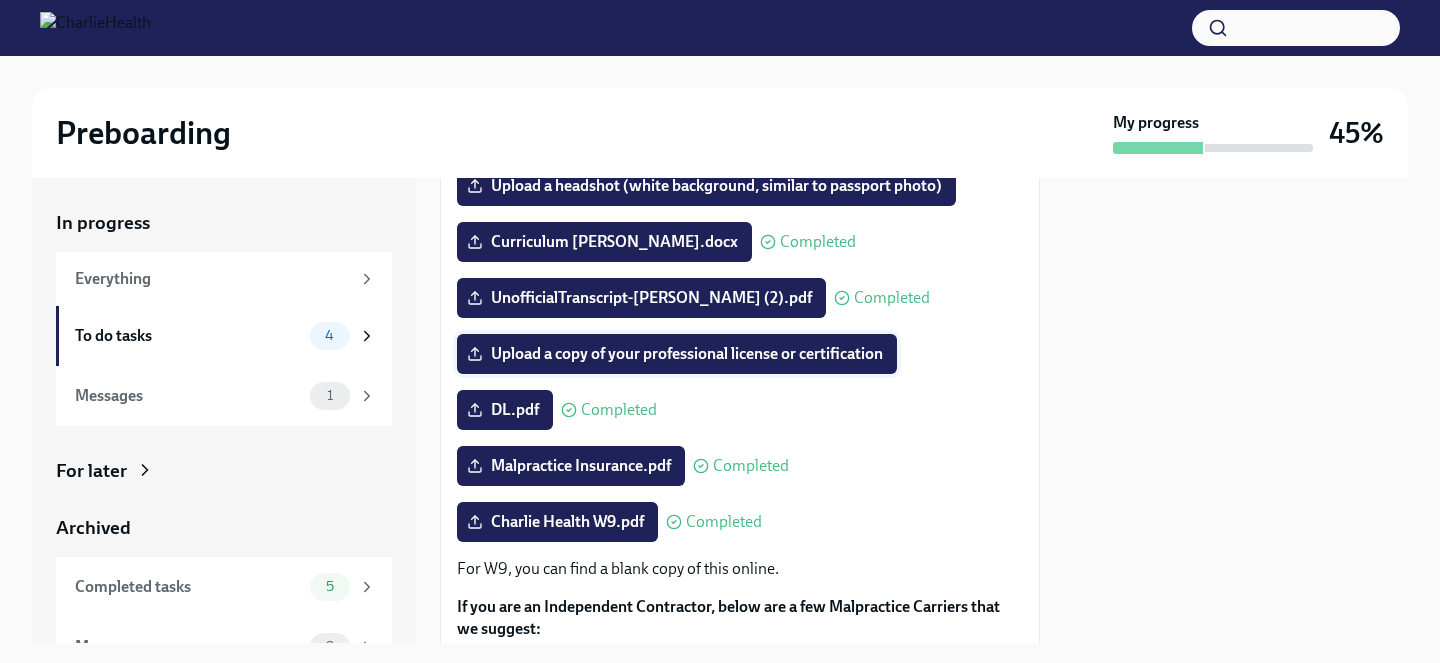 click on "Upload a copy of your professional license or certification" at bounding box center [677, 354] 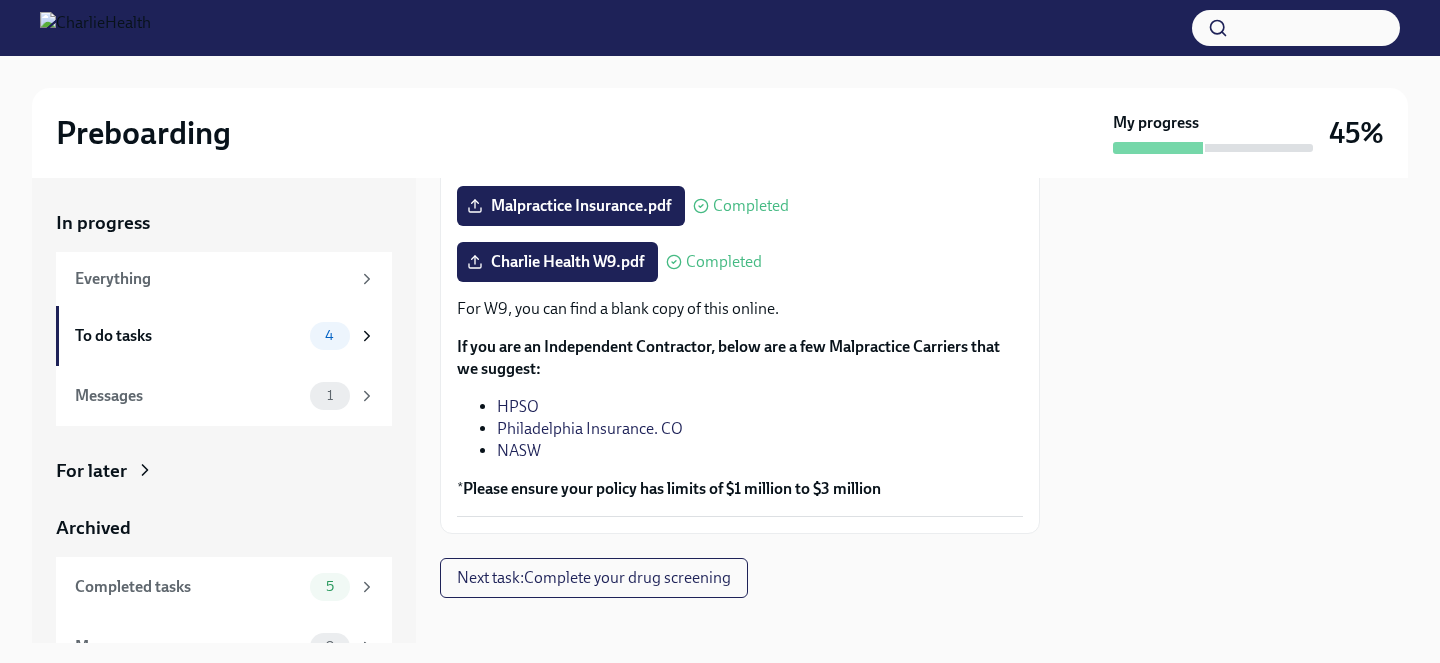 scroll, scrollTop: 528, scrollLeft: 0, axis: vertical 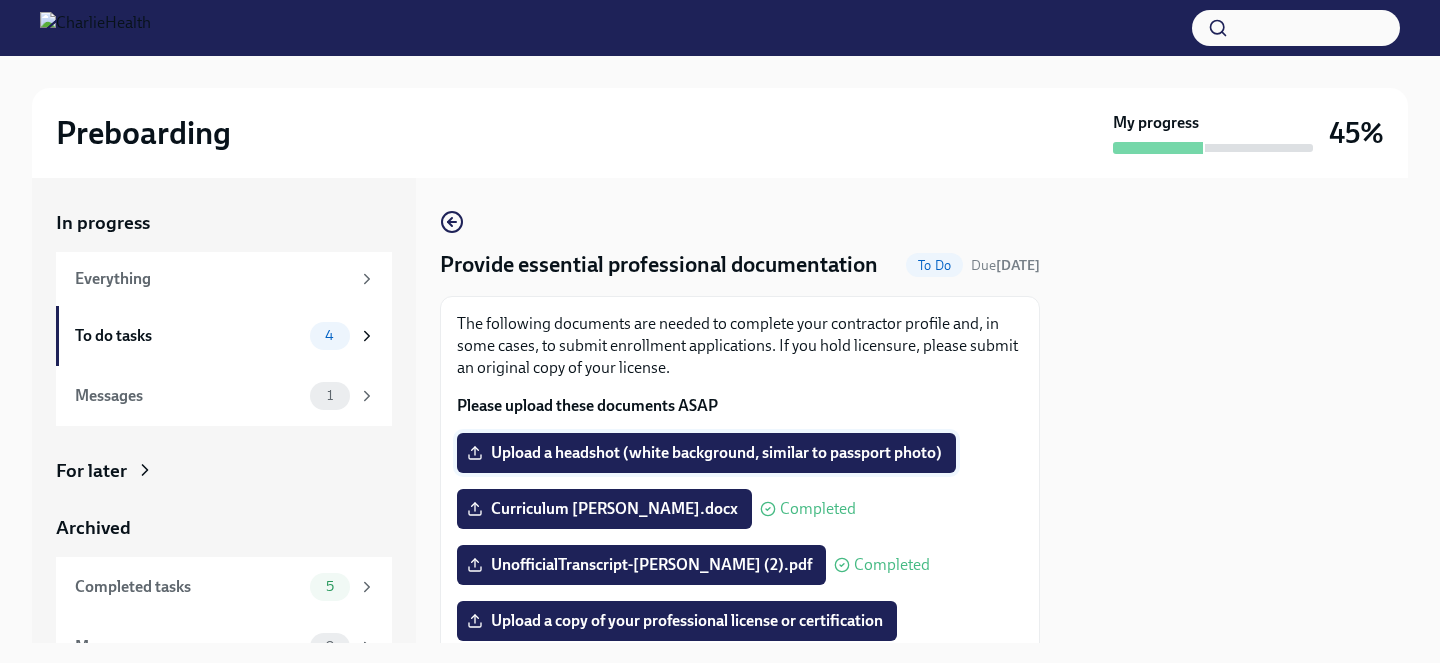 click on "Upload a headshot (white background, similar to passport photo)" at bounding box center [706, 453] 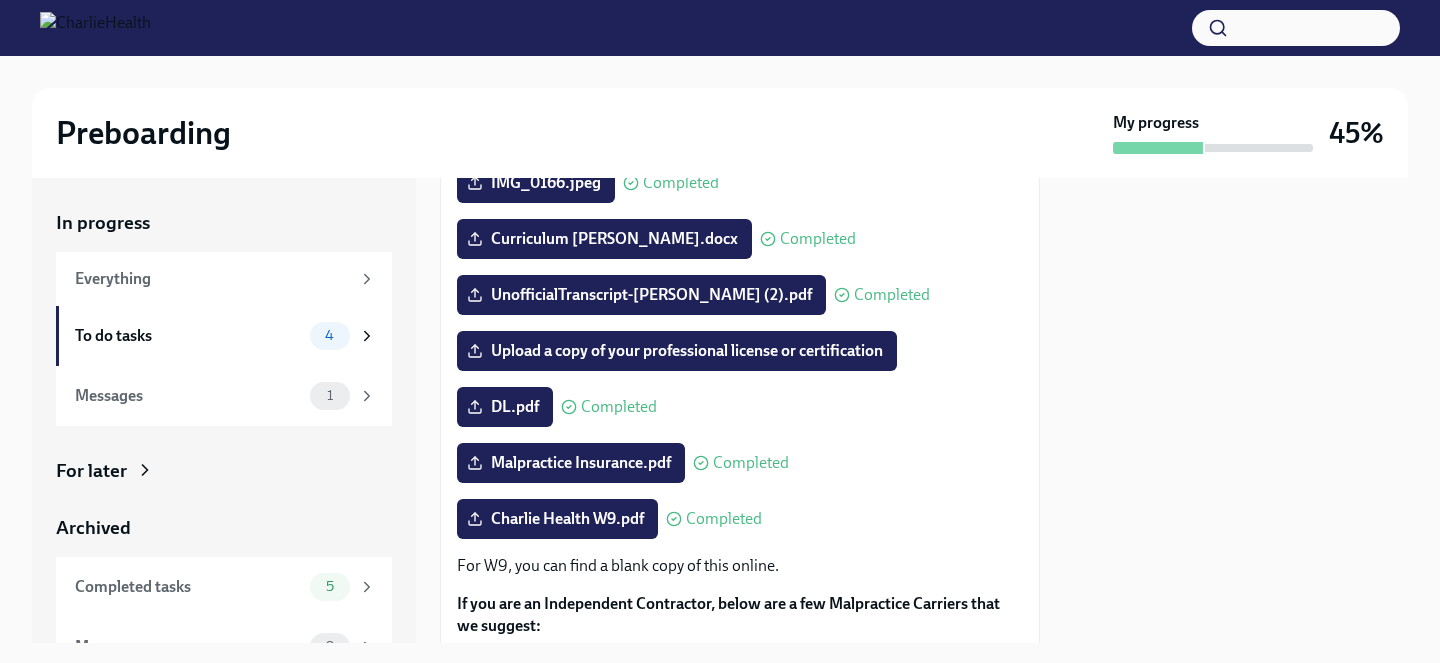 scroll, scrollTop: 284, scrollLeft: 0, axis: vertical 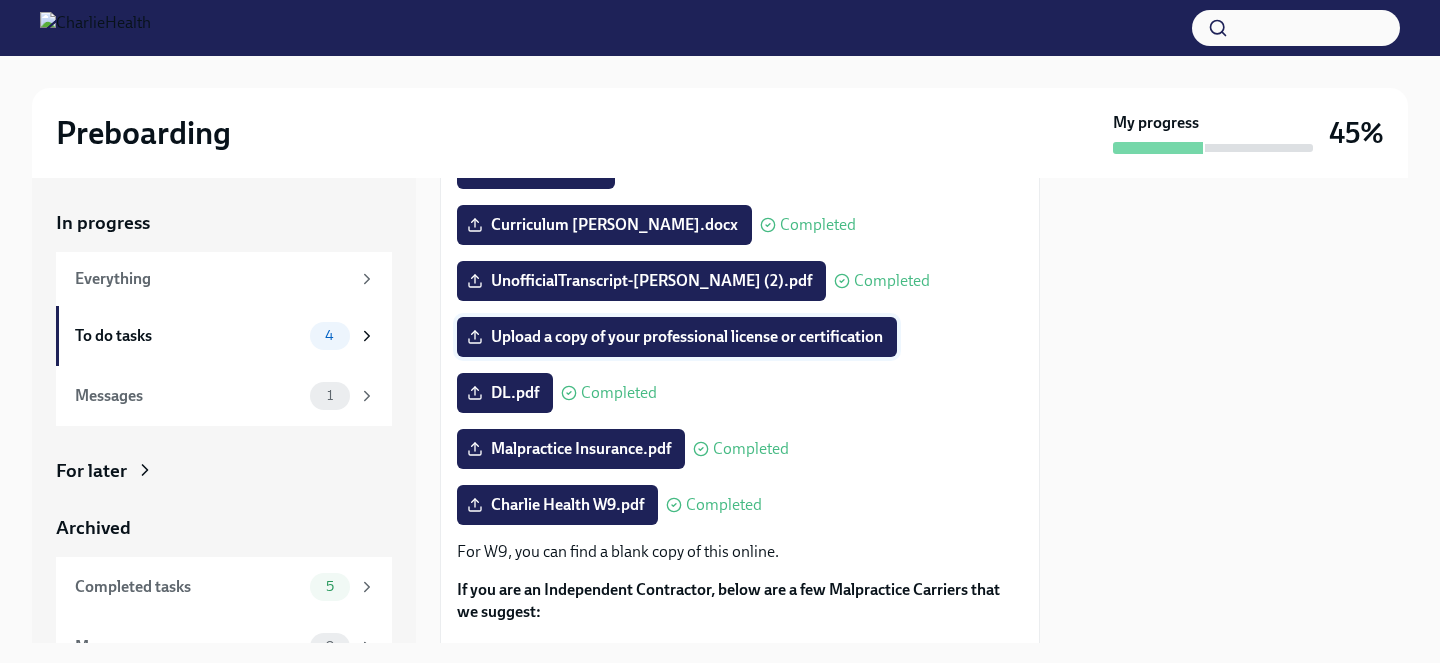 click on "Upload a copy of your professional license or certification" at bounding box center (677, 337) 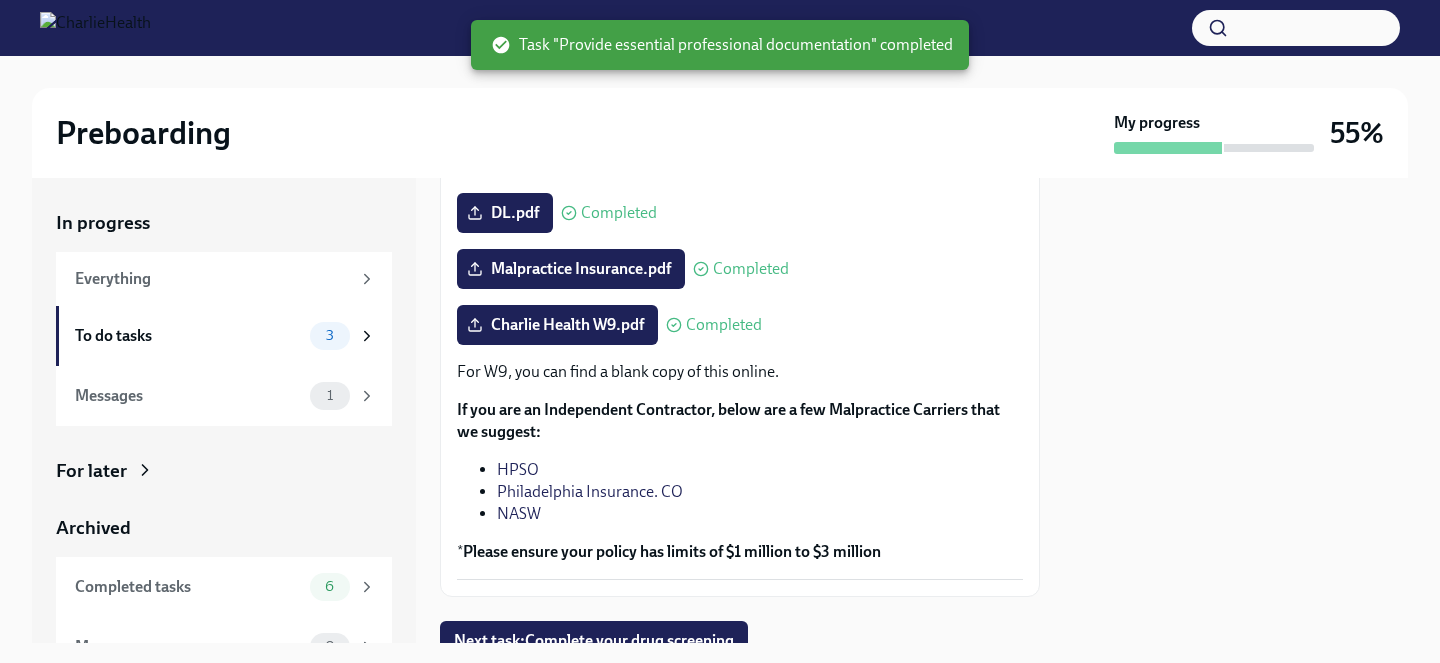 scroll, scrollTop: 546, scrollLeft: 0, axis: vertical 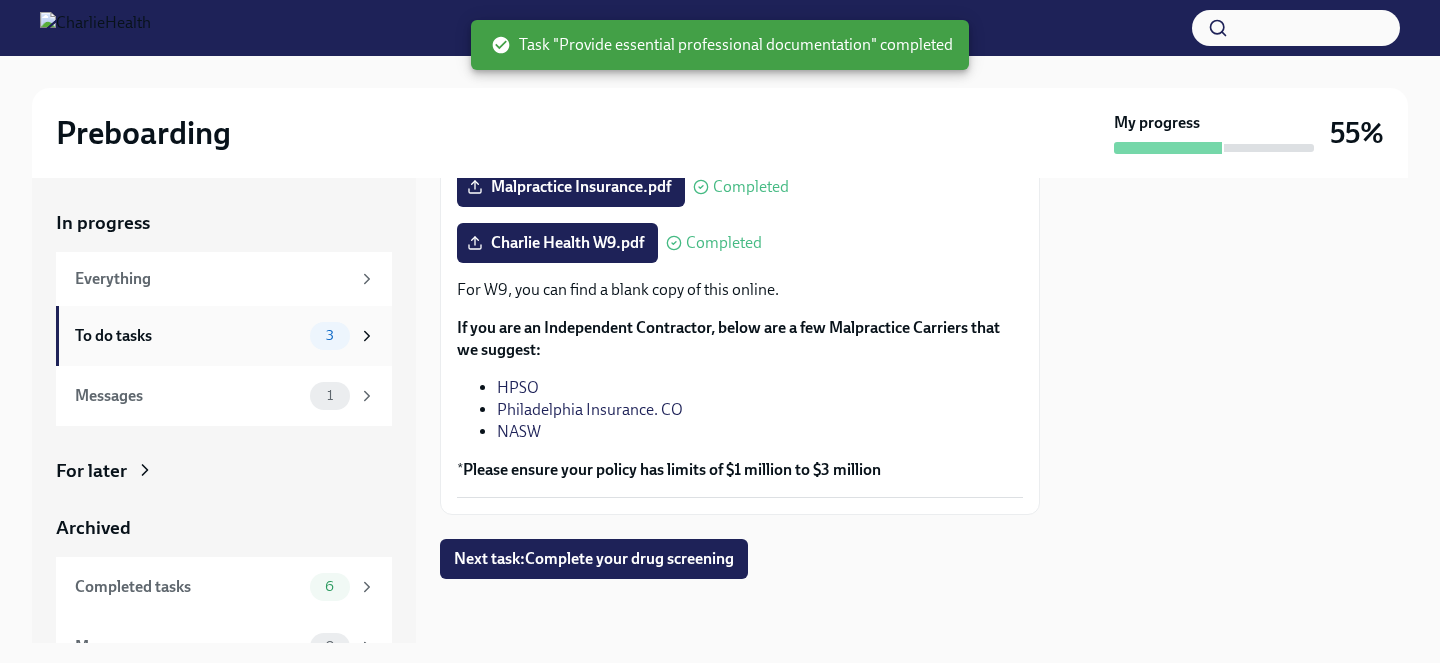 click on "To do tasks" at bounding box center [188, 336] 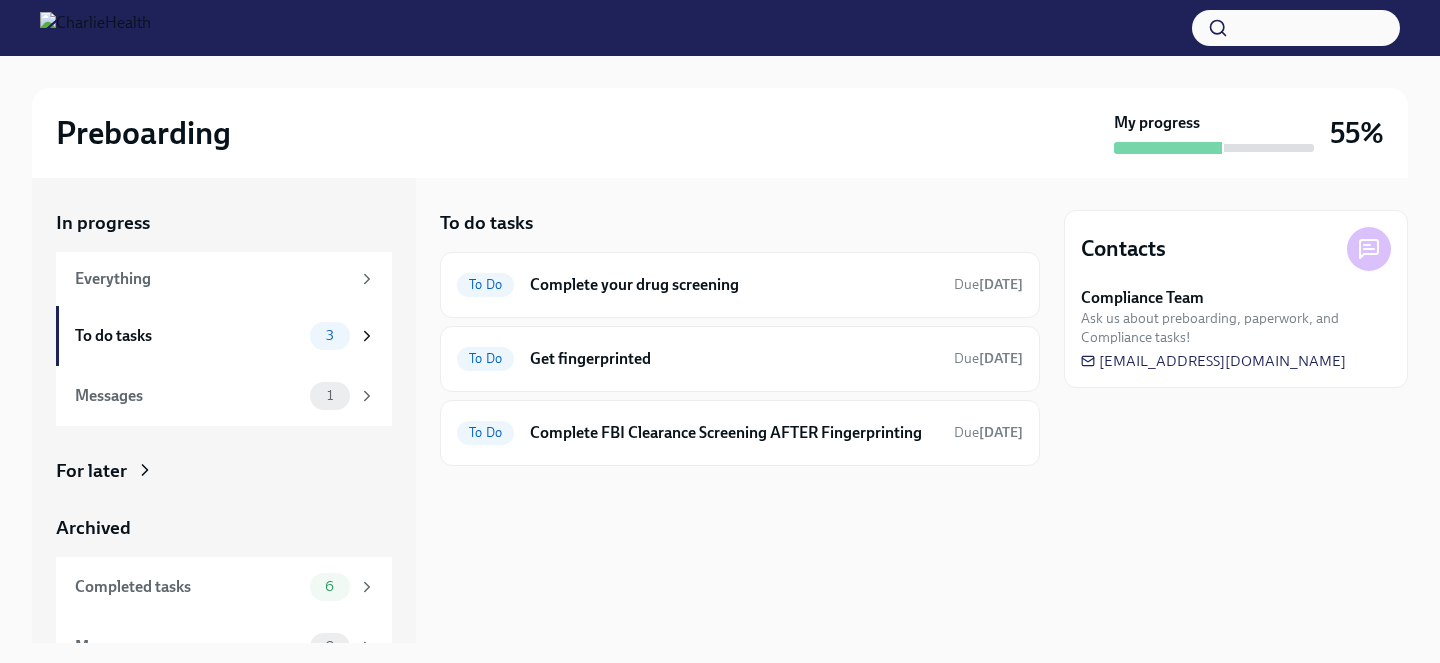 scroll, scrollTop: 34, scrollLeft: 0, axis: vertical 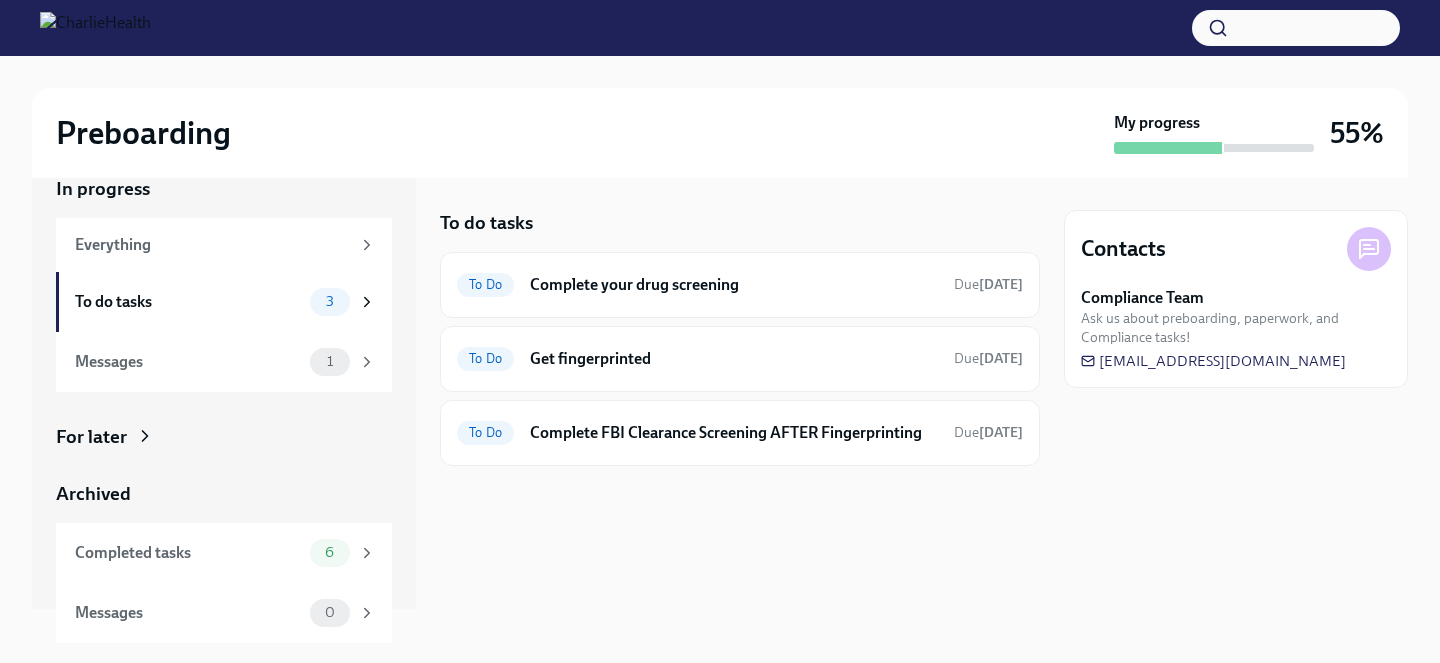 click on "In progress Everything To do tasks 3 Messages 1 For later Archived Completed tasks 6 Messages 0" at bounding box center [224, 409] 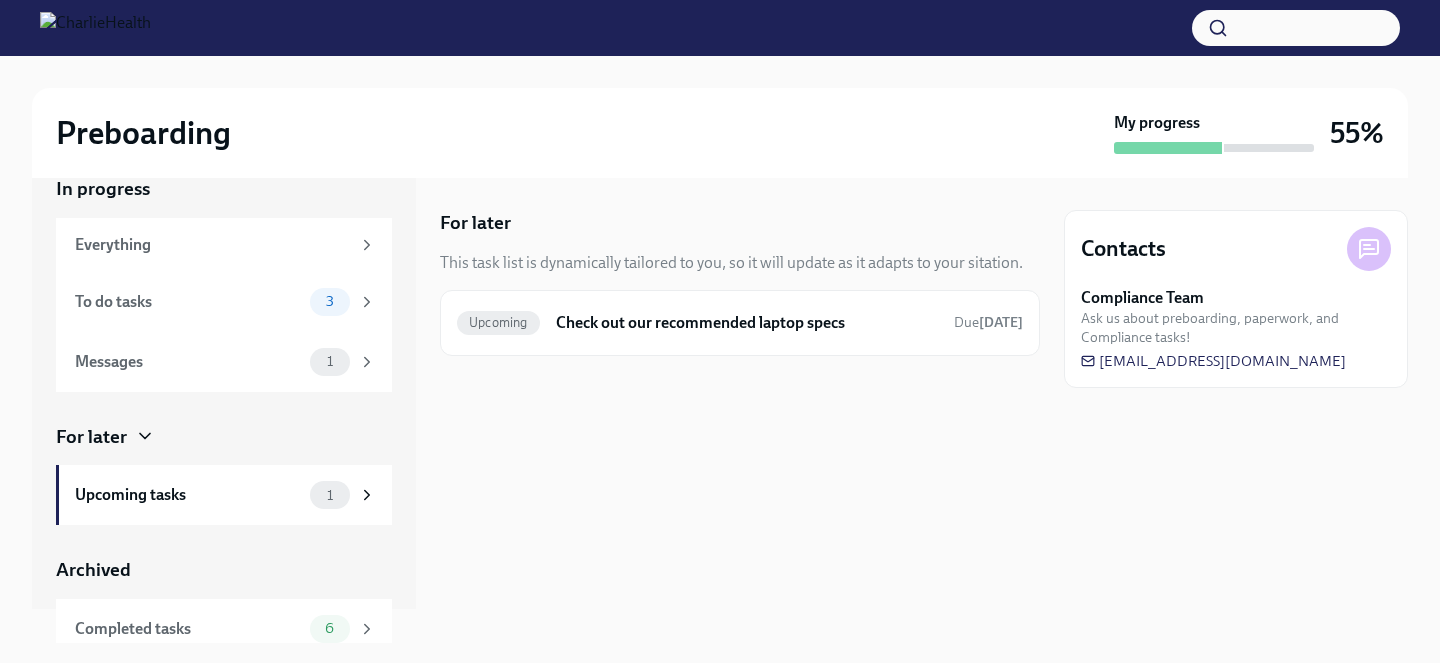 scroll, scrollTop: 90, scrollLeft: 0, axis: vertical 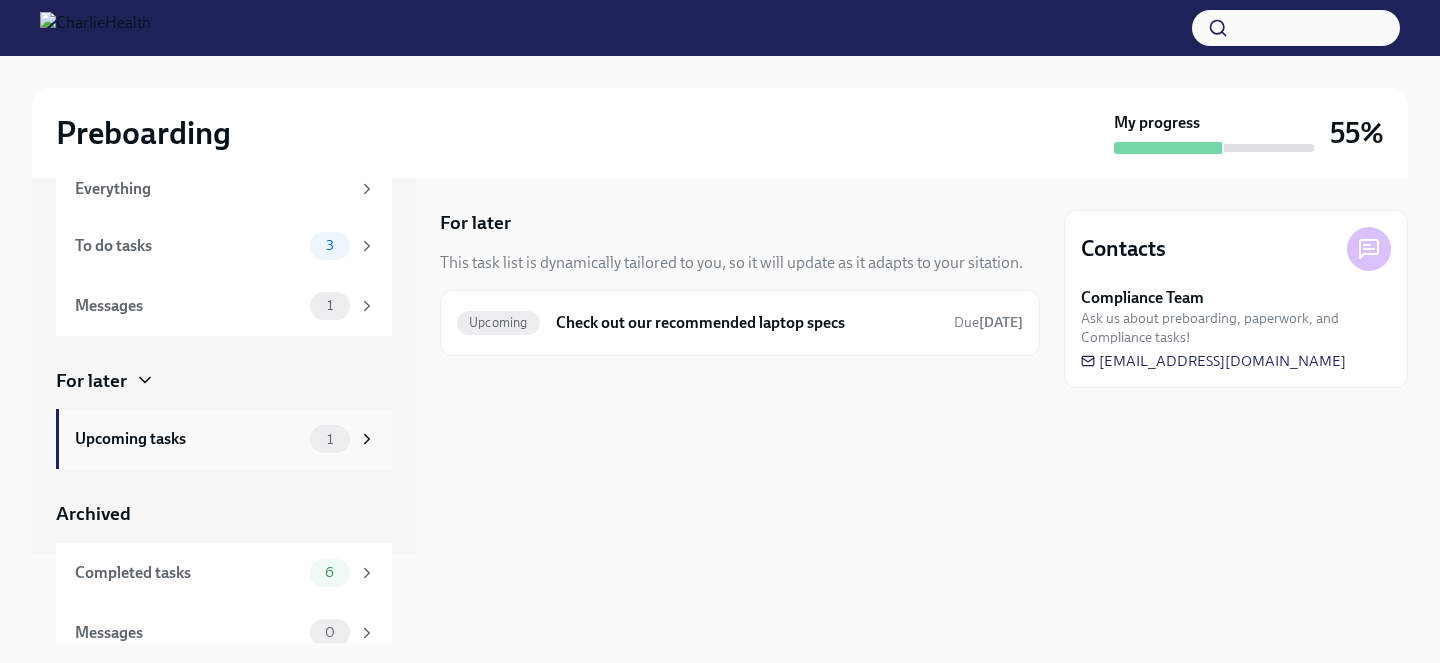 click on "Upcoming tasks" at bounding box center [188, 439] 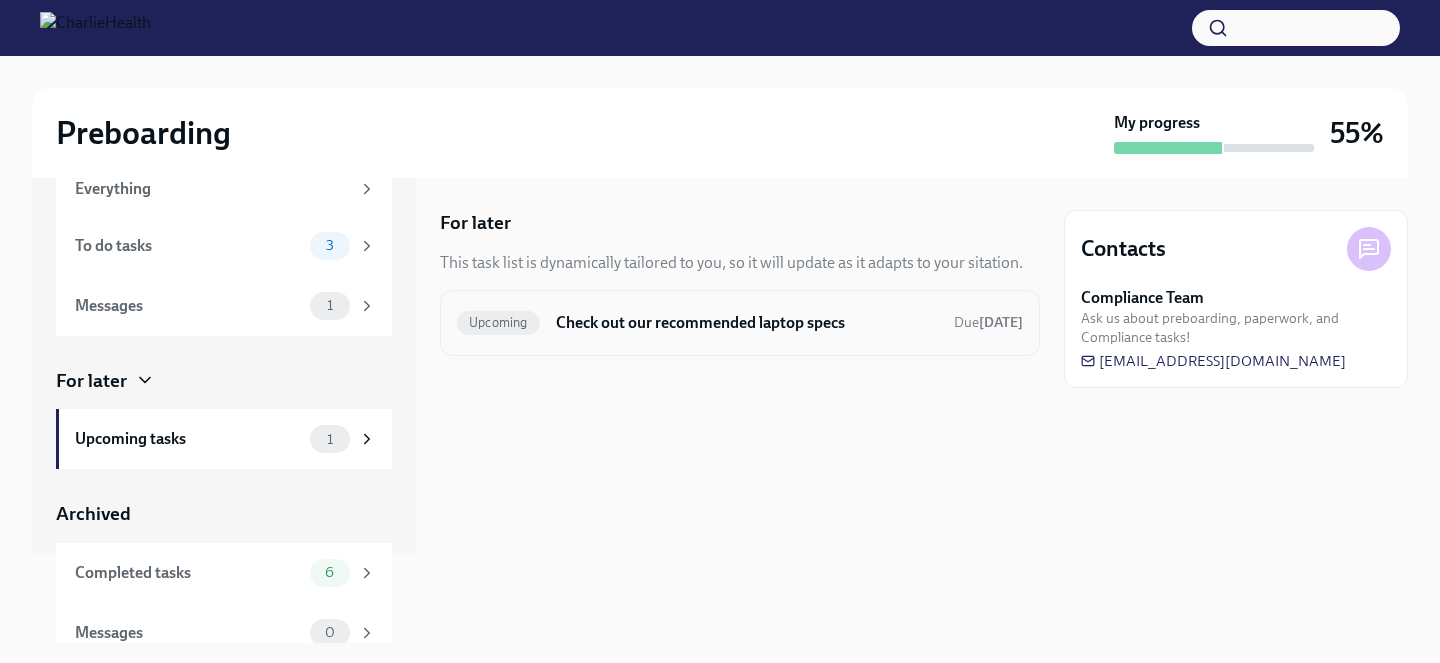 click on "Check out our recommended laptop specs" at bounding box center [747, 323] 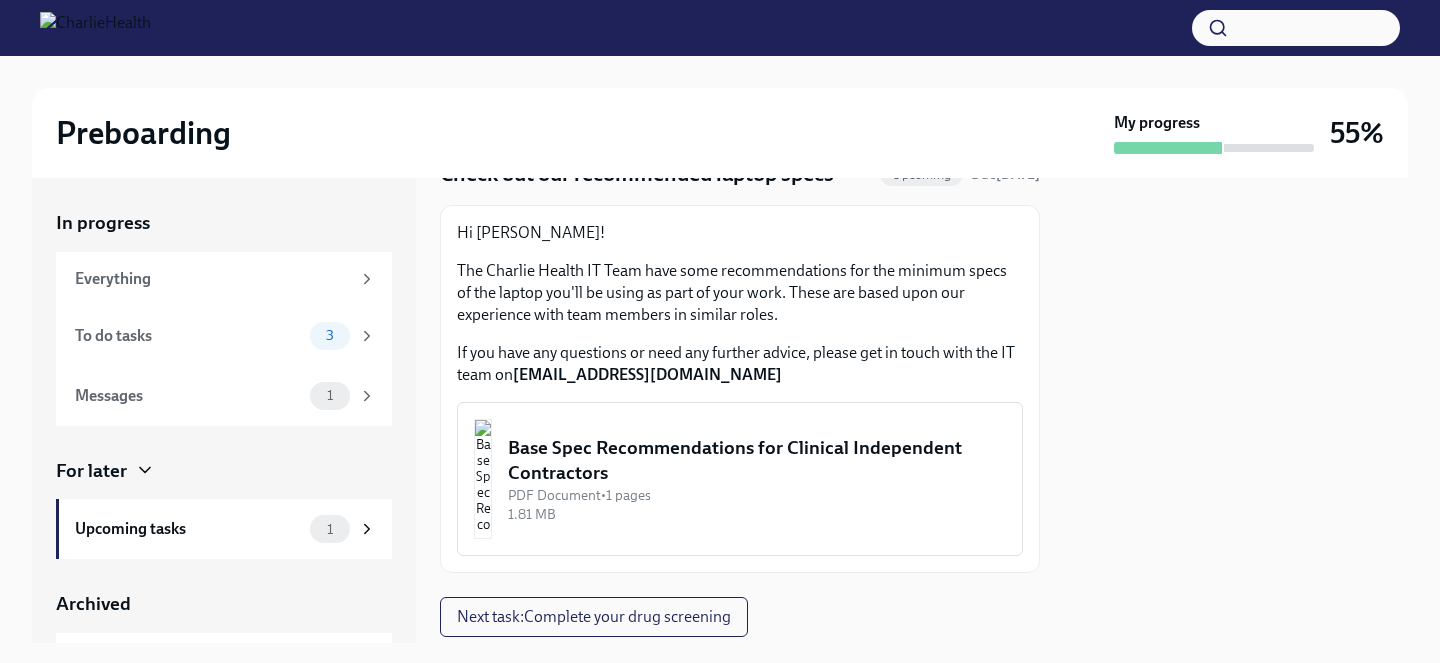 scroll, scrollTop: 144, scrollLeft: 0, axis: vertical 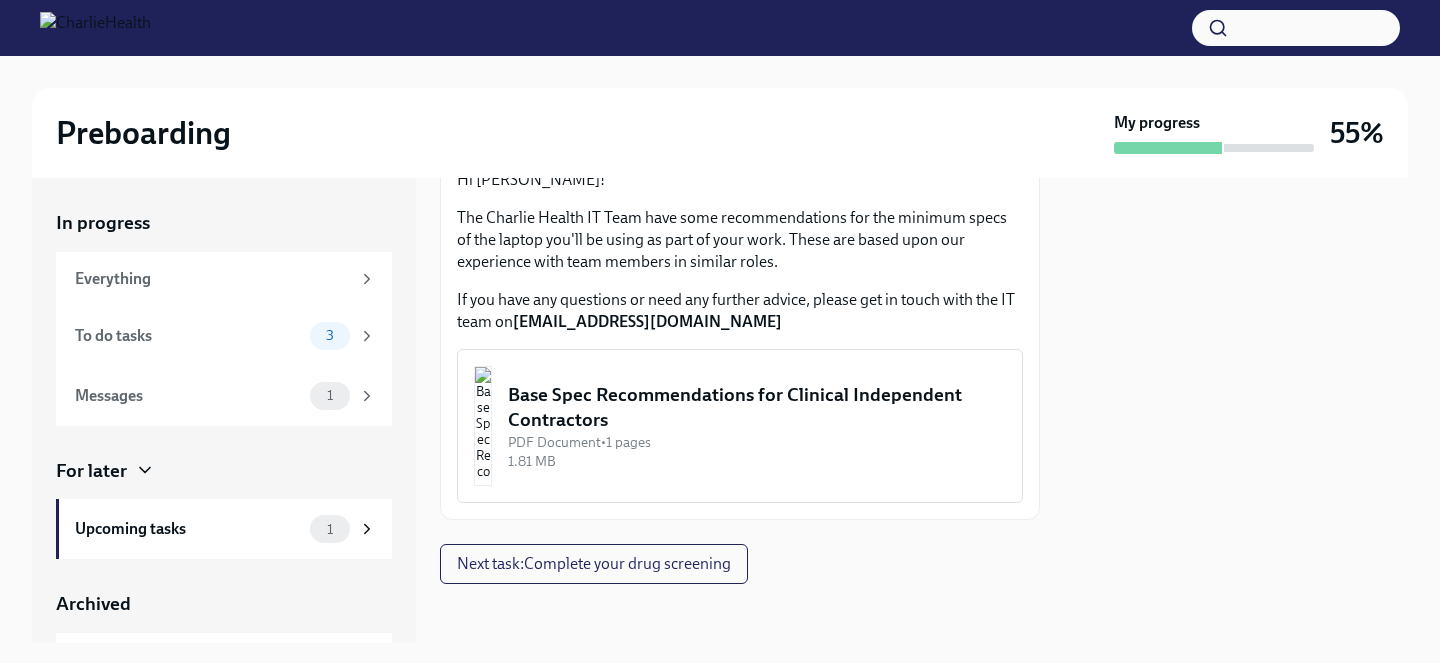 click on "PDF Document  •  1 pages" at bounding box center (757, 442) 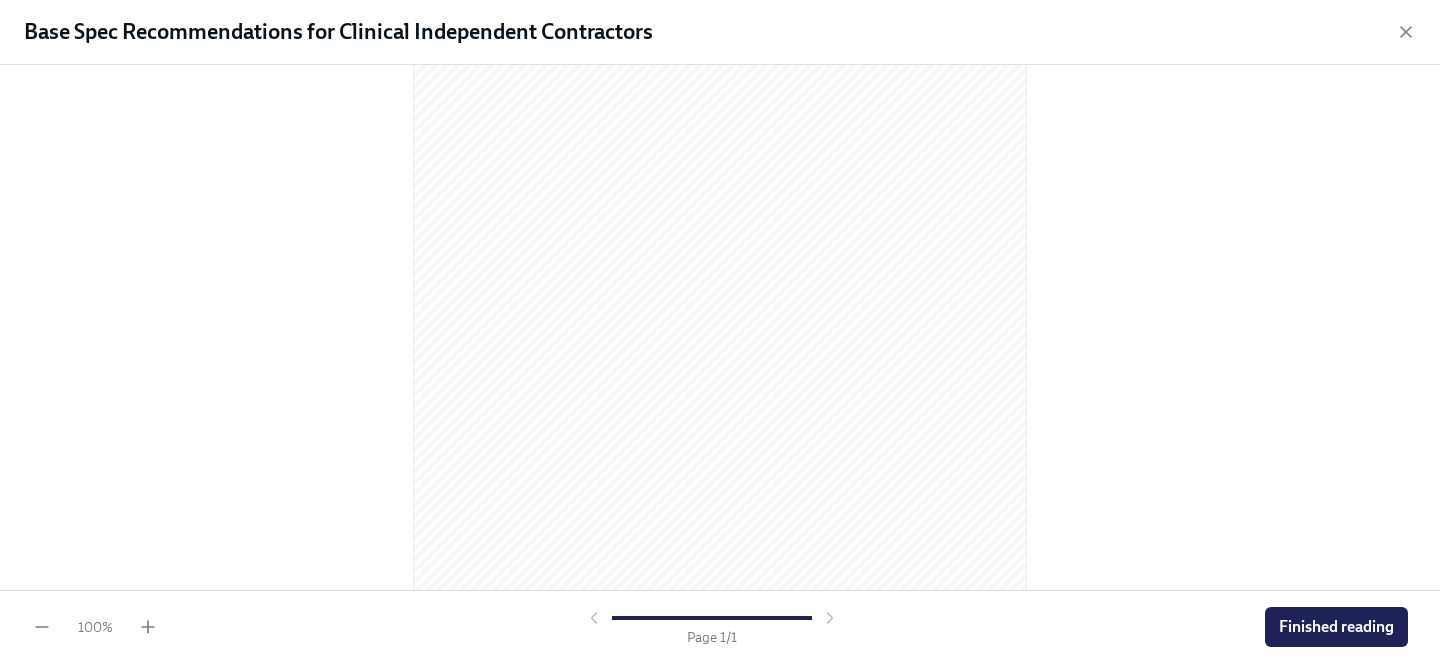 scroll, scrollTop: 301, scrollLeft: 0, axis: vertical 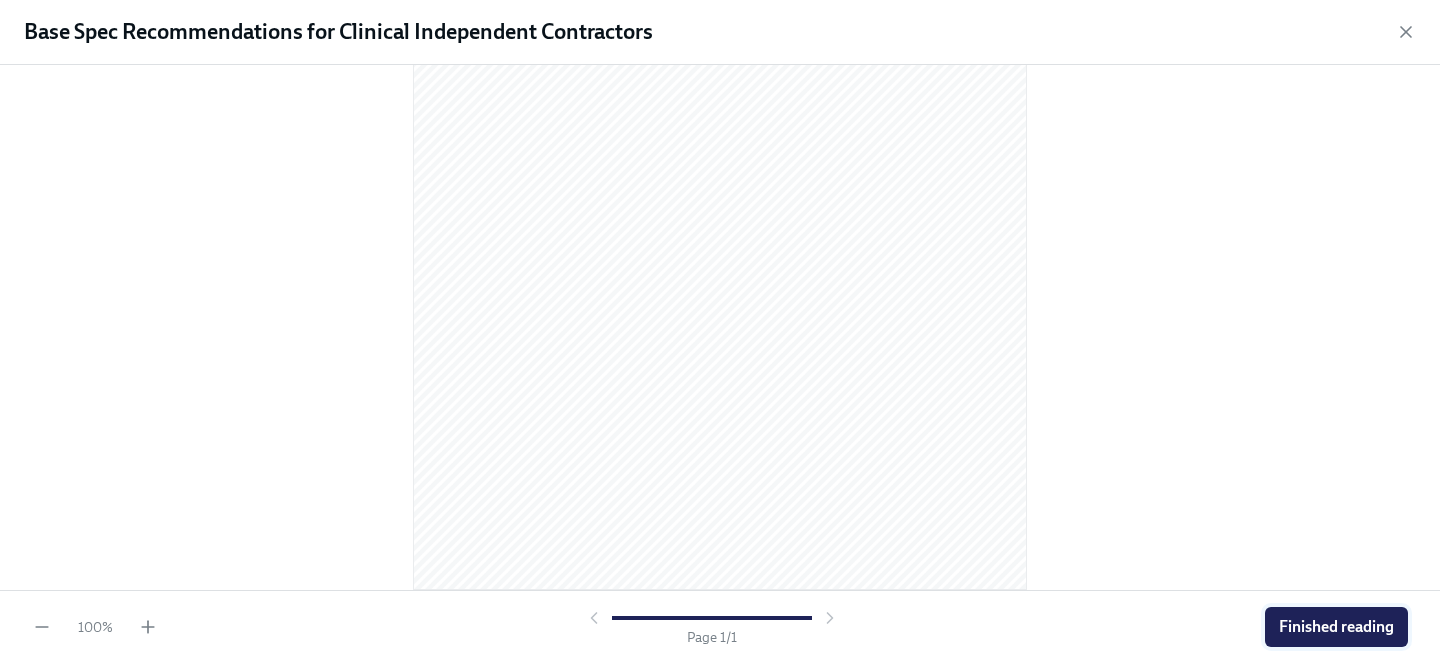 click on "Finished reading" at bounding box center [1336, 627] 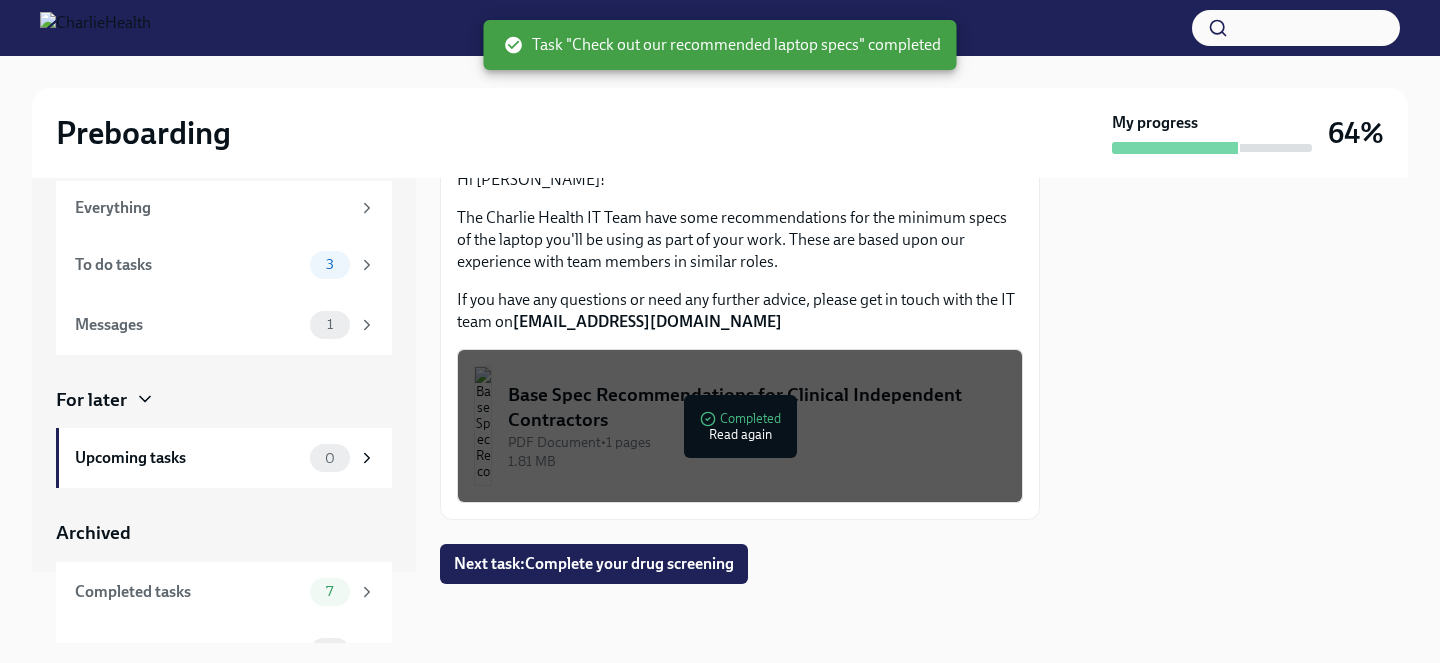scroll, scrollTop: 110, scrollLeft: 0, axis: vertical 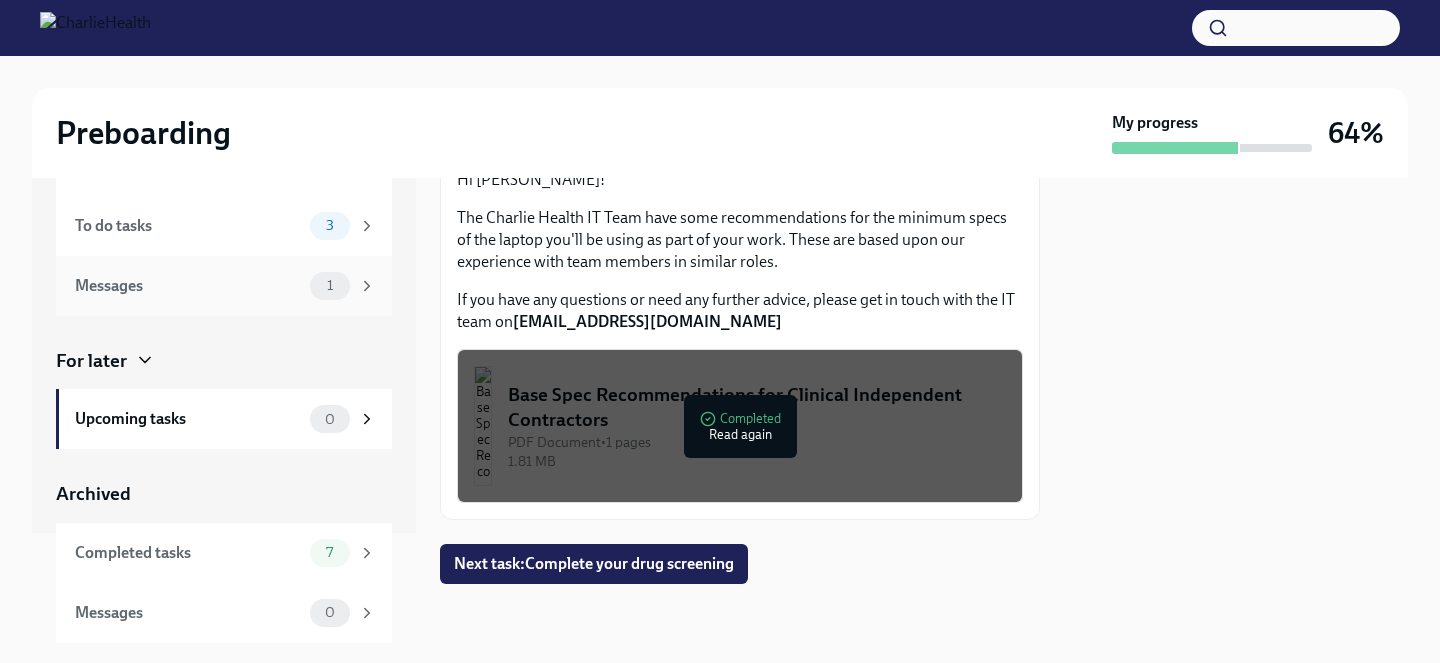 click on "Messages" at bounding box center [188, 286] 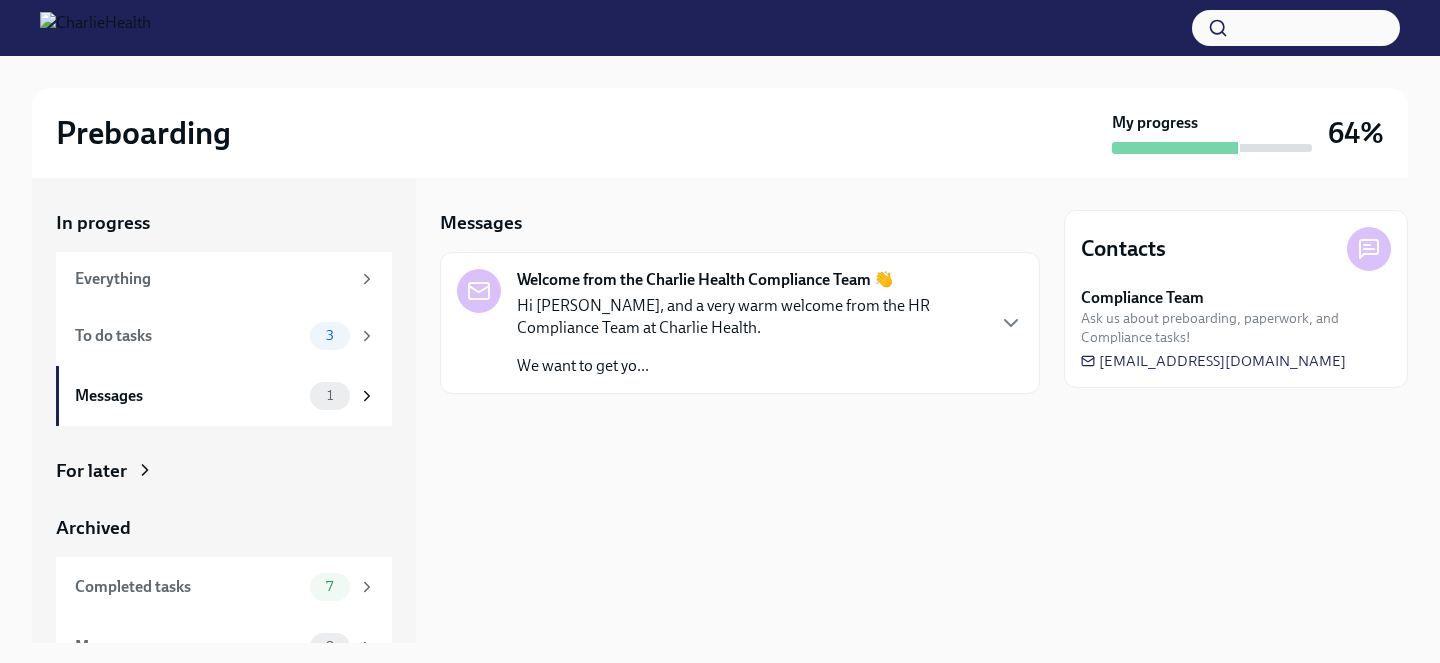 click on "Hi [PERSON_NAME], and a very warm welcome from the HR Compliance Team at Charlie Health." at bounding box center (750, 317) 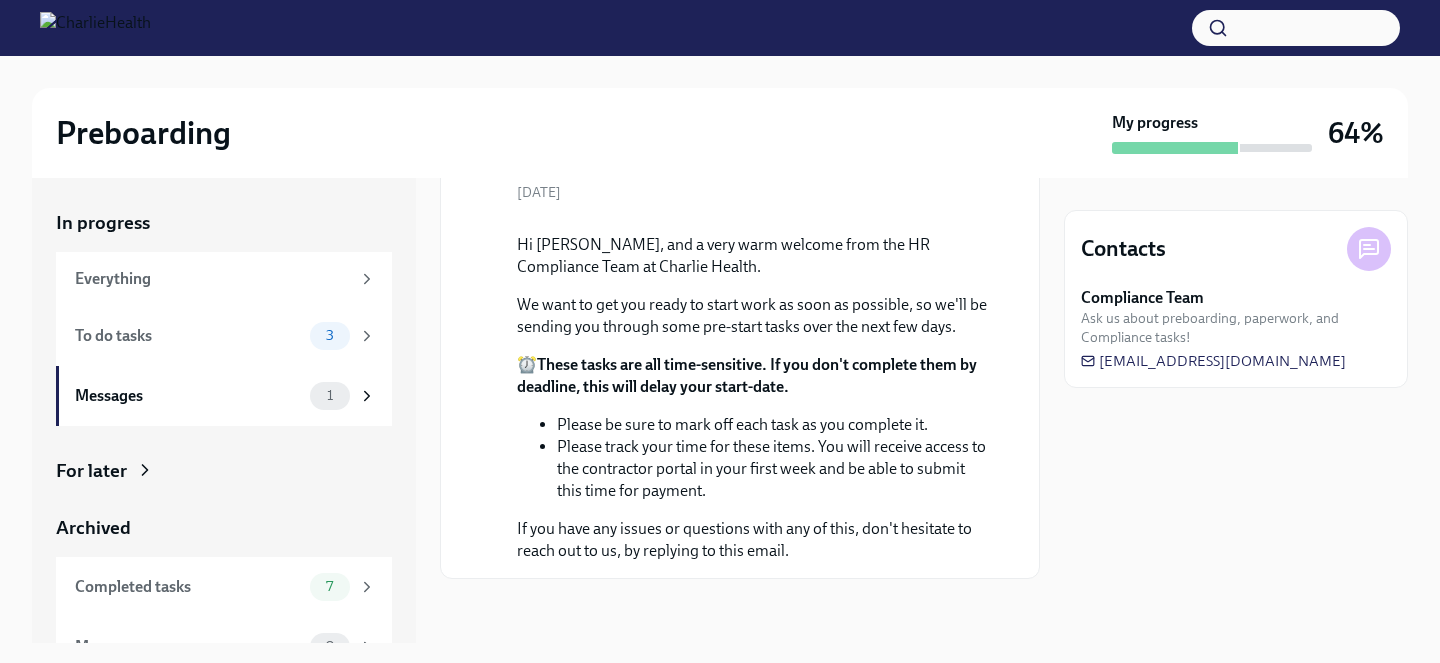 scroll, scrollTop: 281, scrollLeft: 0, axis: vertical 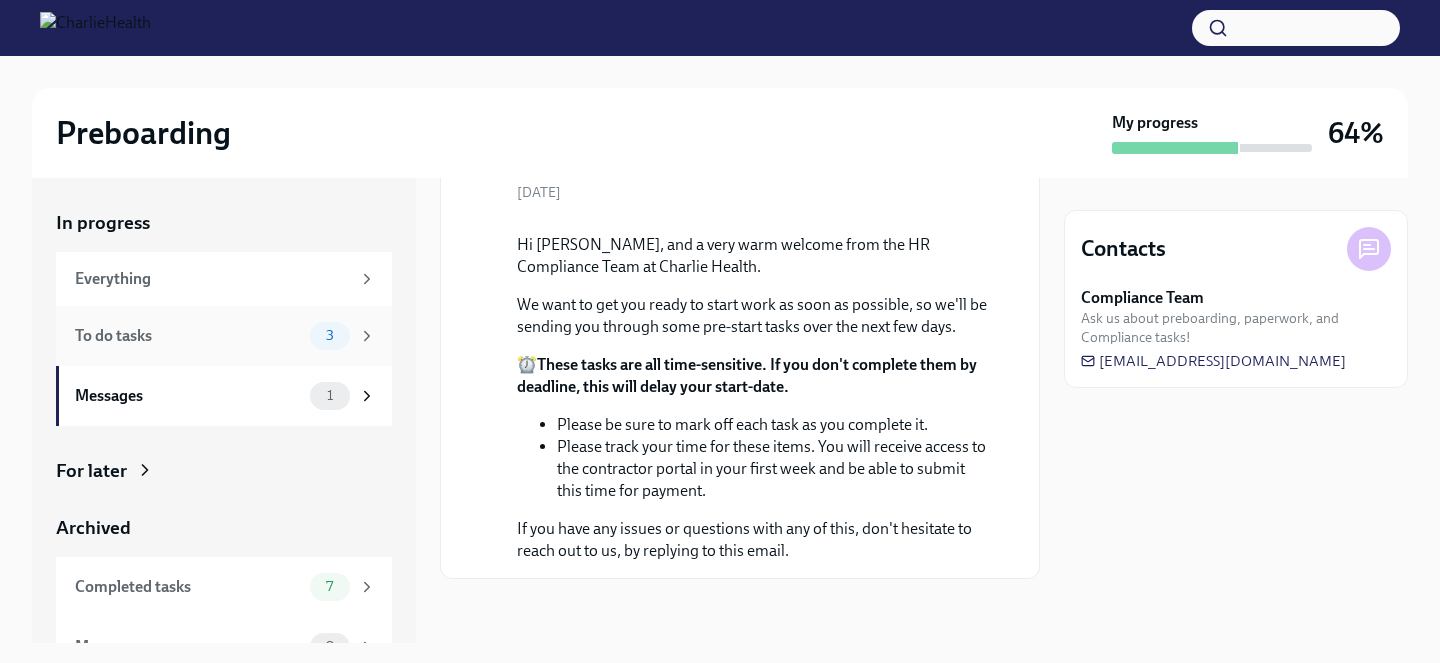 click on "To do tasks" at bounding box center (188, 336) 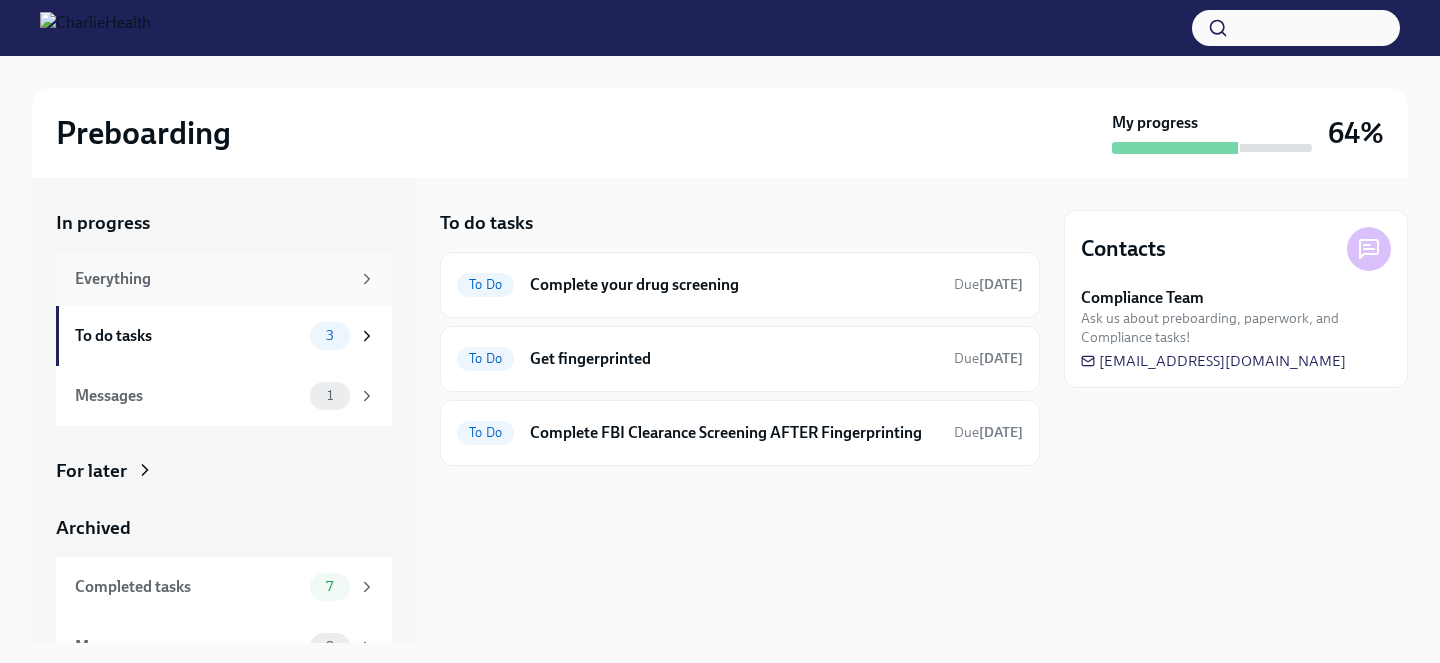 click on "Everything" at bounding box center [212, 279] 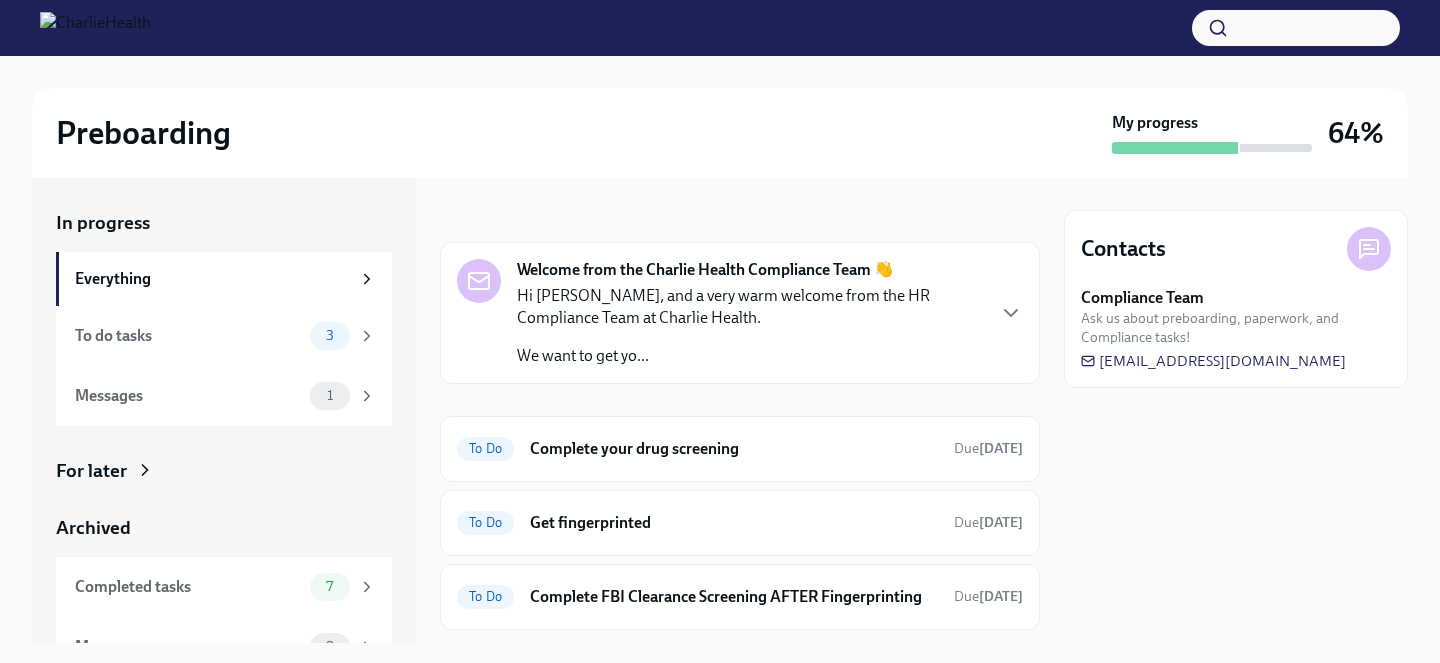 scroll, scrollTop: 0, scrollLeft: 0, axis: both 